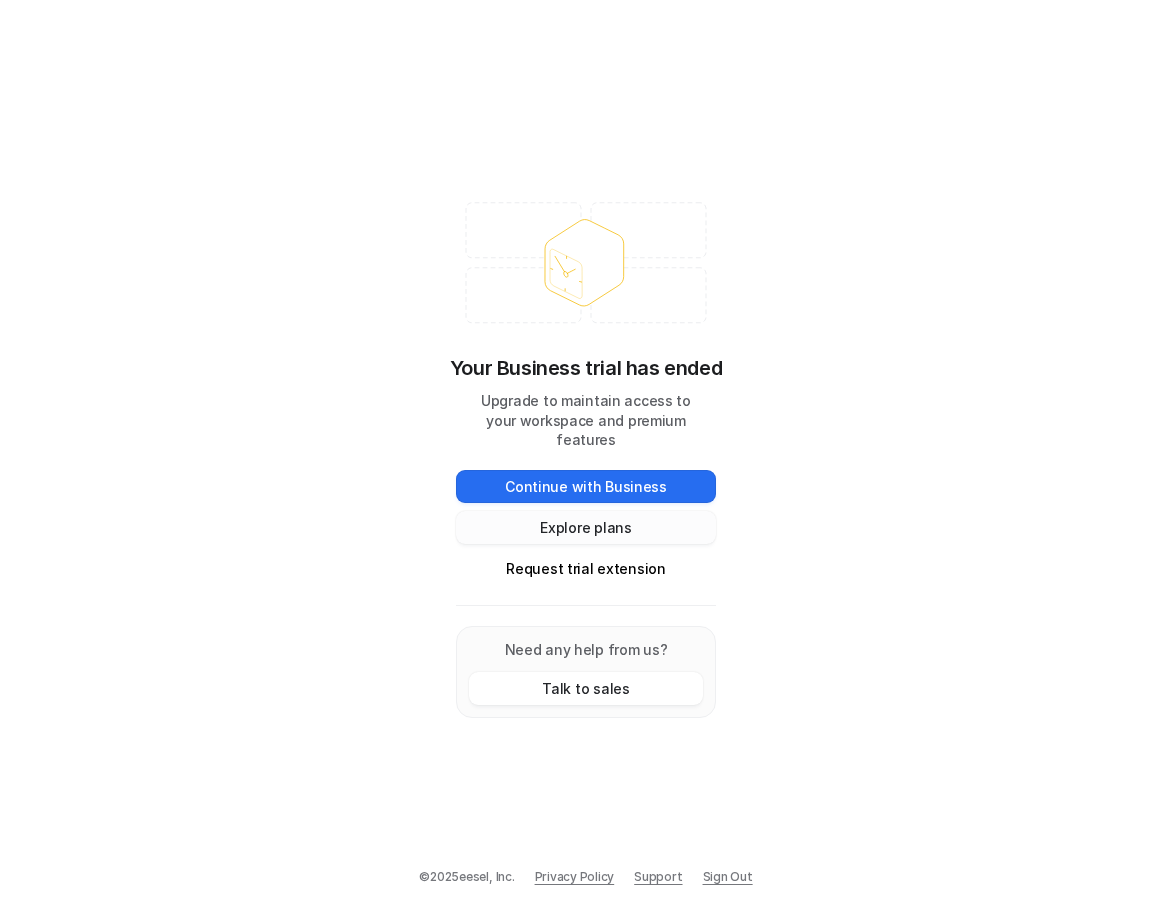 scroll, scrollTop: 0, scrollLeft: 0, axis: both 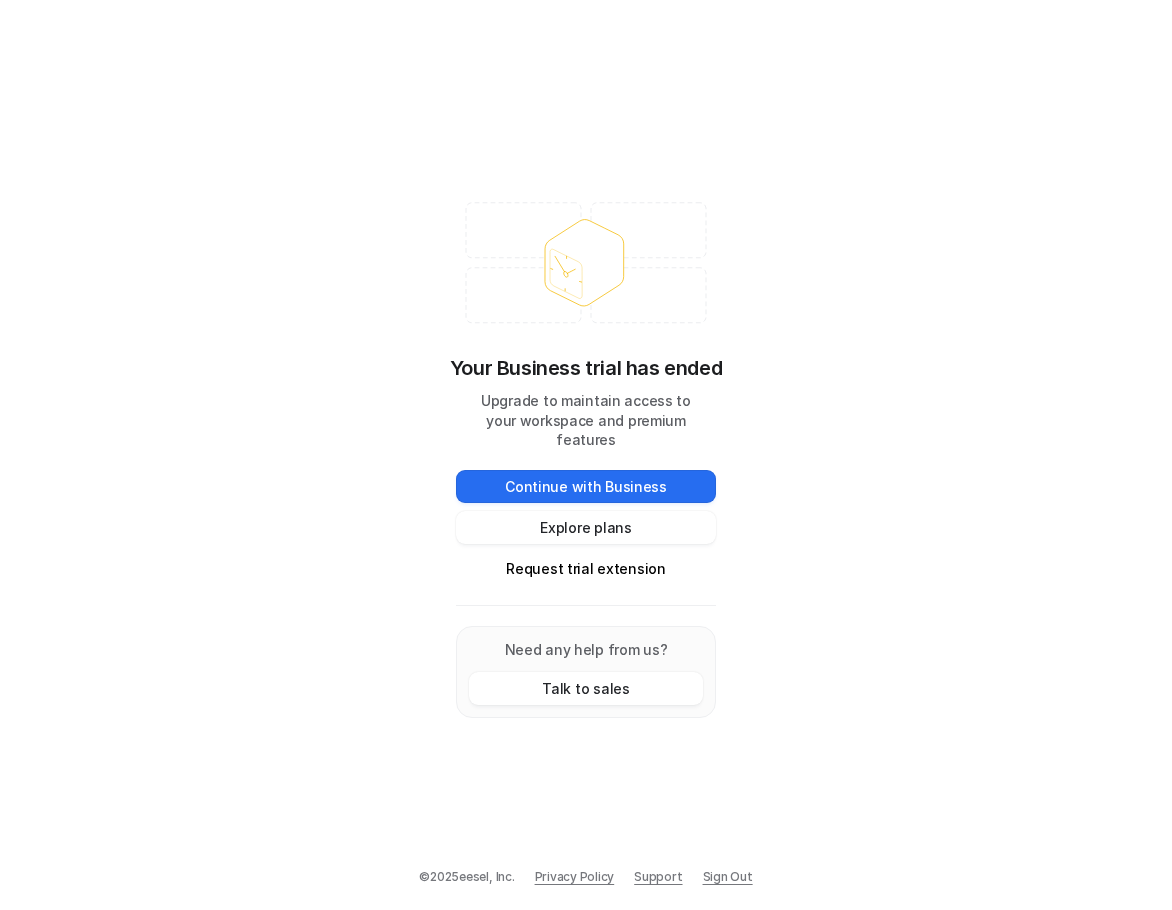 click on "Your Business trial has ended Upgrade to maintain access to your workspace and premium features Continue with Business Explore plans Request trial extension Need any help from us? Talk to sales ©  2025  eesel, Inc. Privacy Policy Support Sign Out" at bounding box center (586, 455) 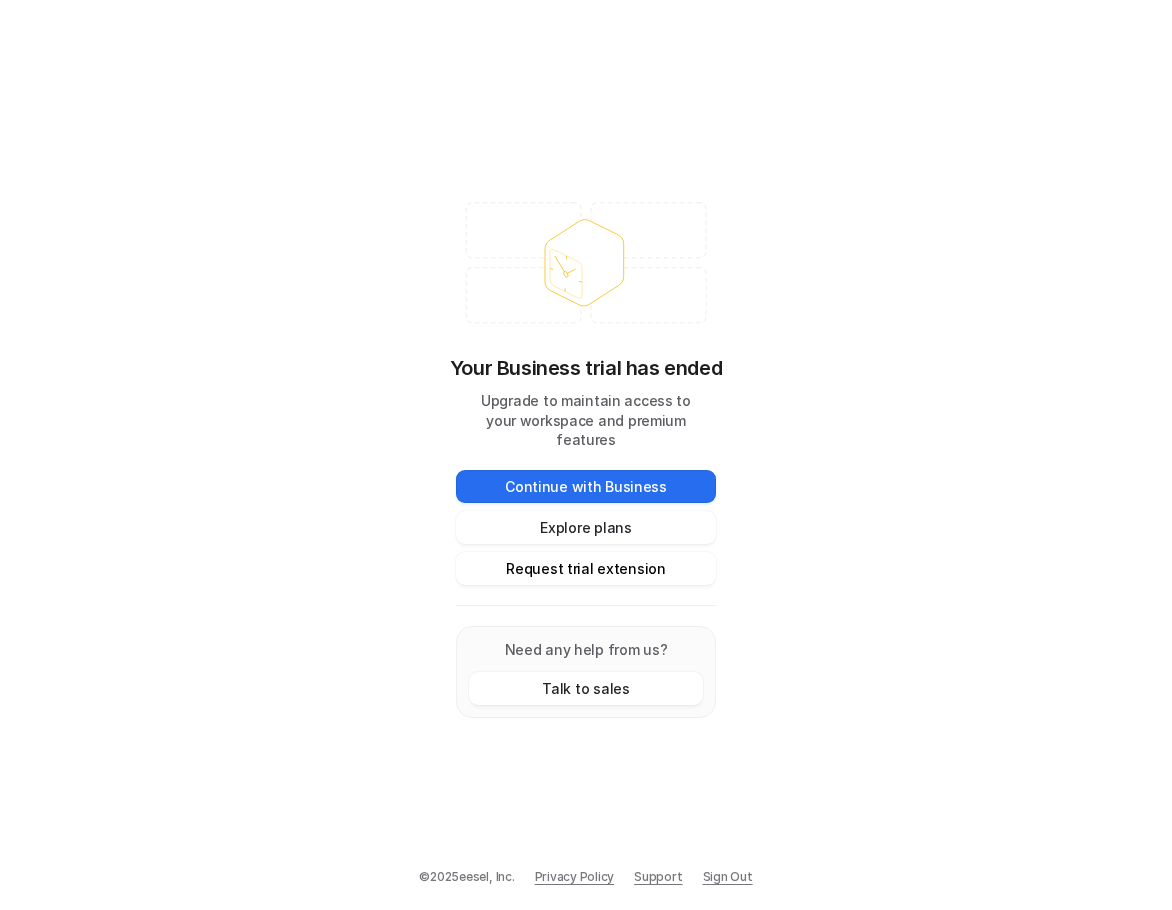 click on "Request trial extension" at bounding box center (586, 568) 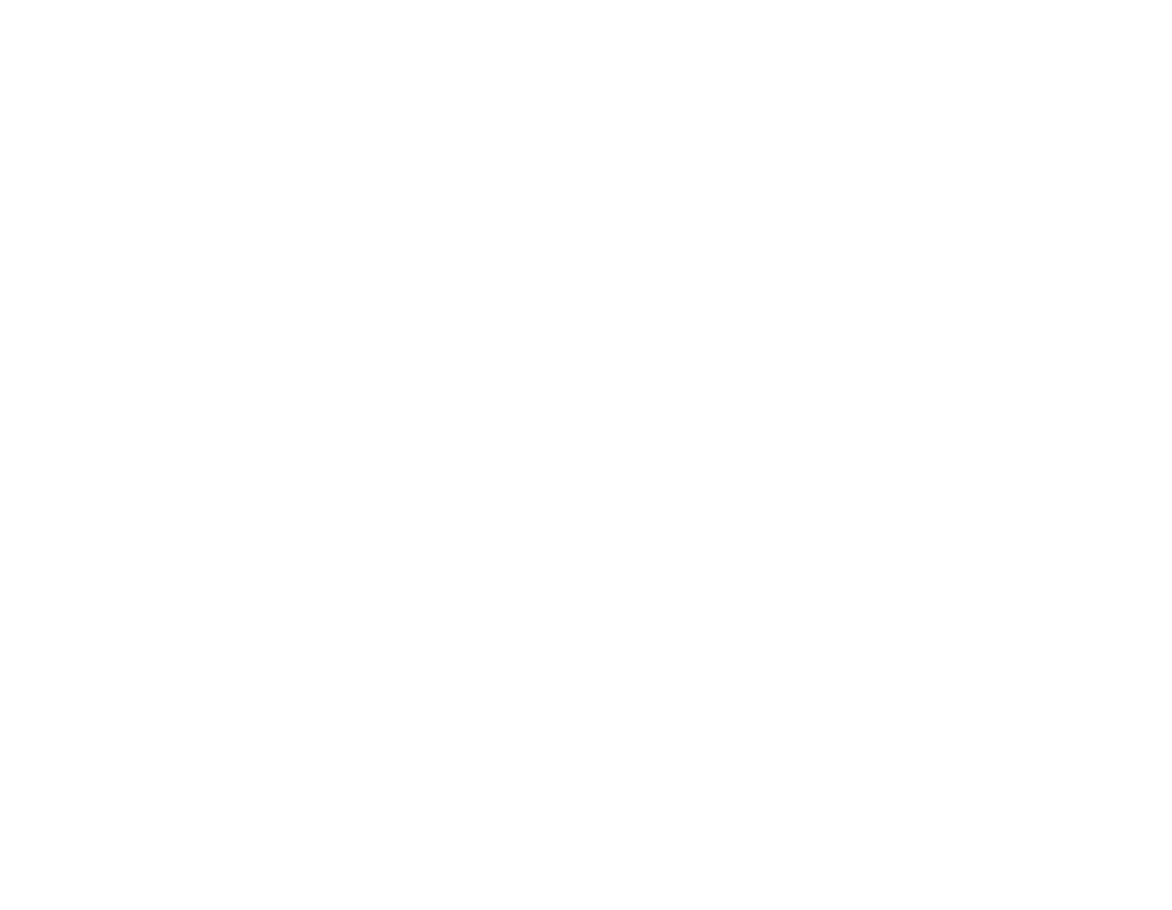 scroll, scrollTop: 0, scrollLeft: 0, axis: both 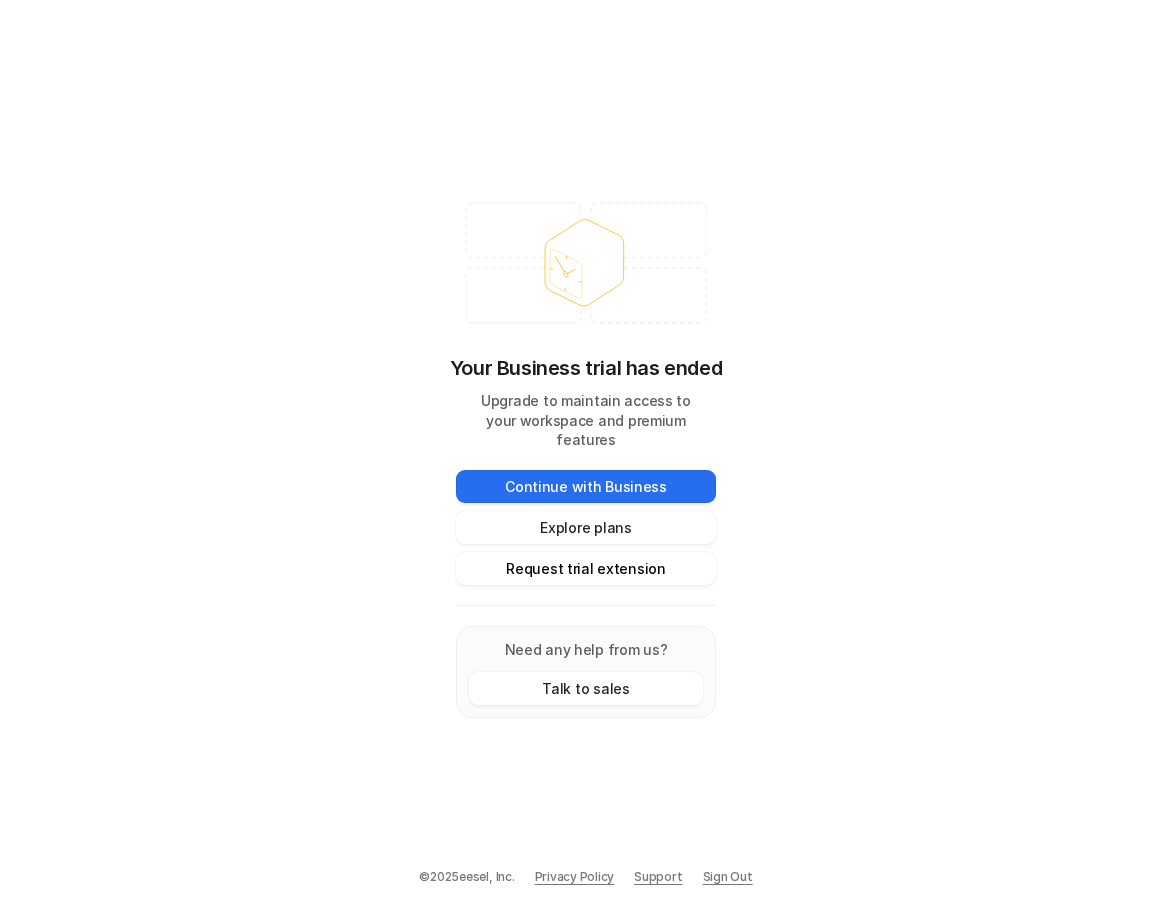 click on "Request trial extension" at bounding box center (586, 568) 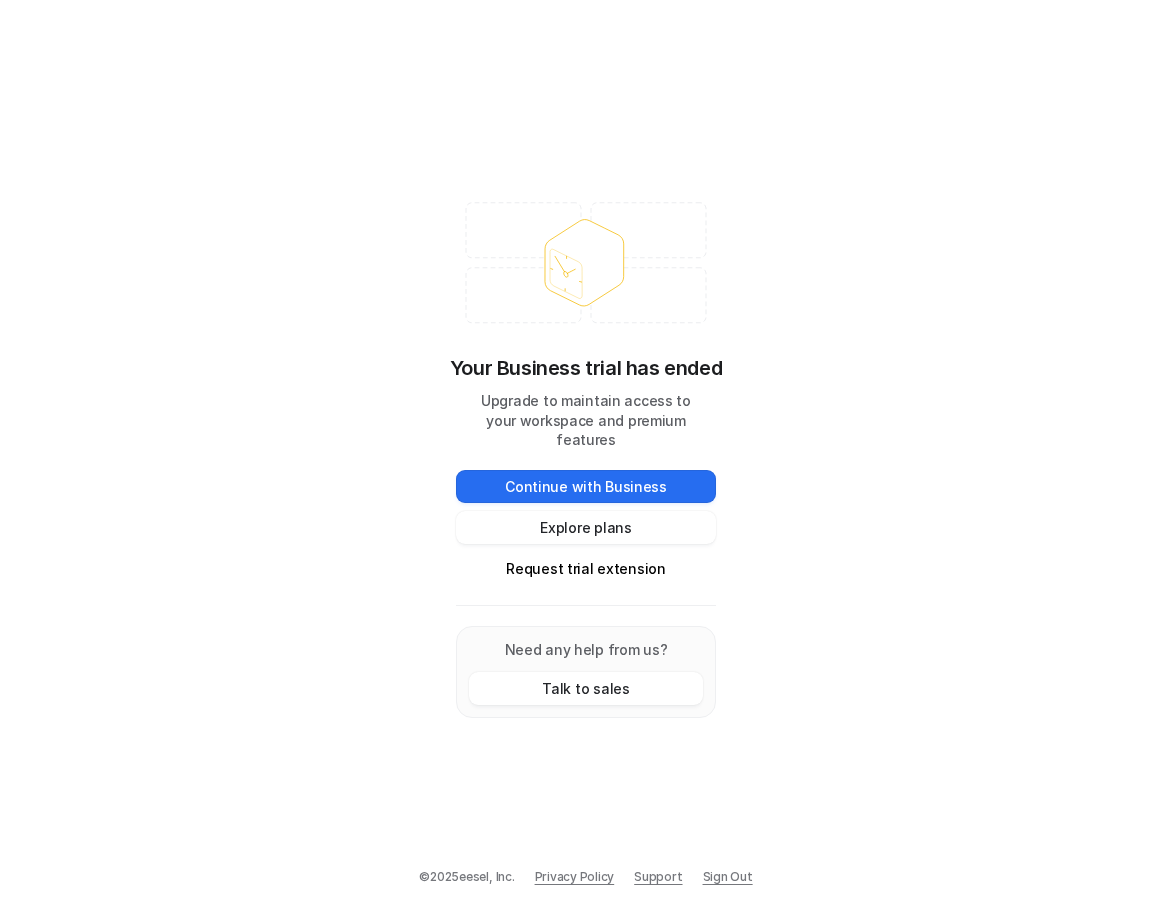 click on "Your Business trial has ended Upgrade to maintain access to your workspace and premium features Continue with Business Explore plans Request trial extension Need any help from us? Talk to sales ©  2025  eesel, Inc. Privacy Policy Support Sign Out" at bounding box center [586, 455] 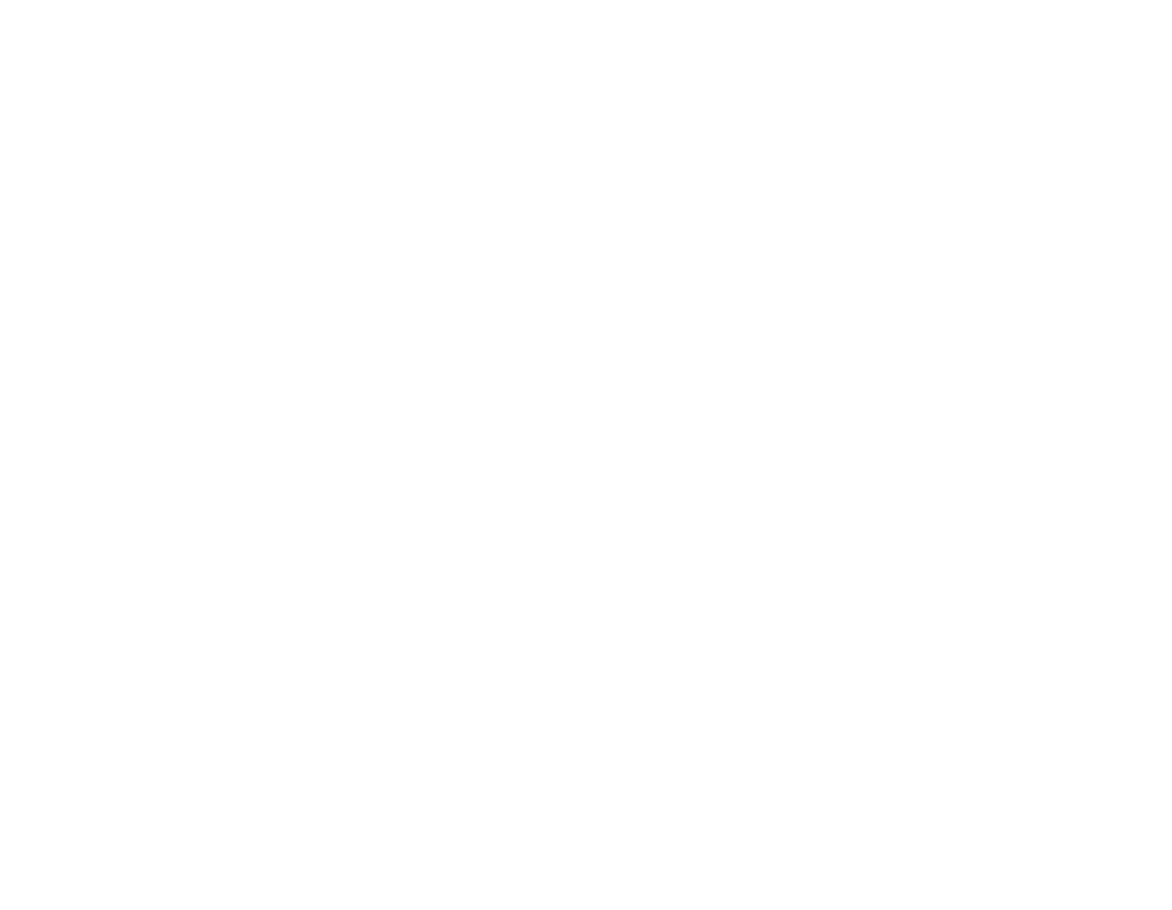 scroll, scrollTop: 0, scrollLeft: 0, axis: both 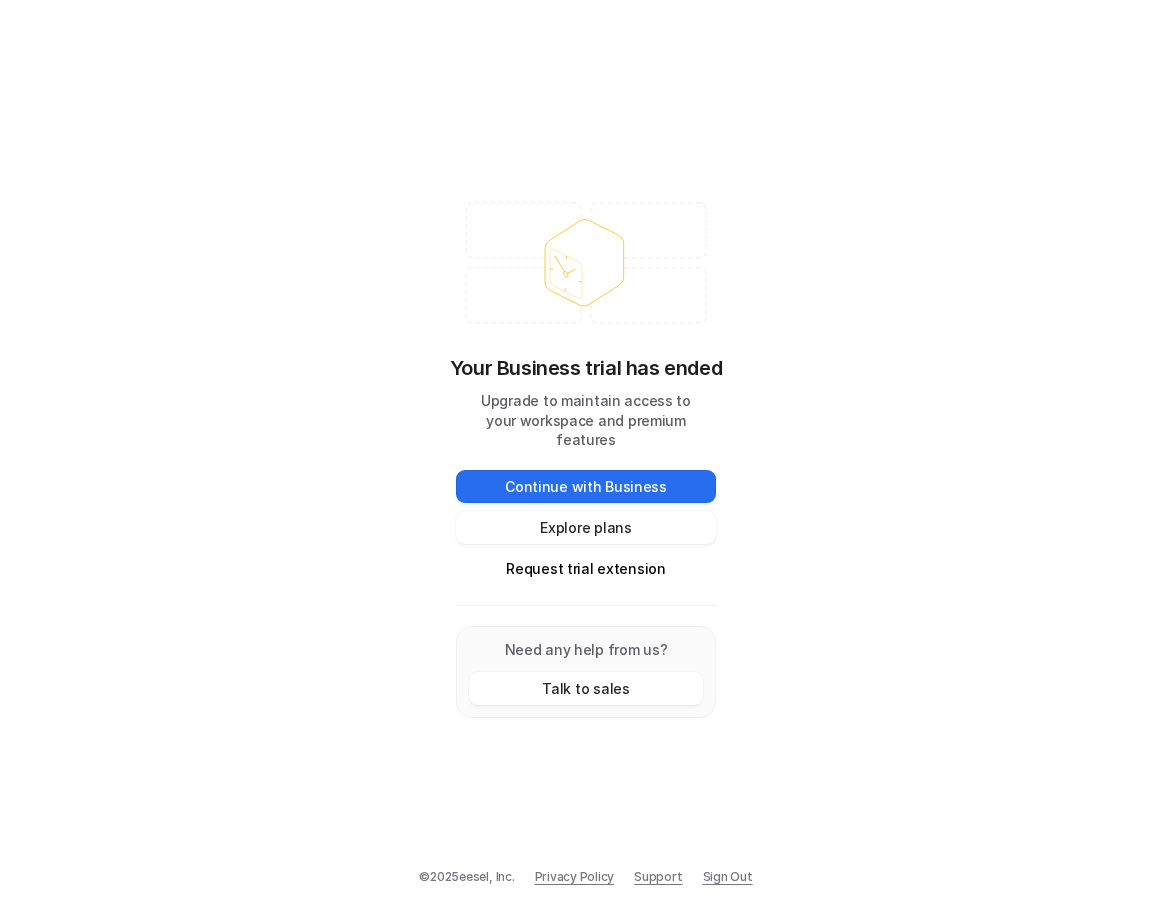 click on "Your Business trial has ended Upgrade to maintain access to your workspace and premium features Continue with Business Explore plans Request trial extension Need any help from us? Talk to sales ©  2025  eesel, Inc. Privacy Policy Support Sign Out" at bounding box center [586, 455] 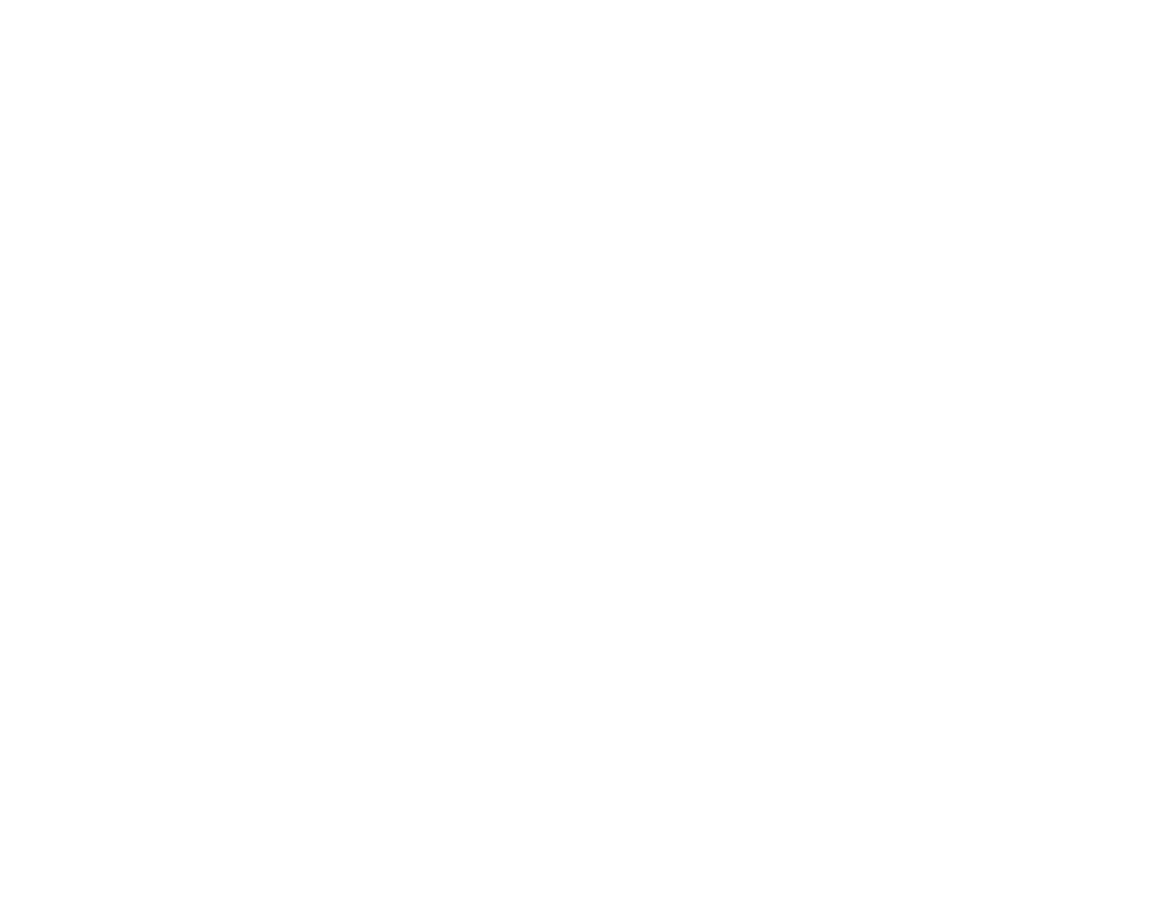 scroll, scrollTop: 0, scrollLeft: 0, axis: both 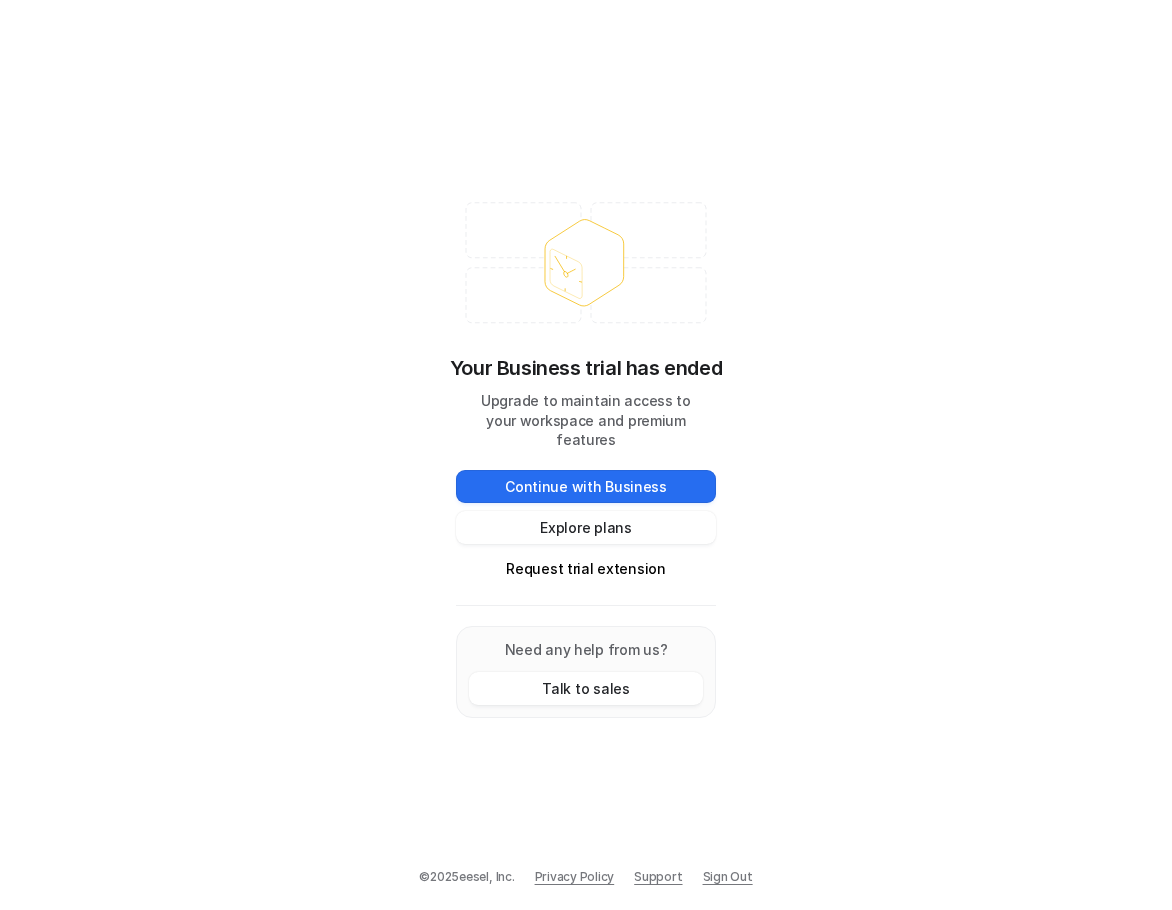 click on "Your Business trial has ended Upgrade to maintain access to your workspace and premium features Continue with Business Explore plans Request trial extension Need any help from us? Talk to sales ©  2025  eesel, Inc. Privacy Policy Support Sign Out" at bounding box center [586, 455] 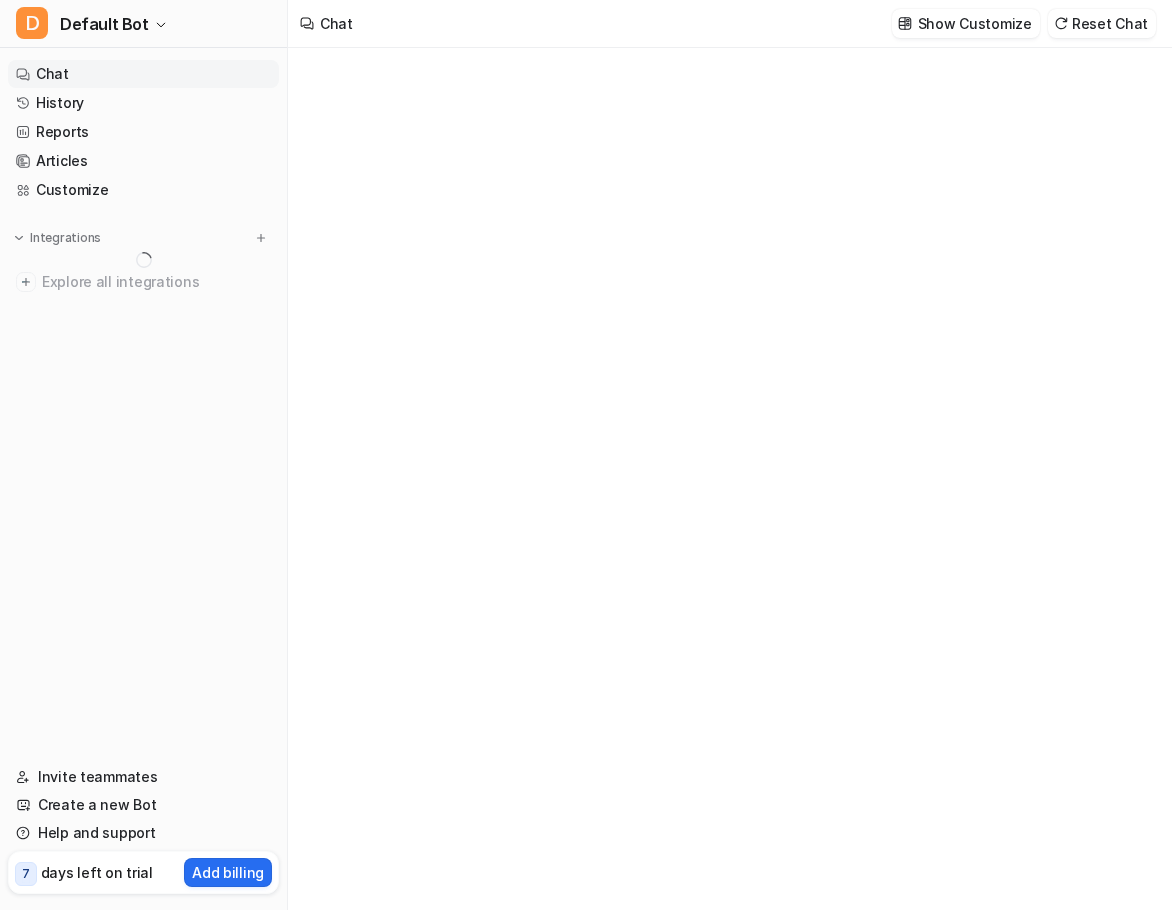 scroll, scrollTop: 0, scrollLeft: 0, axis: both 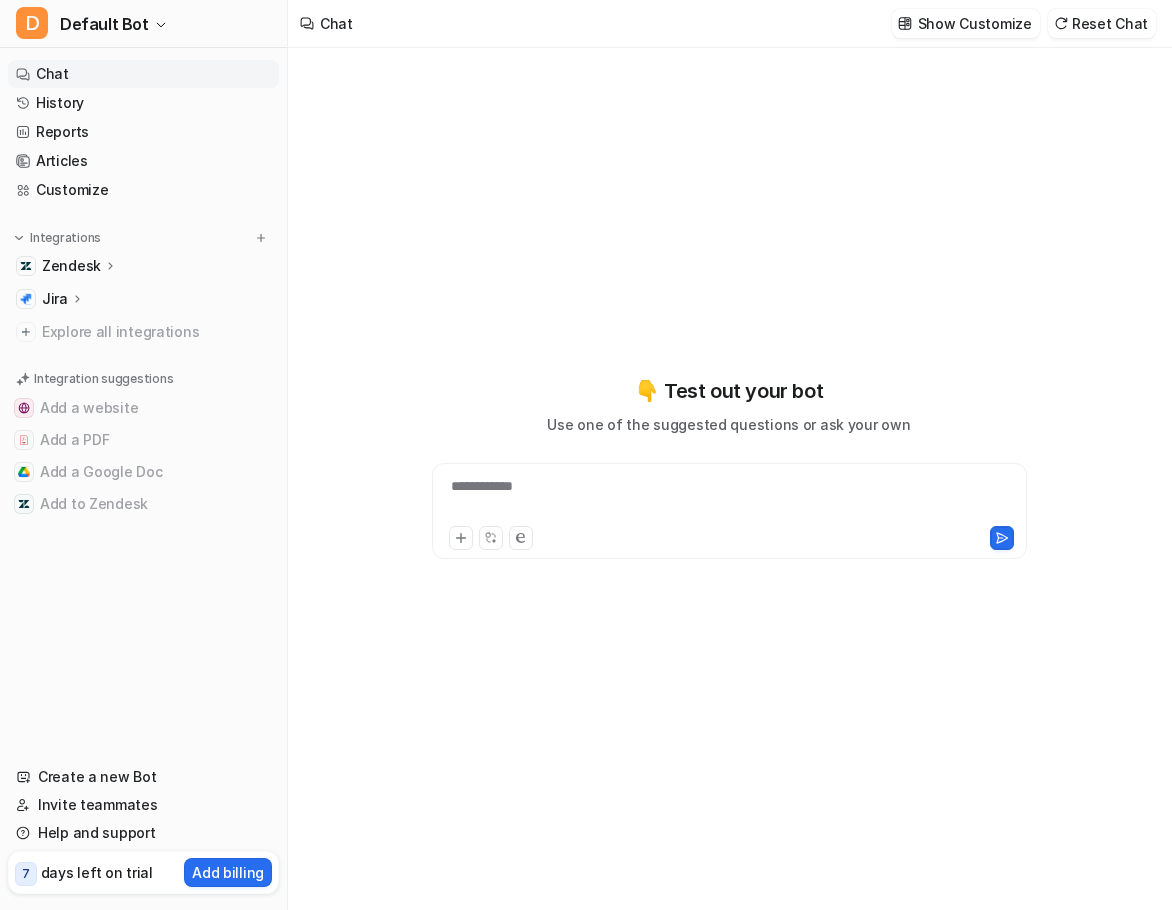 click on "Zendesk" at bounding box center [71, 266] 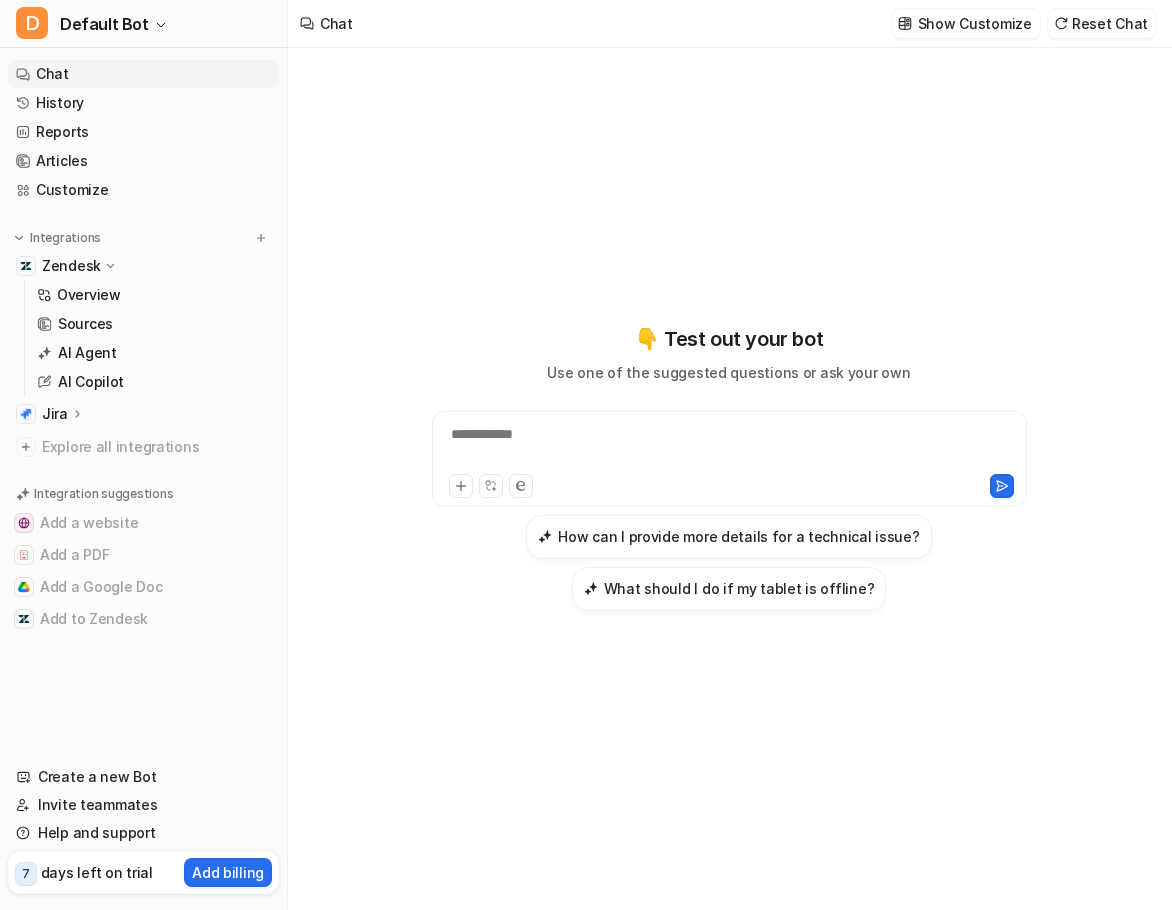 click 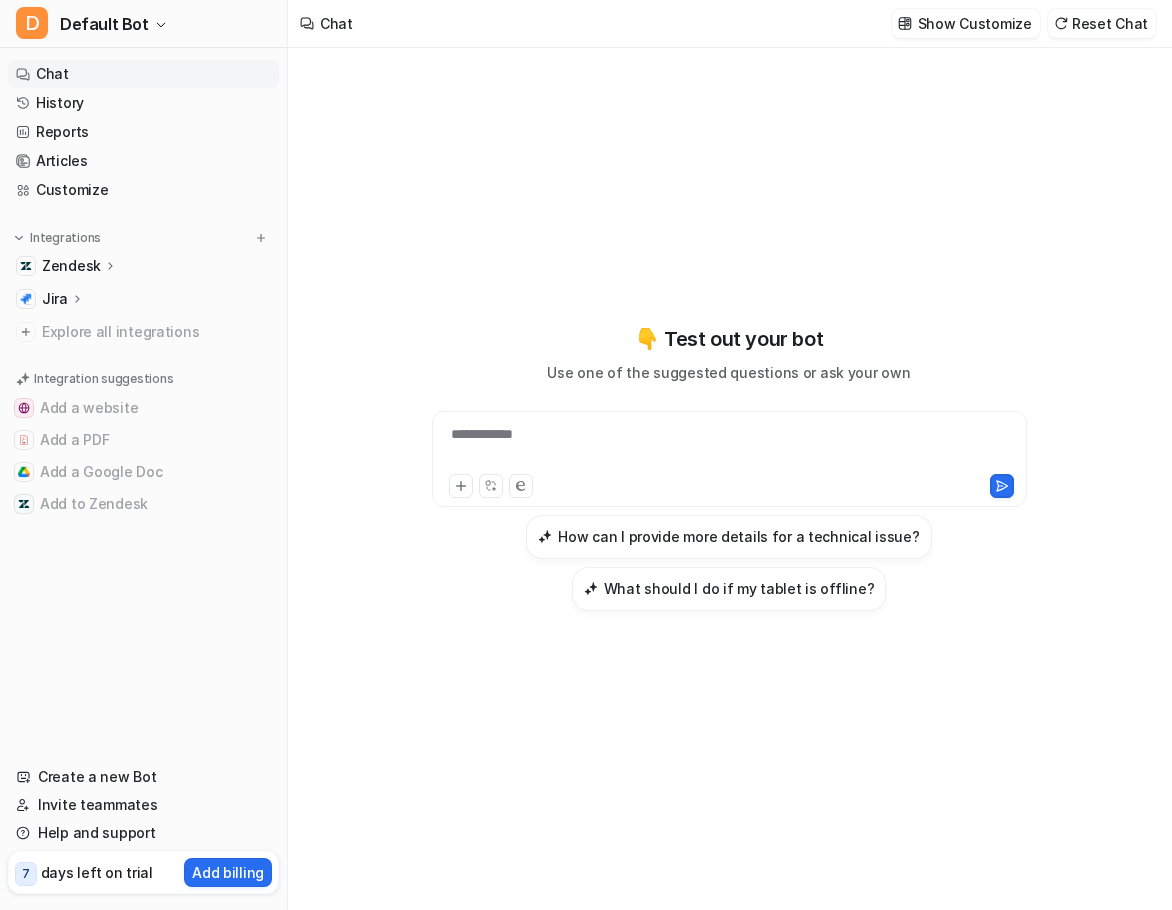 click 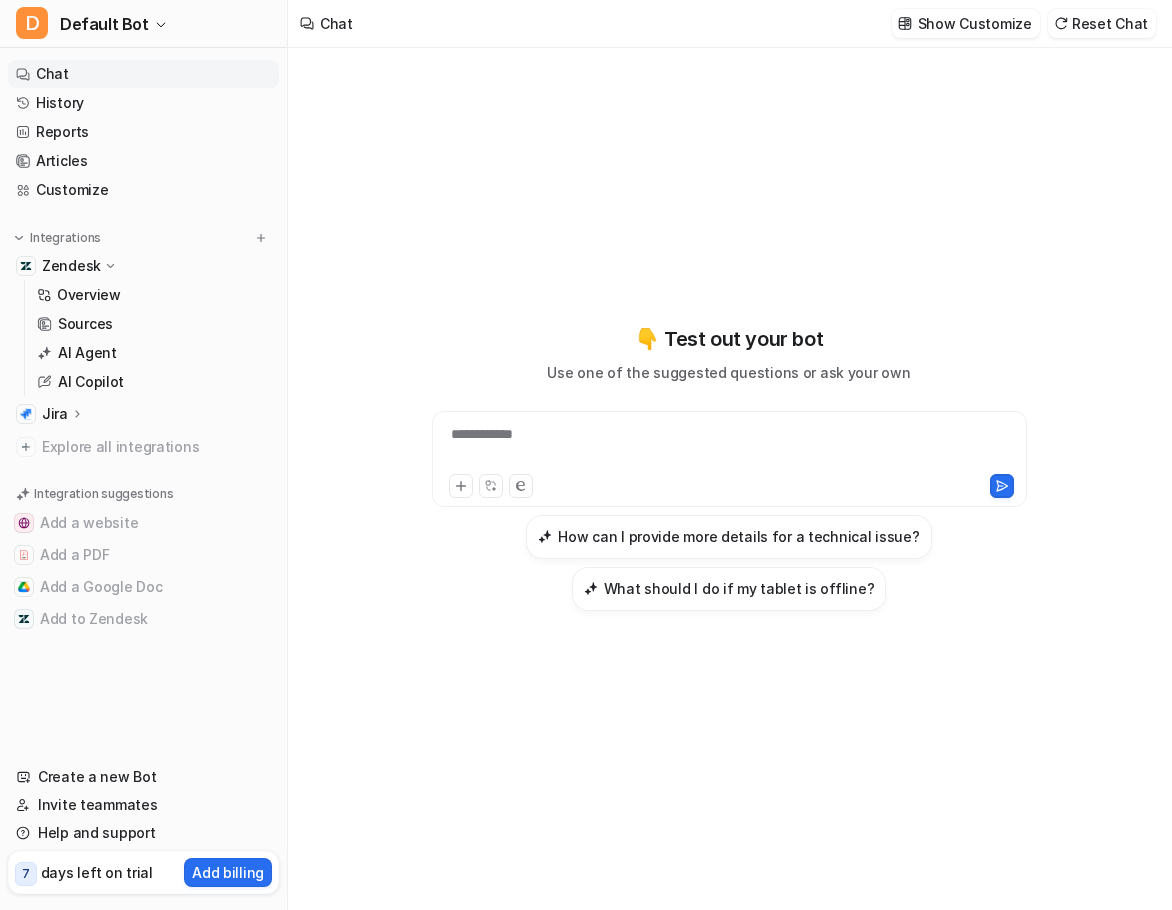click on "Jira" at bounding box center [55, 414] 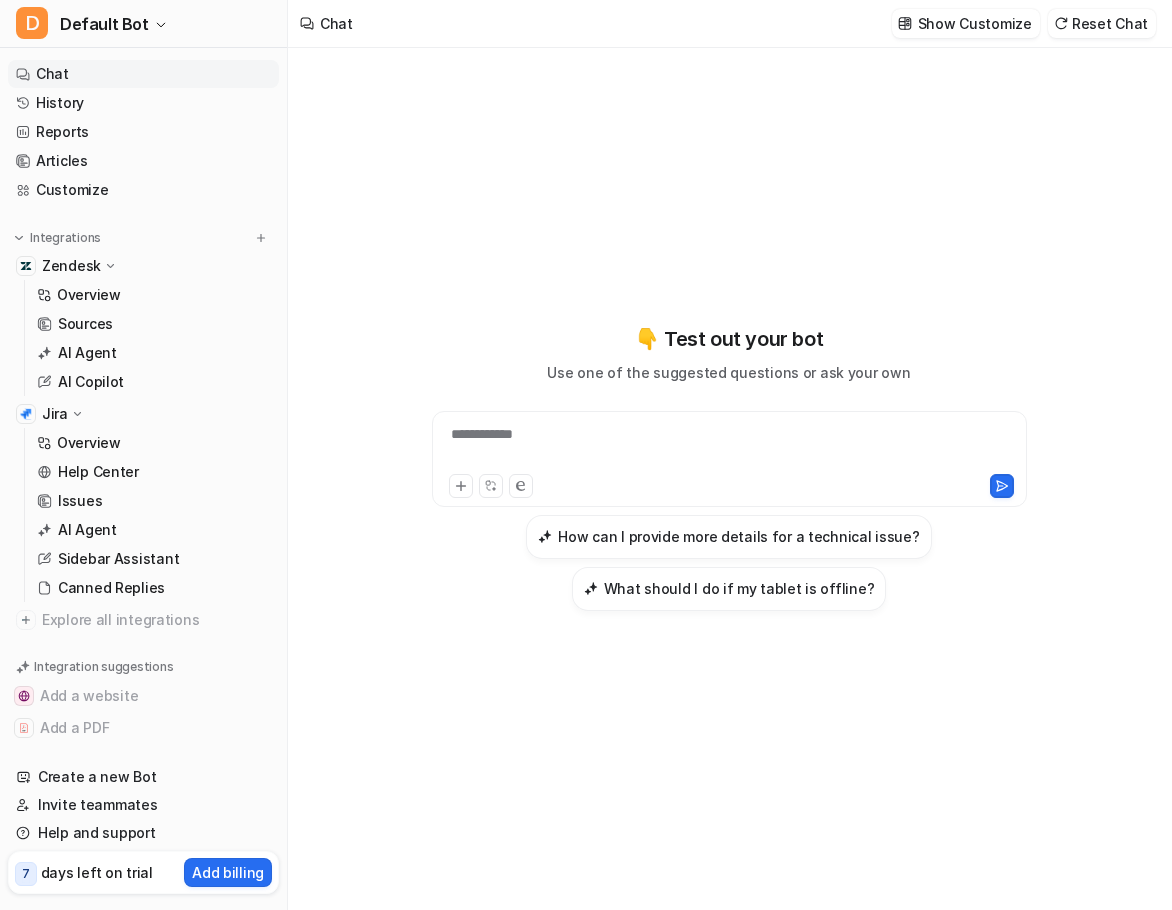 click 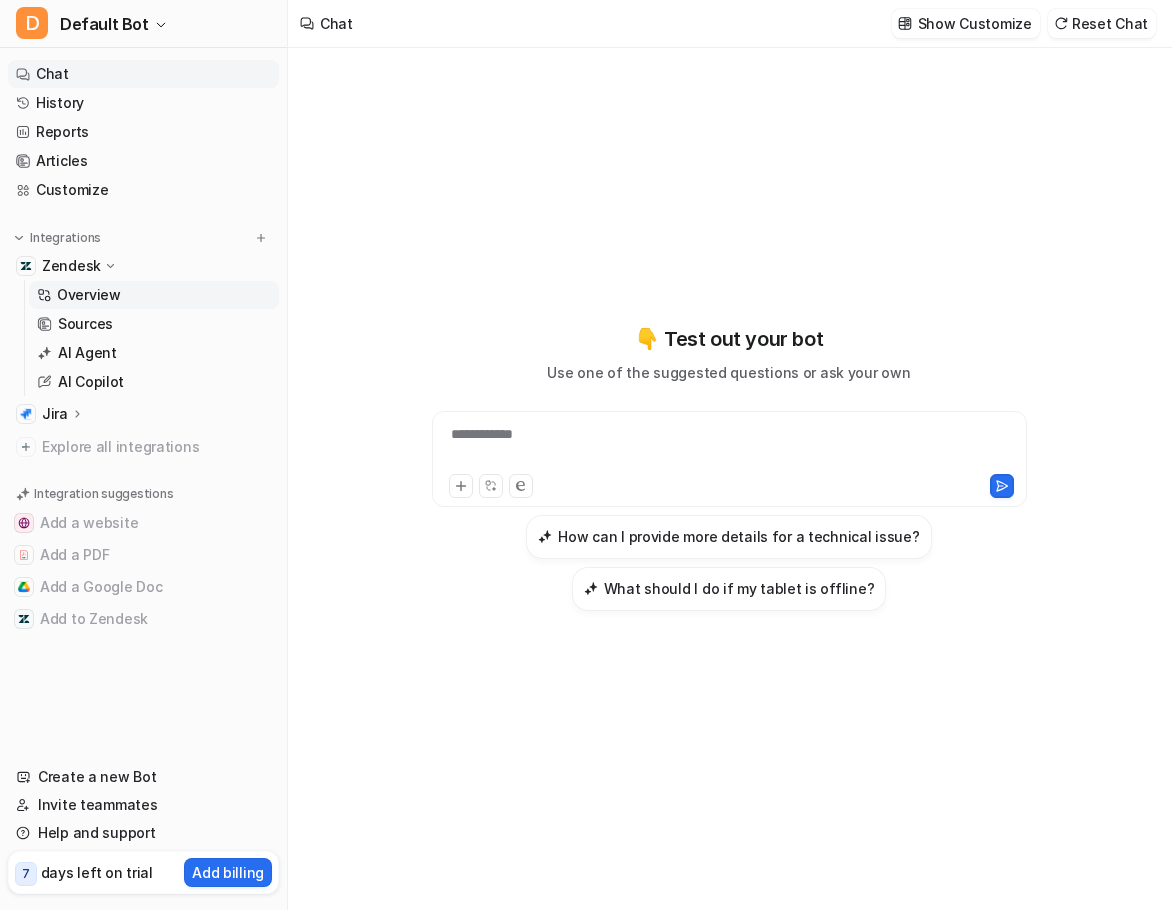 click on "Overview" at bounding box center (89, 295) 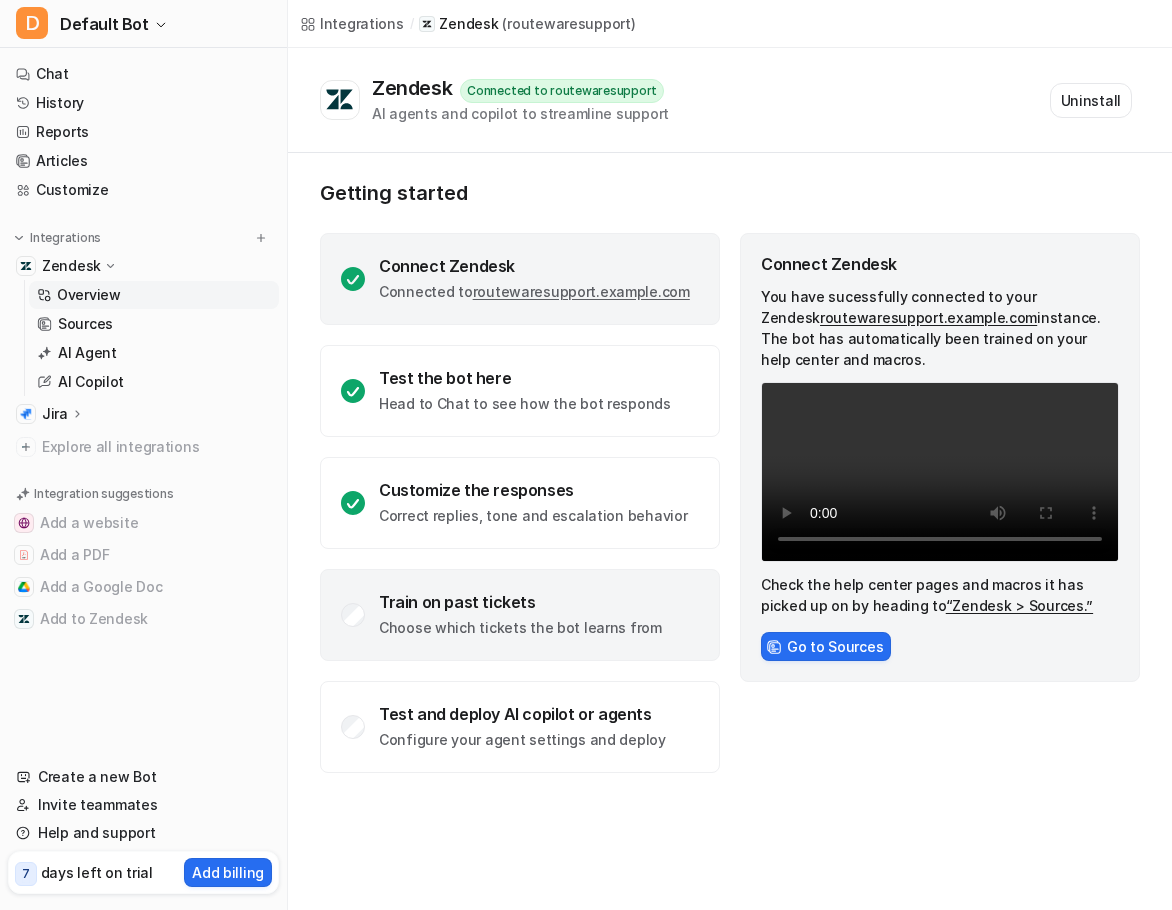 click on "Choose which tickets the bot learns from" 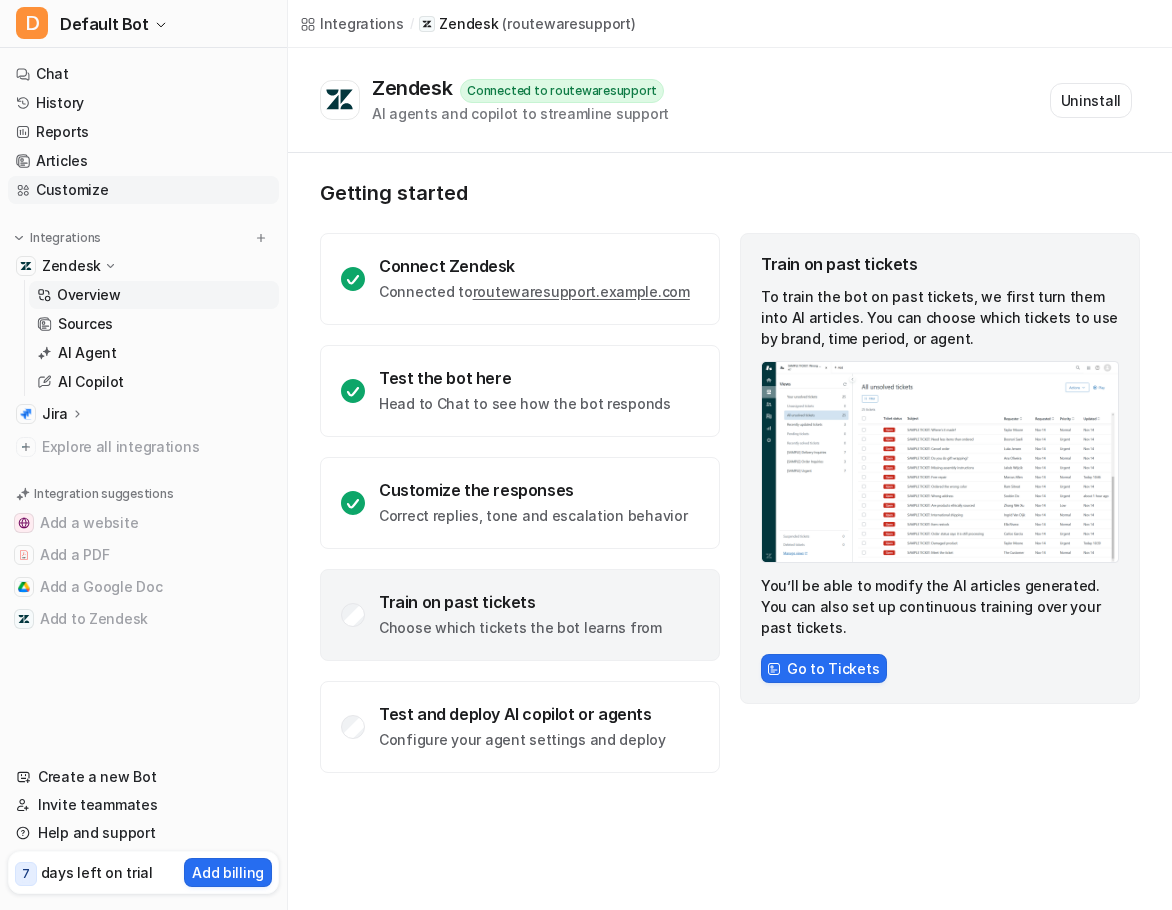 click on "Customize" at bounding box center [143, 190] 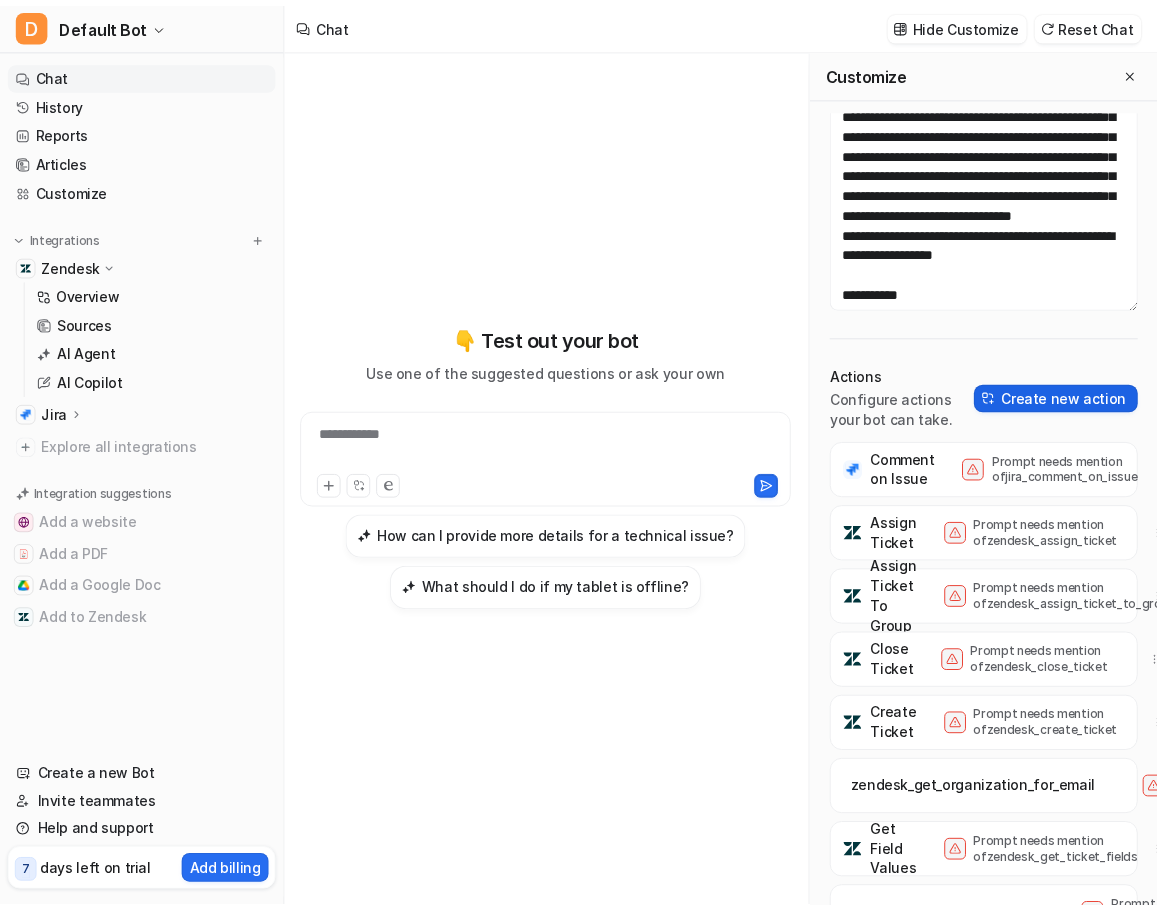 scroll, scrollTop: 0, scrollLeft: 0, axis: both 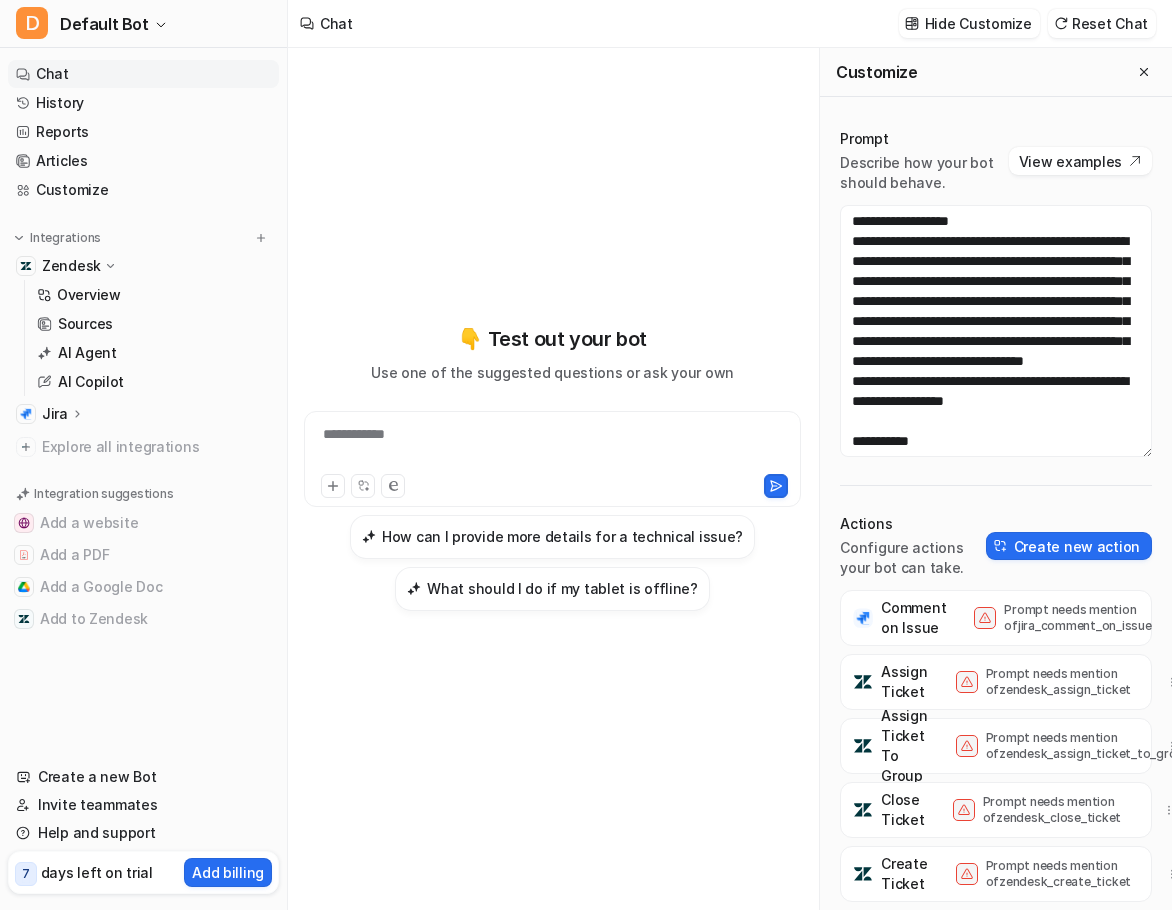 click on "Jira" at bounding box center (143, 414) 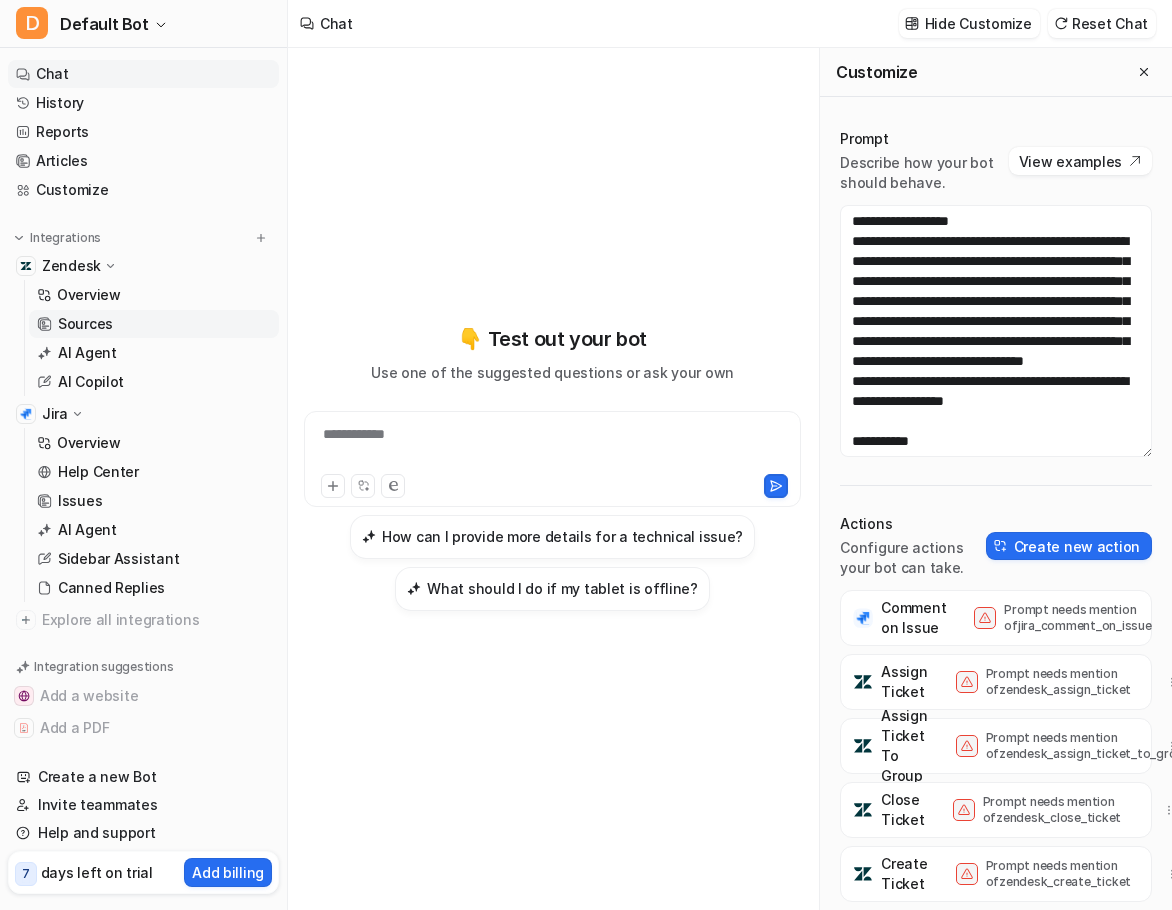click on "Sources" at bounding box center [154, 324] 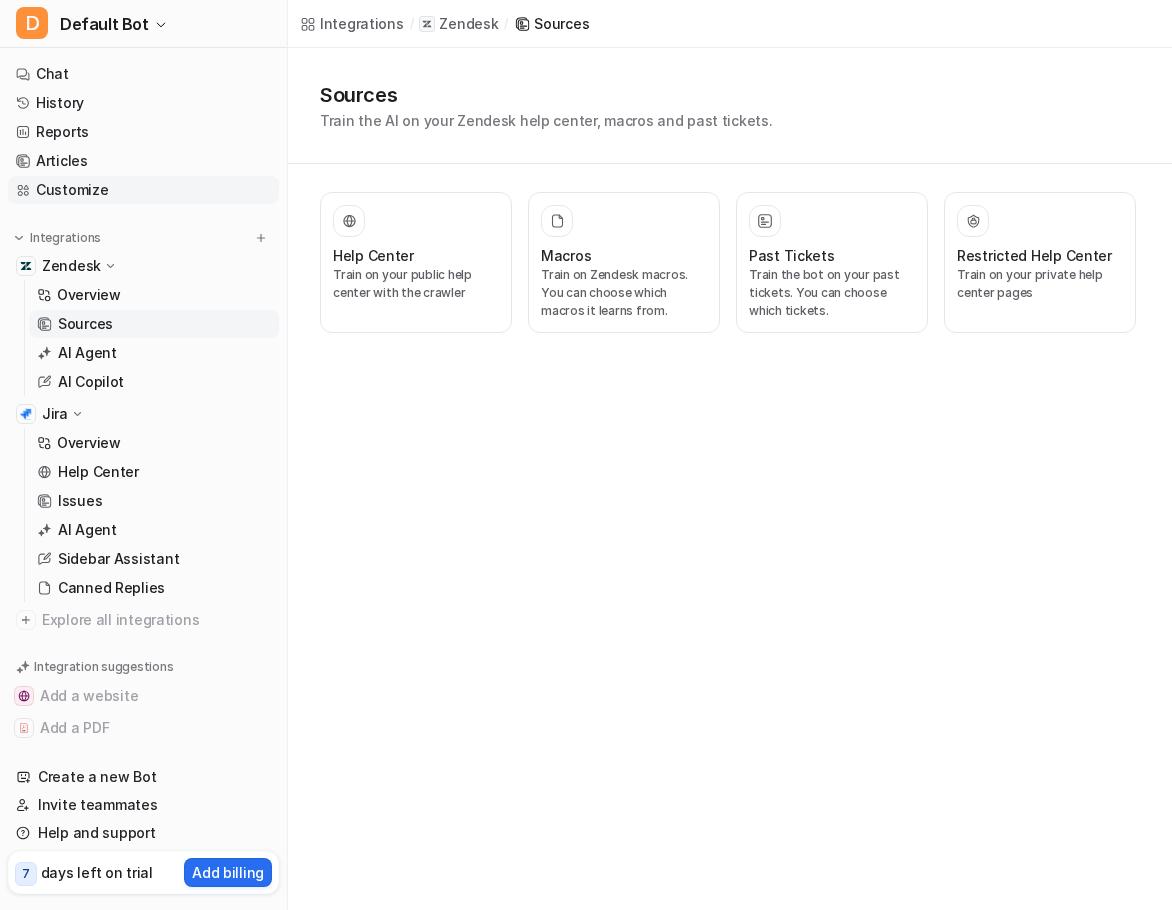 click on "Customize" at bounding box center (143, 190) 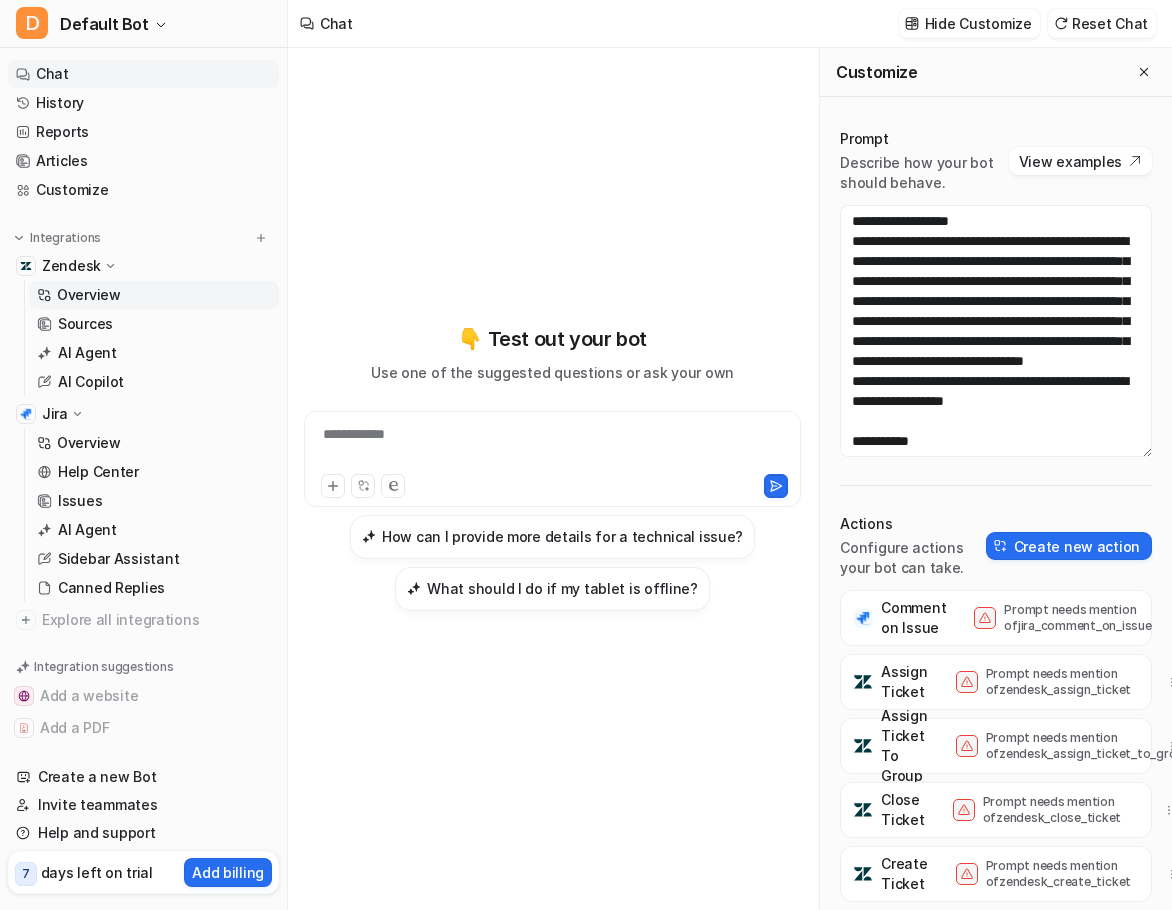 click on "Overview" at bounding box center [89, 295] 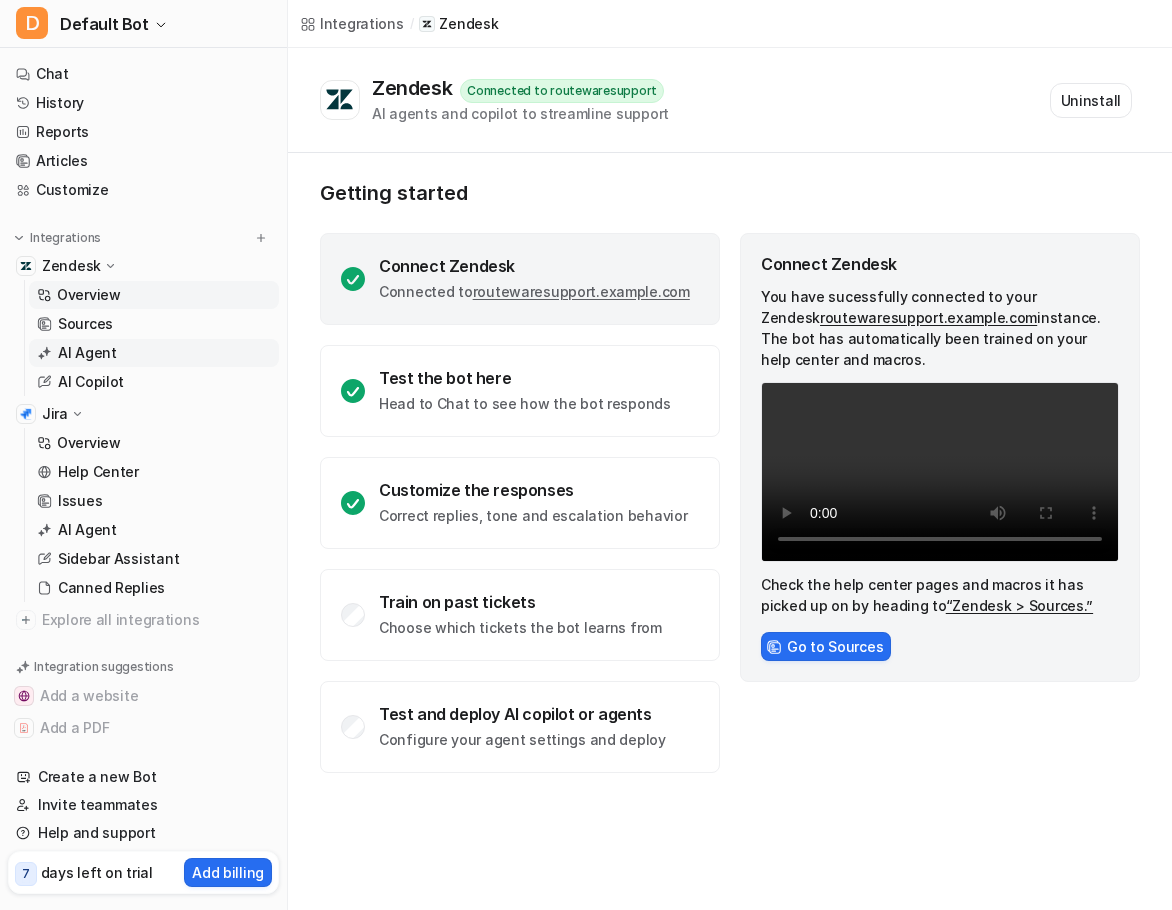 click on "AI Agent" at bounding box center [87, 353] 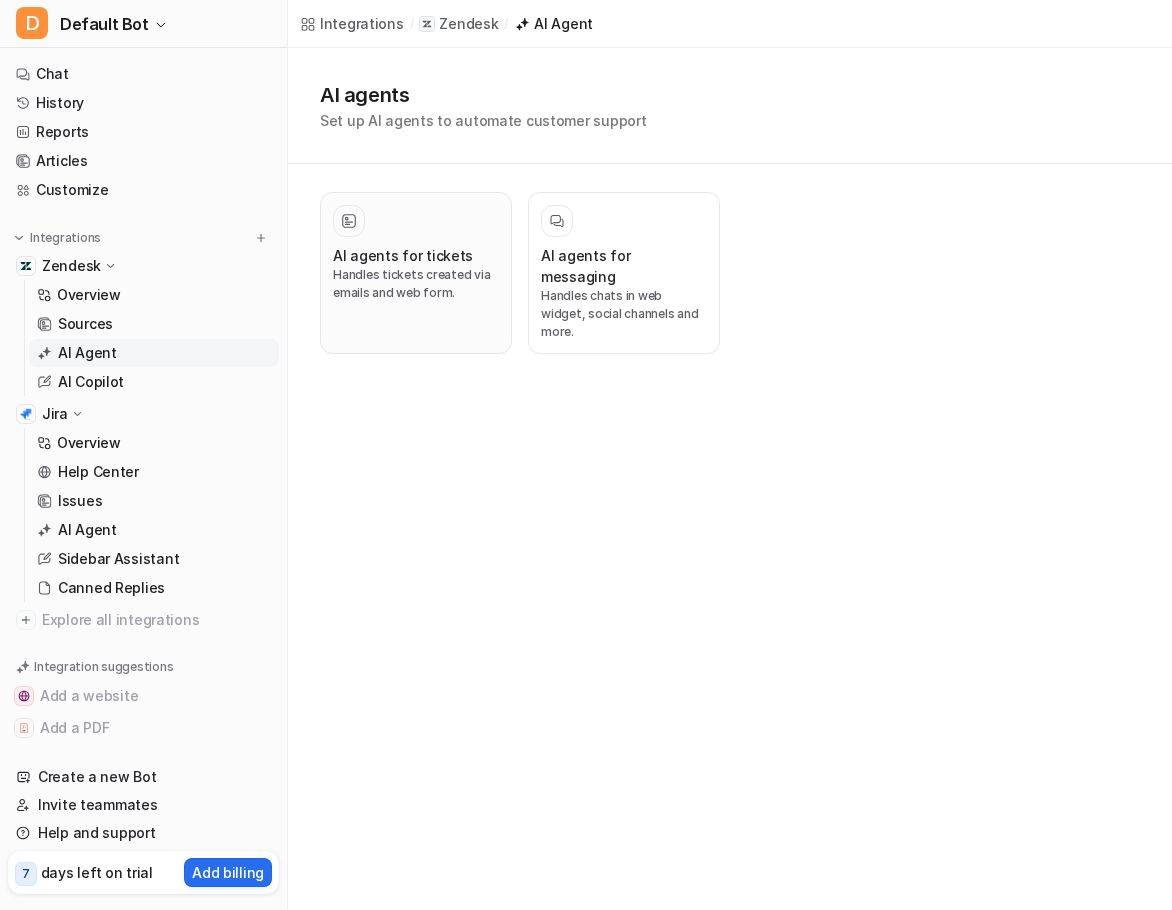 click on "Handles tickets created via emails and web form." at bounding box center (416, 284) 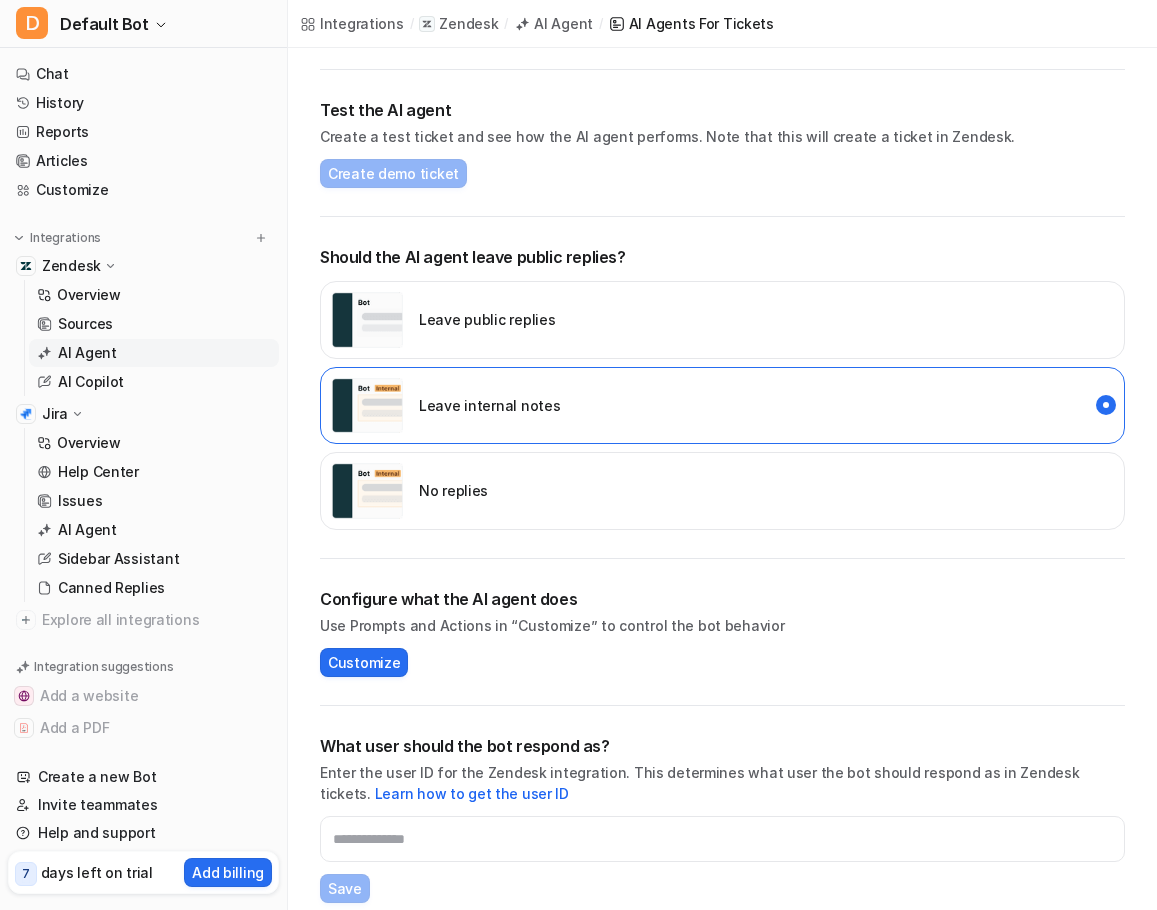 scroll, scrollTop: 408, scrollLeft: 0, axis: vertical 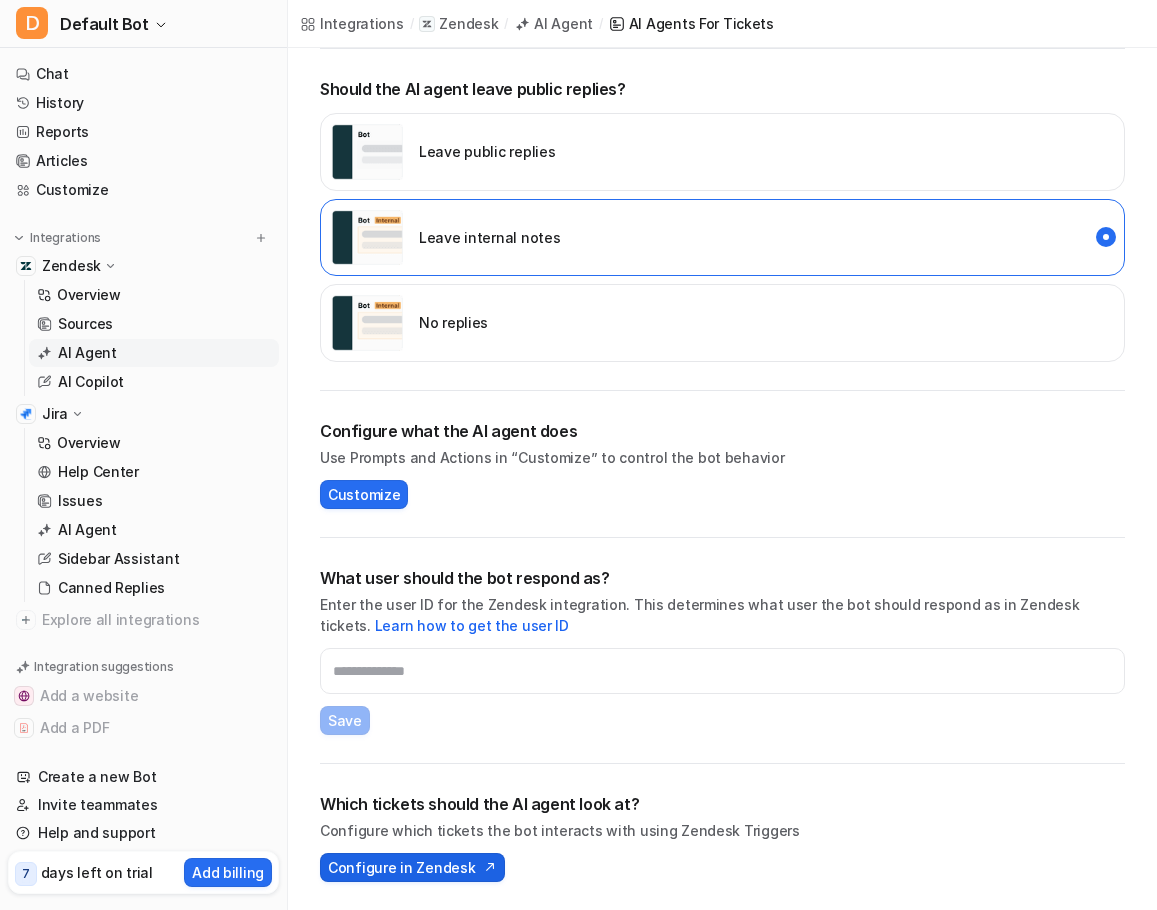 click on "Configure in Zendesk" at bounding box center (401, 867) 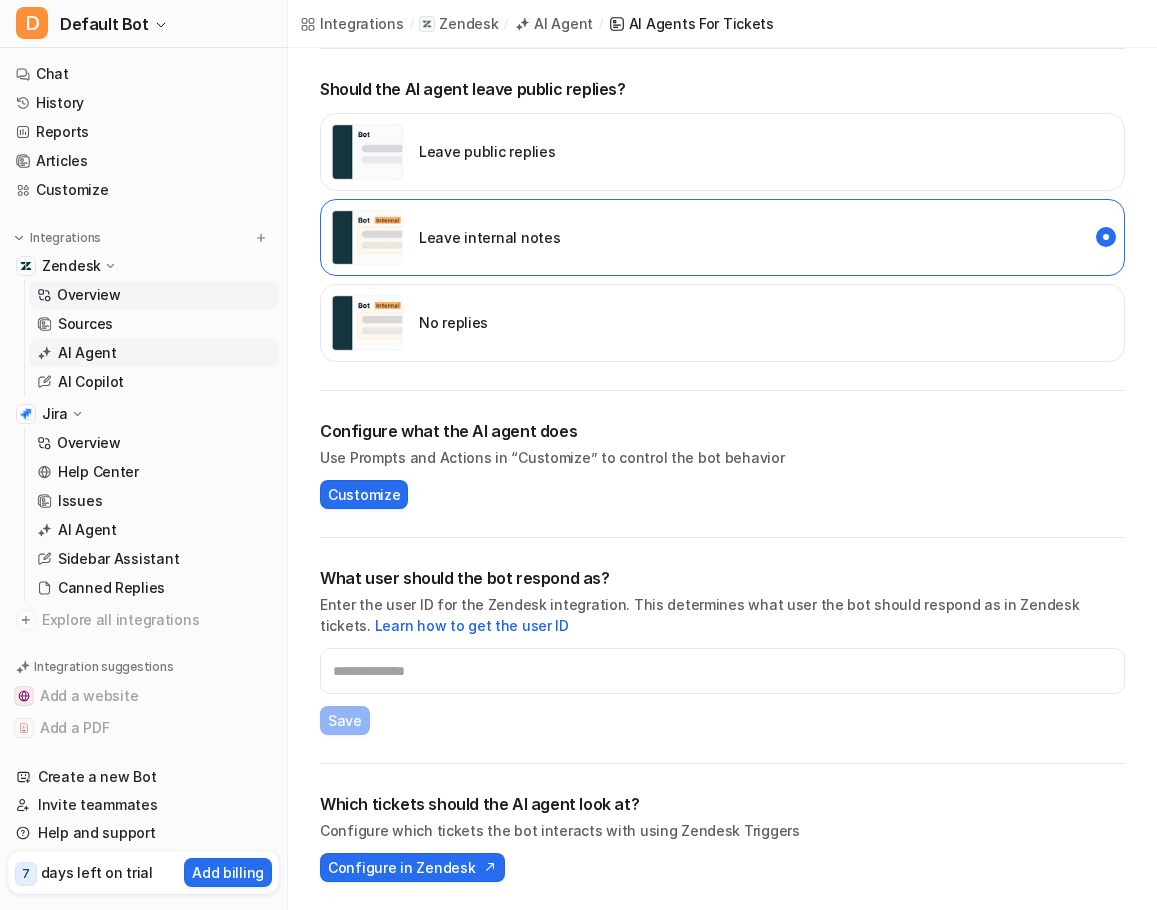 click on "Overview" at bounding box center (89, 295) 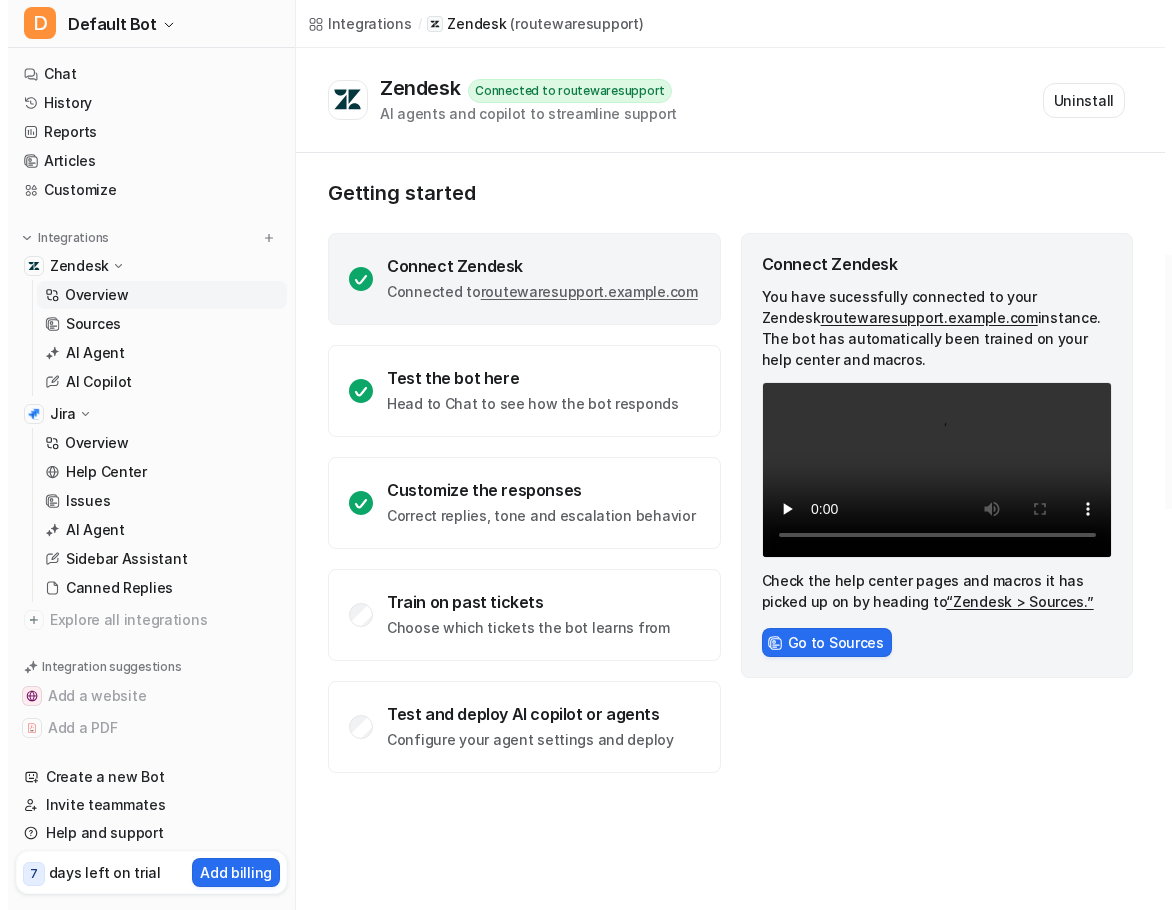 scroll, scrollTop: 0, scrollLeft: 0, axis: both 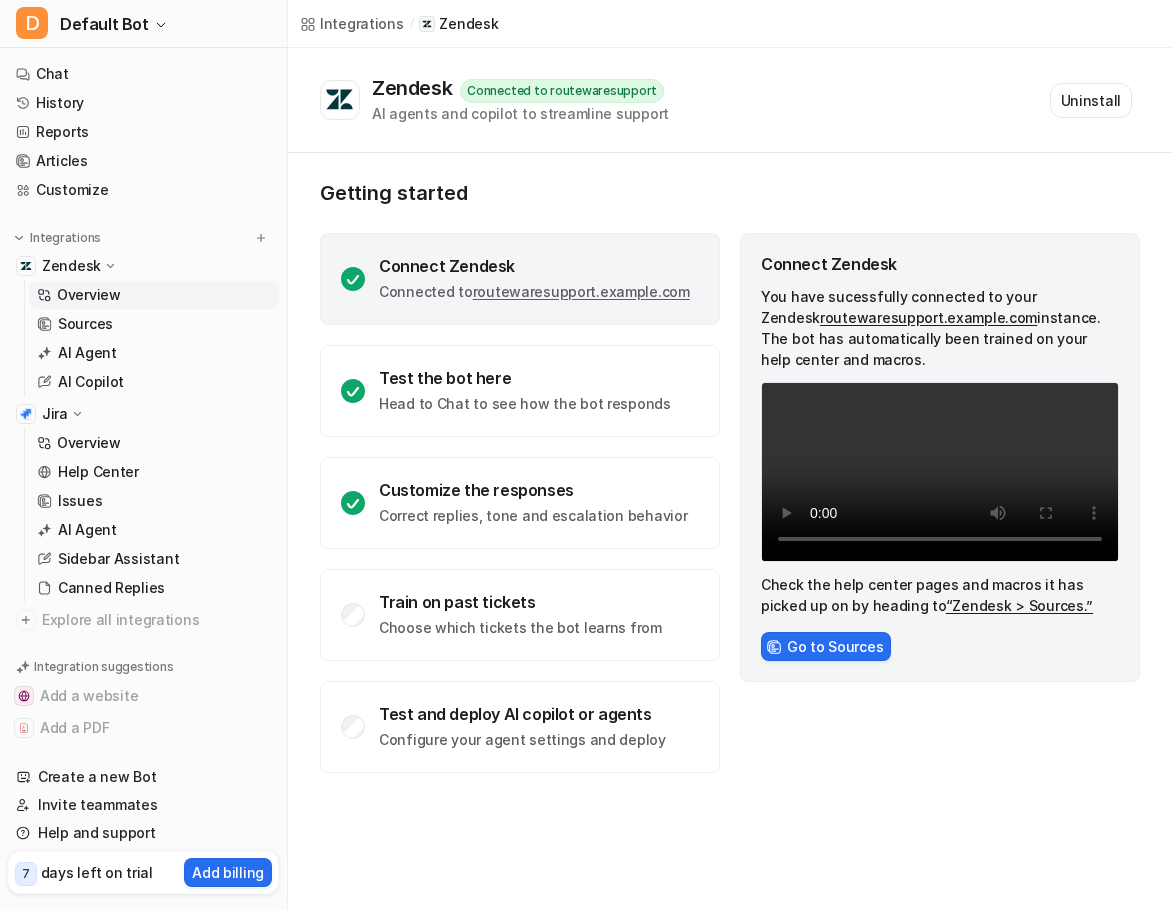 click on "Connect Zendesk" 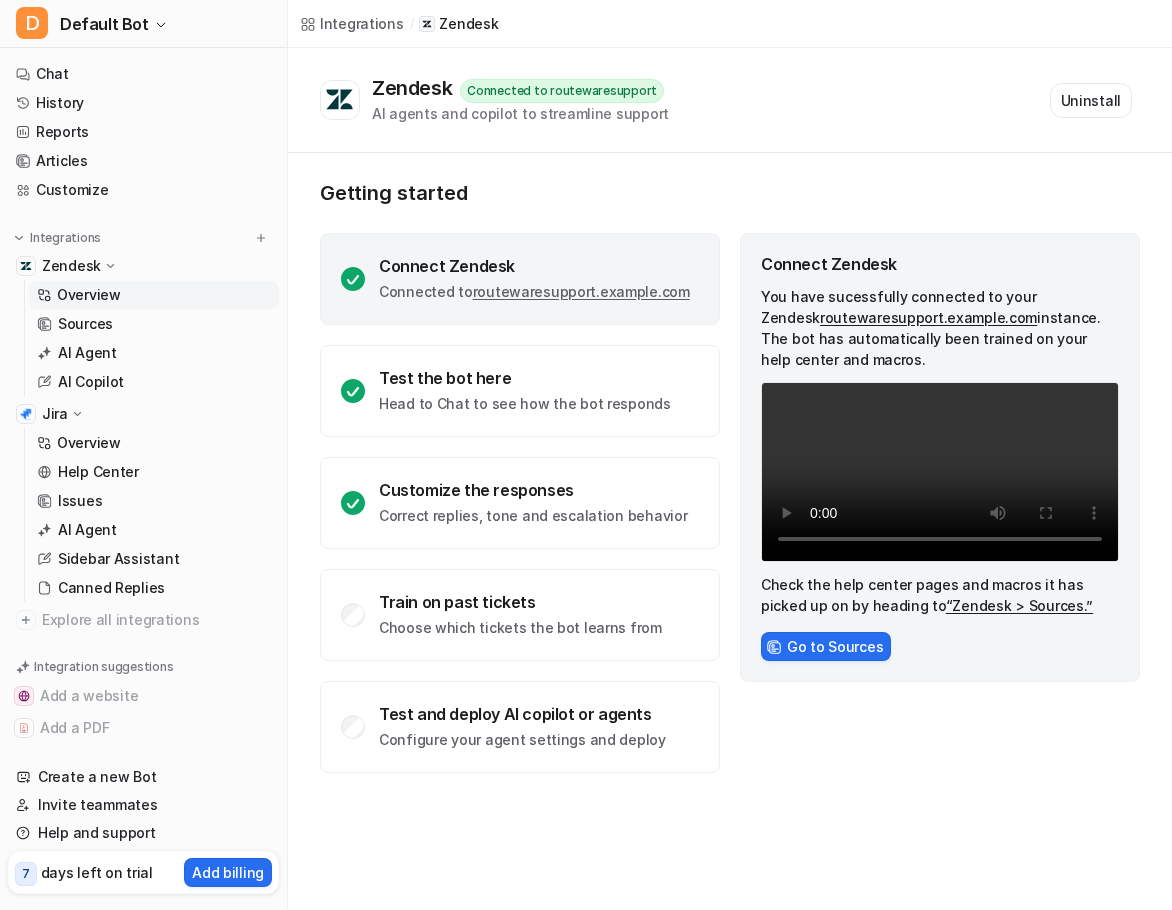 click on "Connect Zendesk" 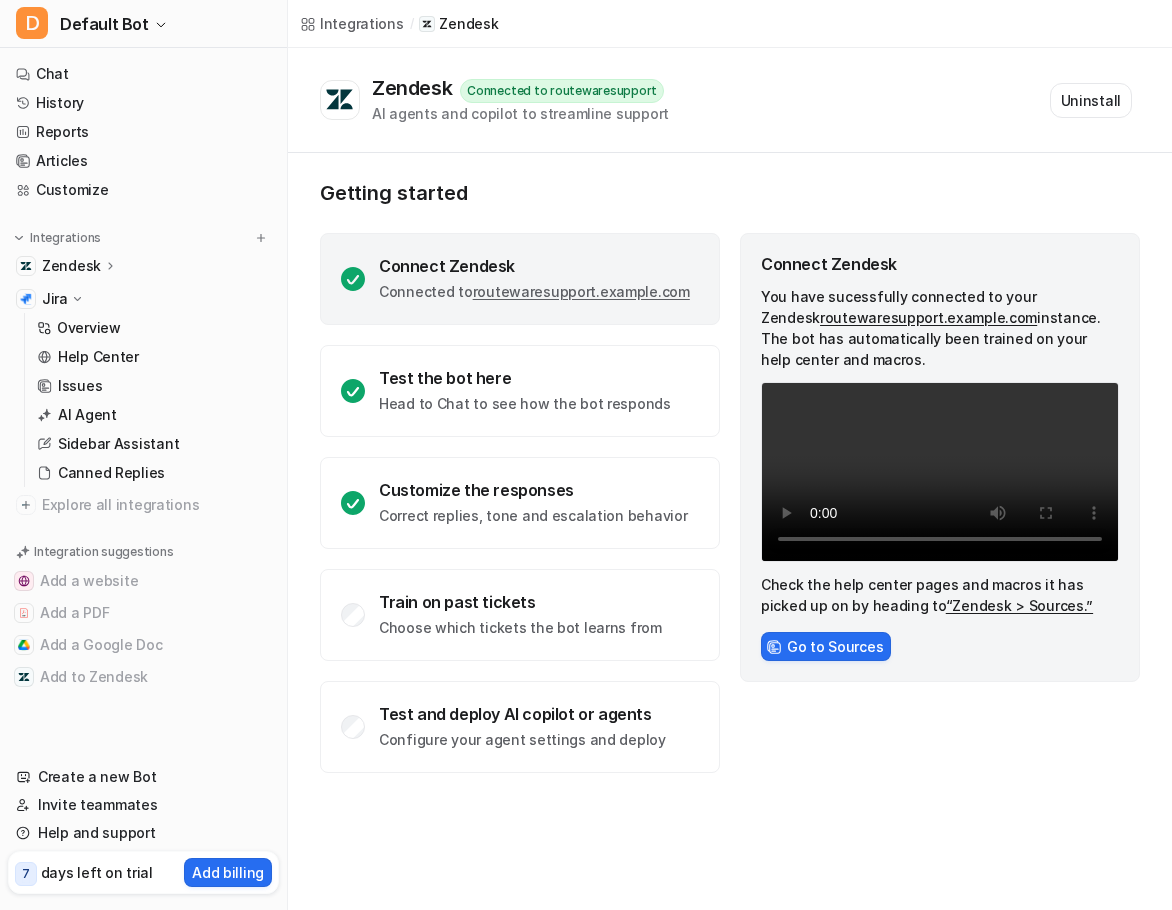 click on "Zendesk" at bounding box center [71, 266] 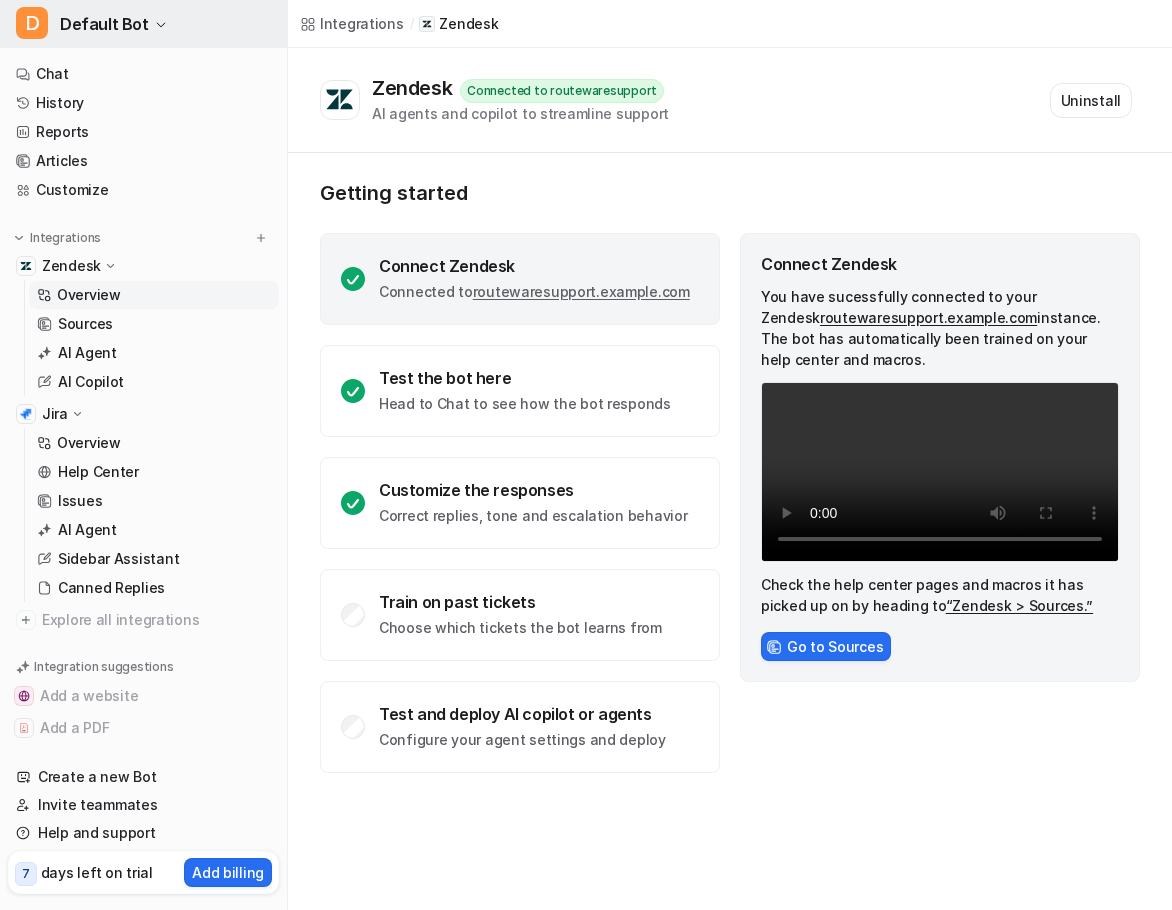 click on "D Default Bot" at bounding box center (143, 24) 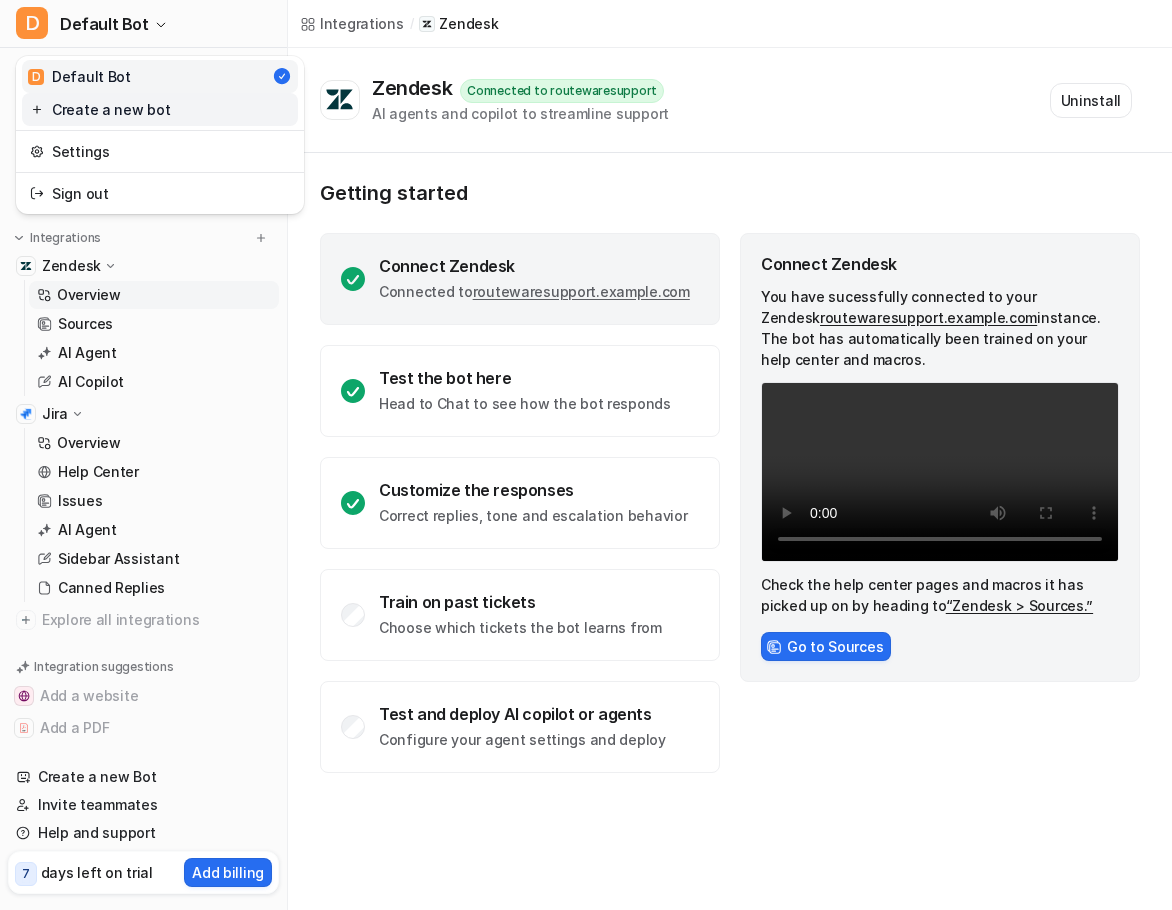 click on "Create a new bot" at bounding box center [160, 109] 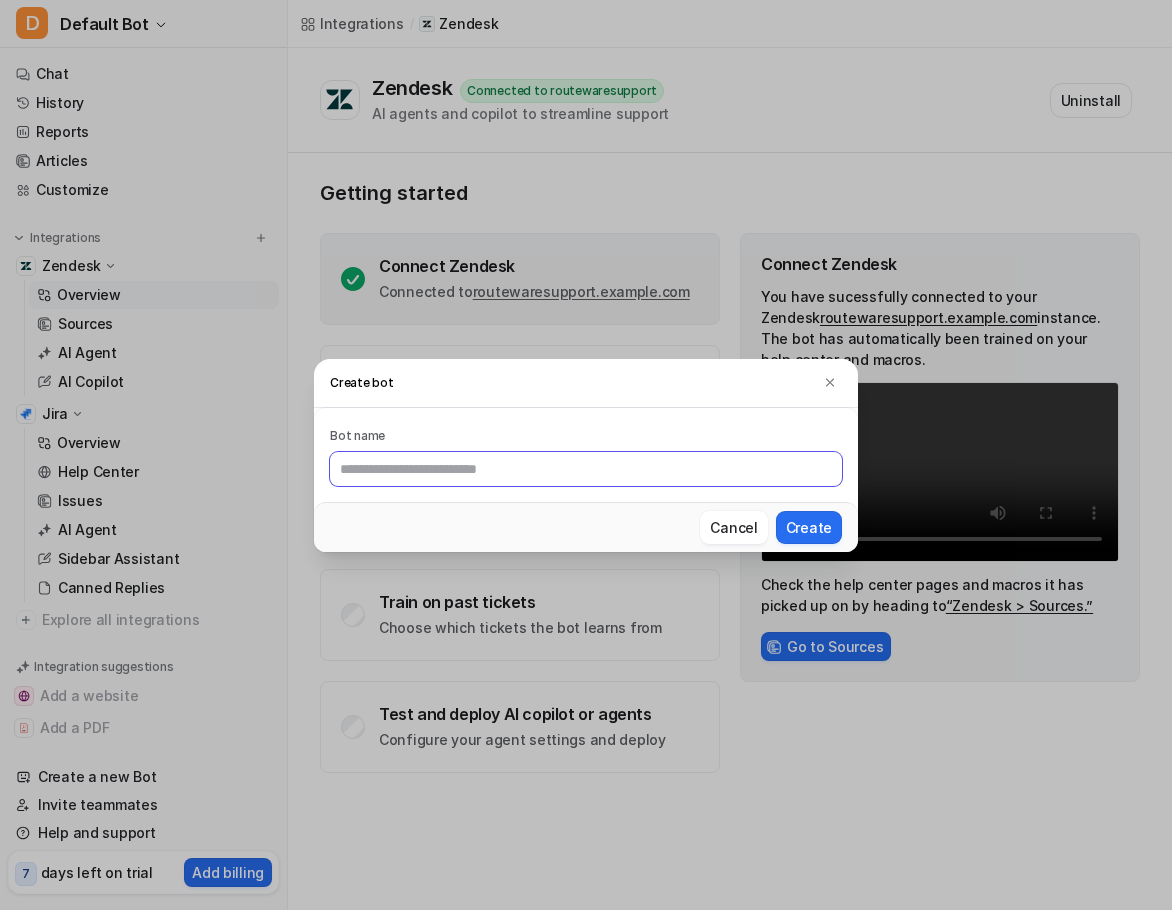 click at bounding box center [586, 469] 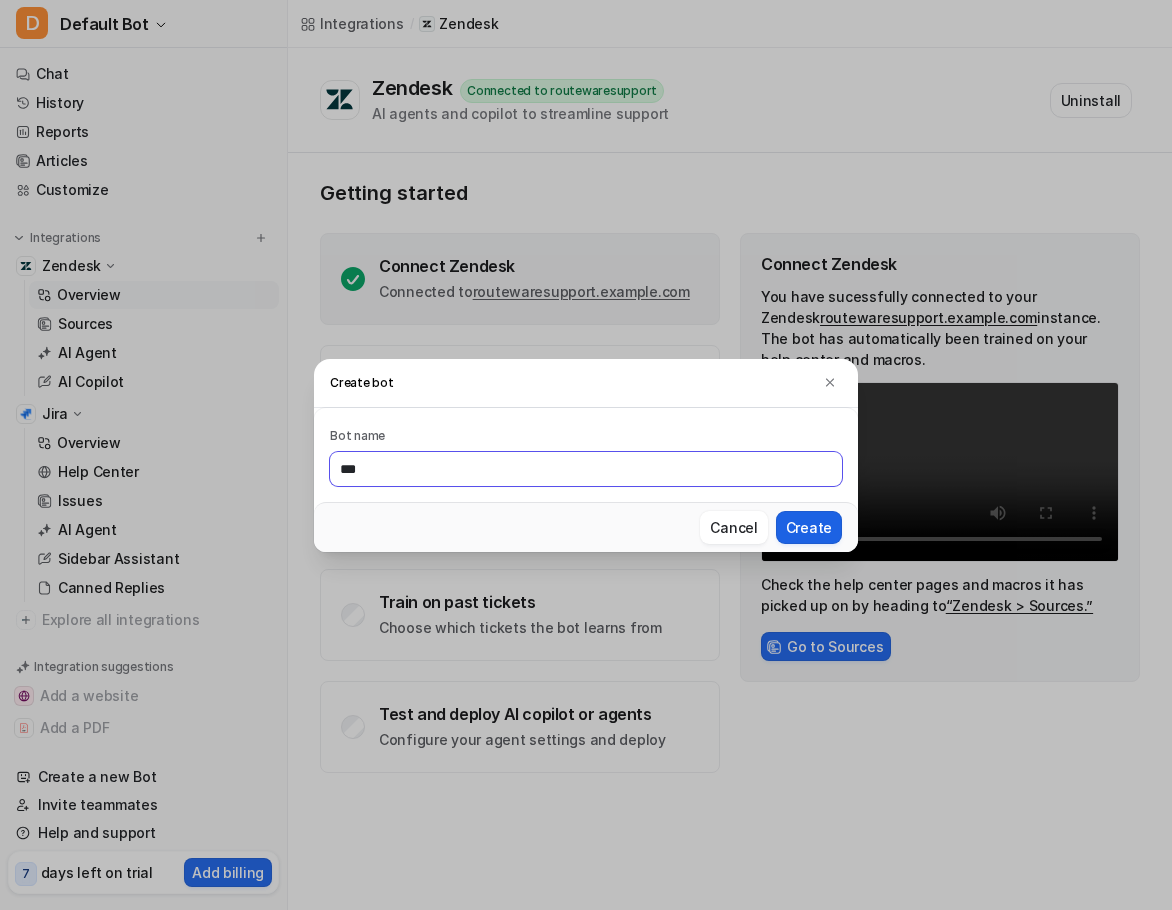 type on "***" 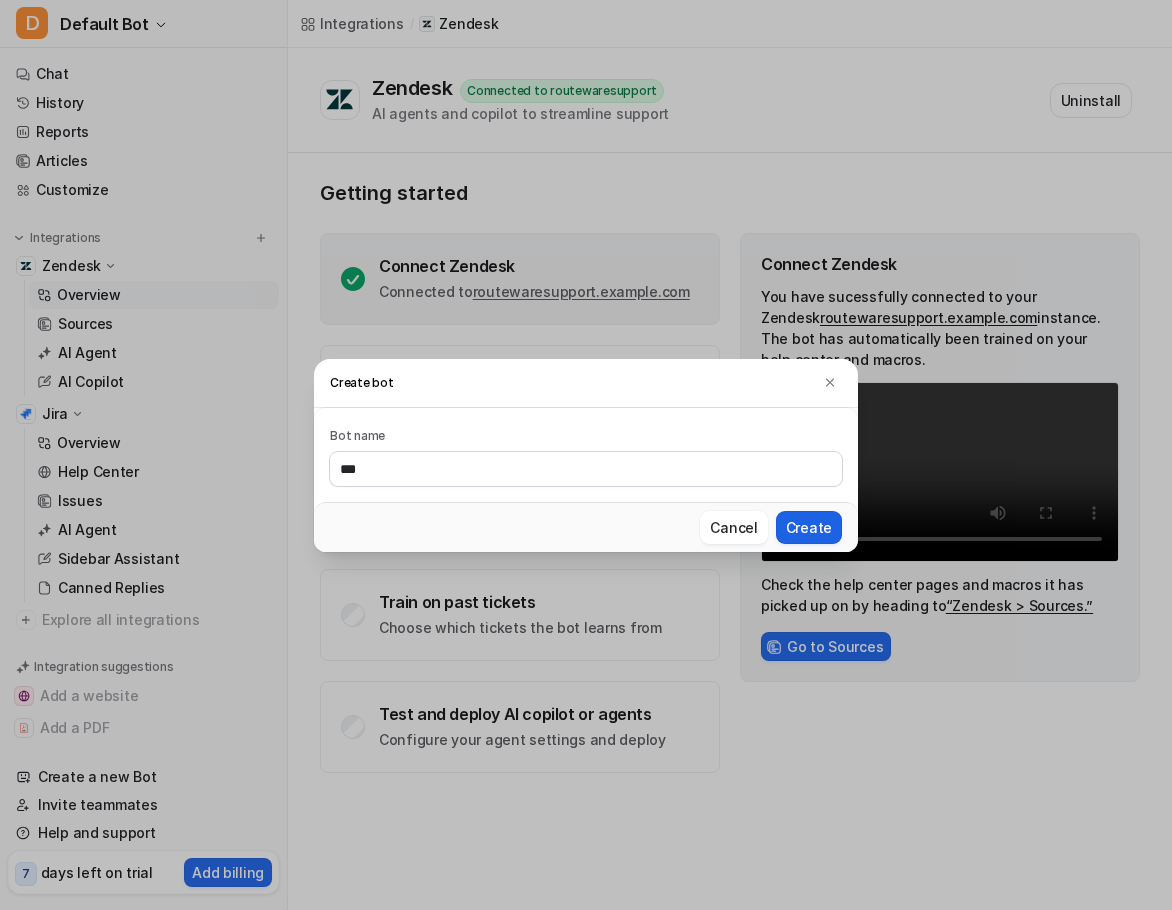 click on "Create" at bounding box center (809, 527) 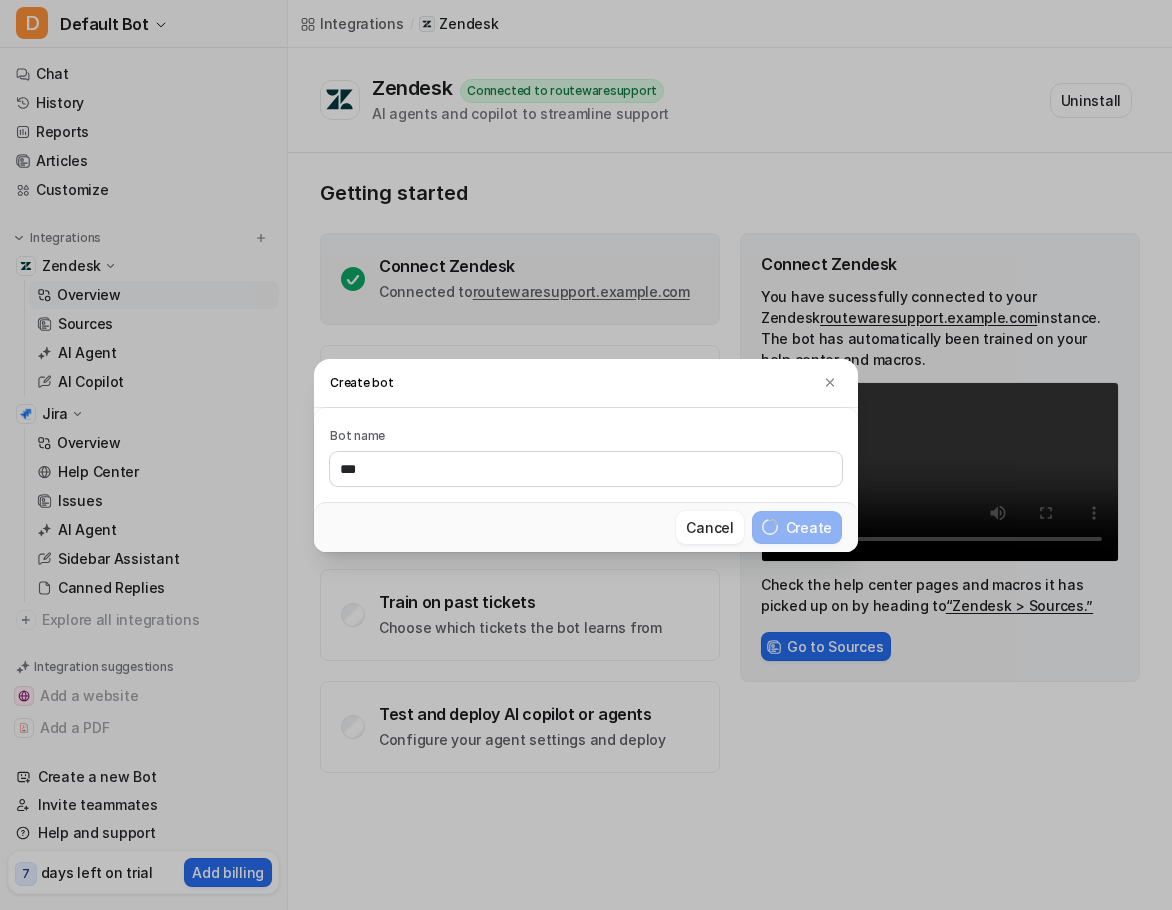type 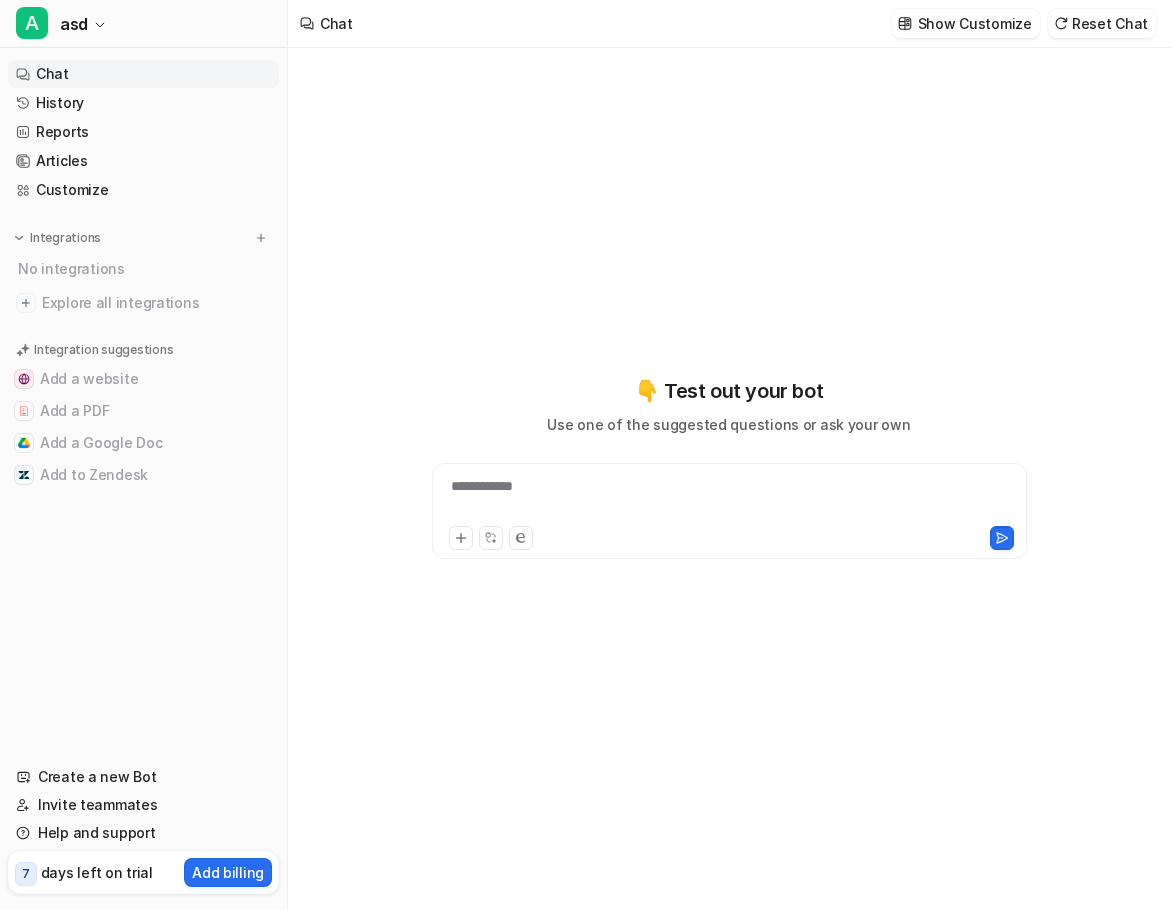 type on "**********" 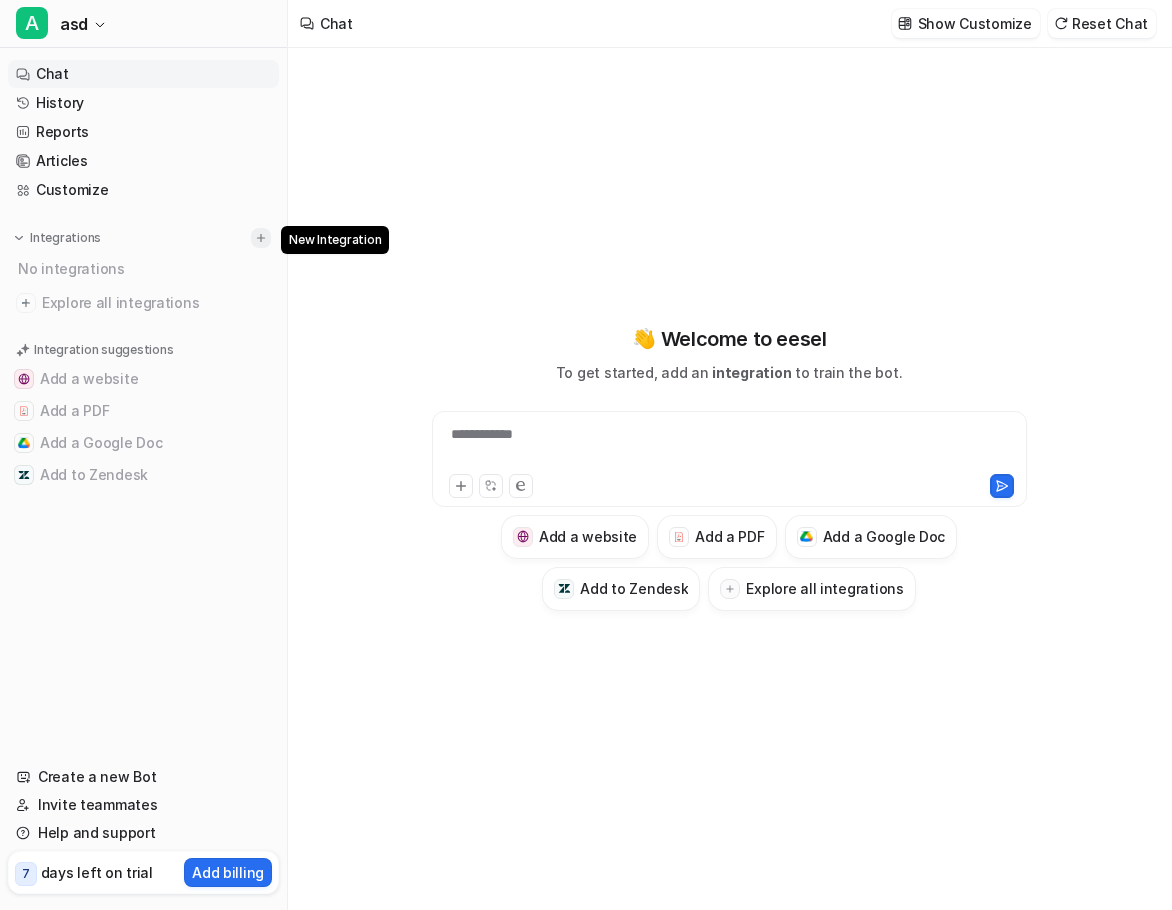 click at bounding box center [261, 238] 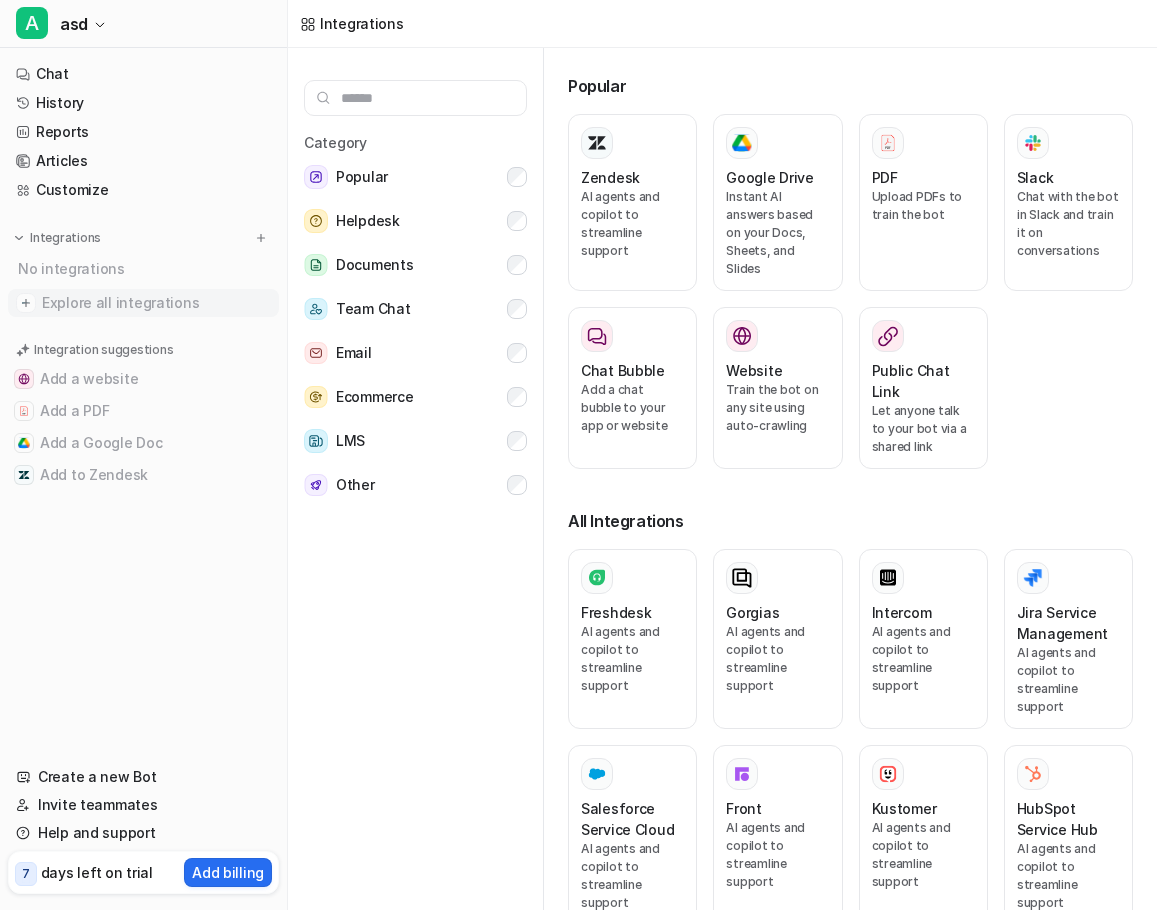 click on "Explore all integrations" at bounding box center (156, 303) 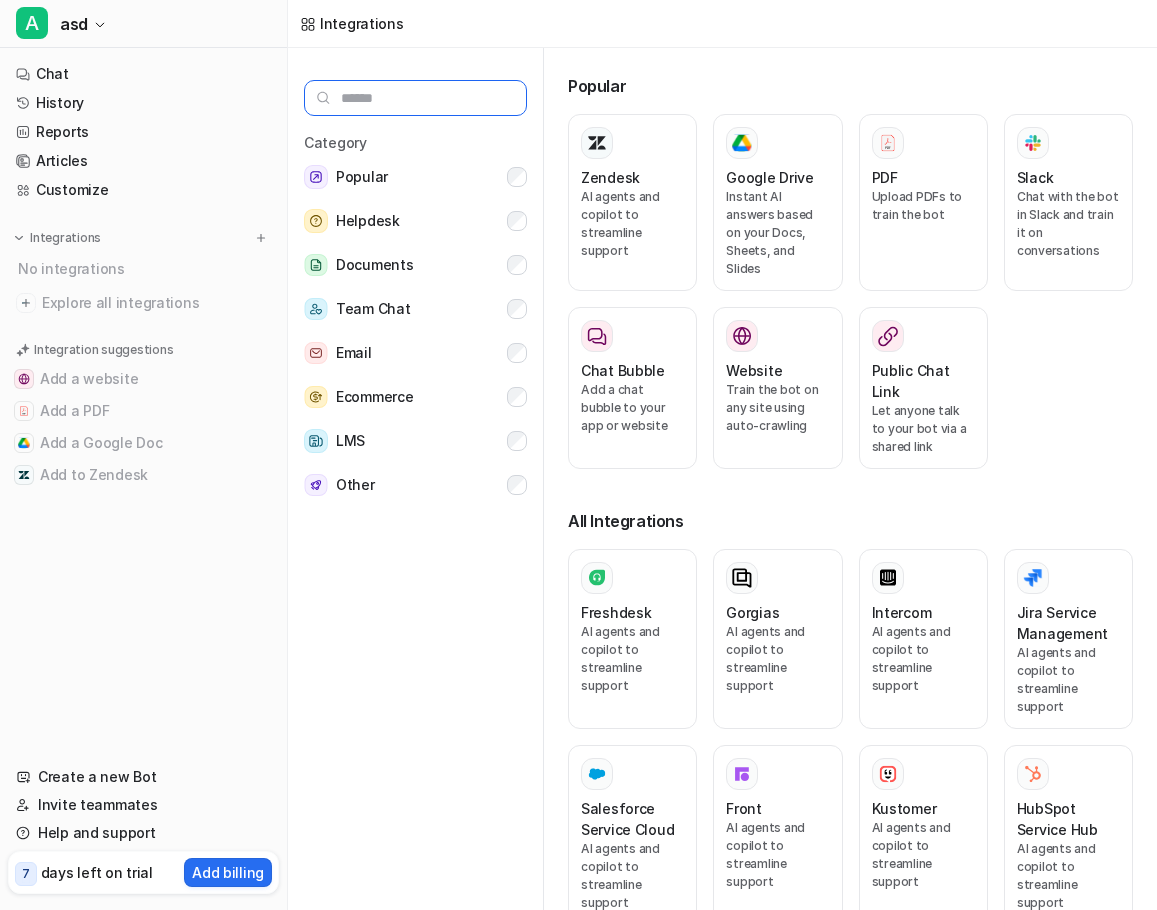 click at bounding box center [415, 98] 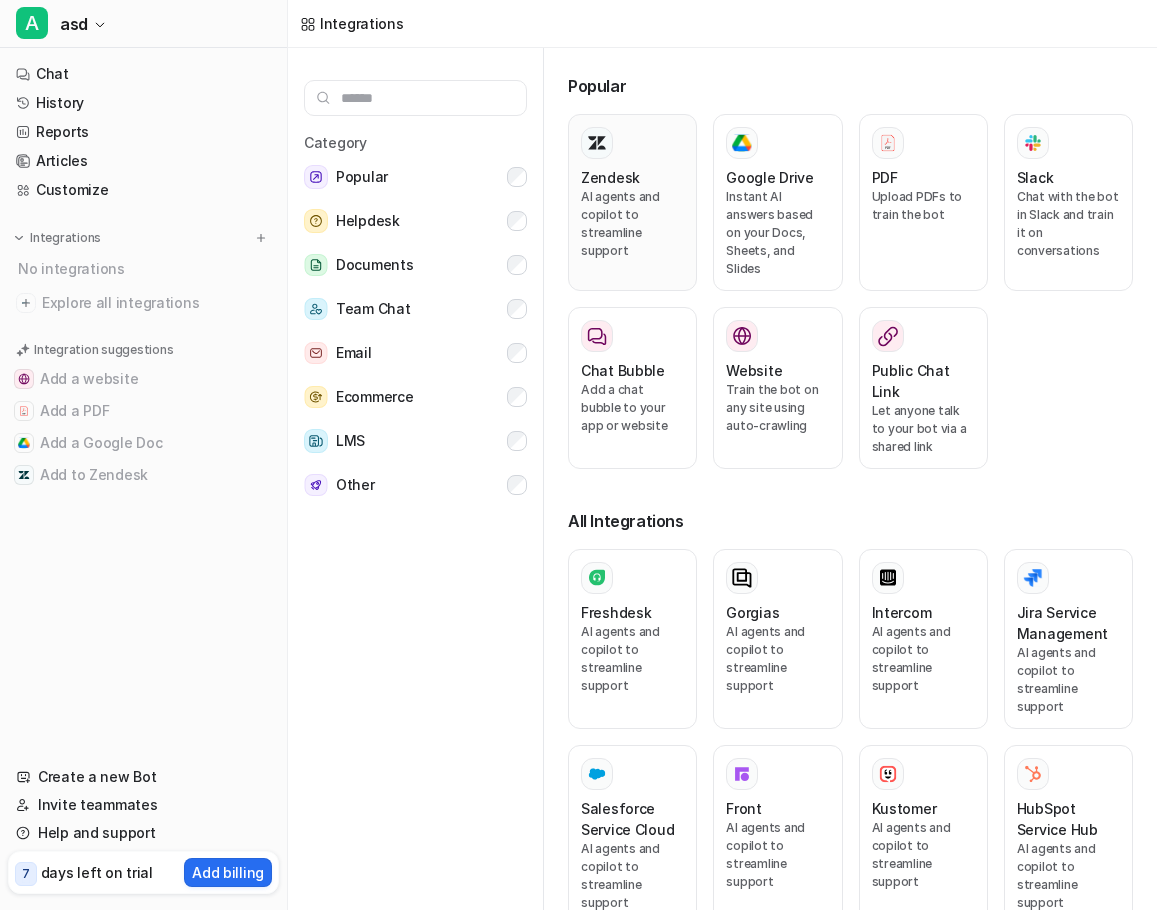 click on "AI agents and copilot to streamline support" at bounding box center (632, 224) 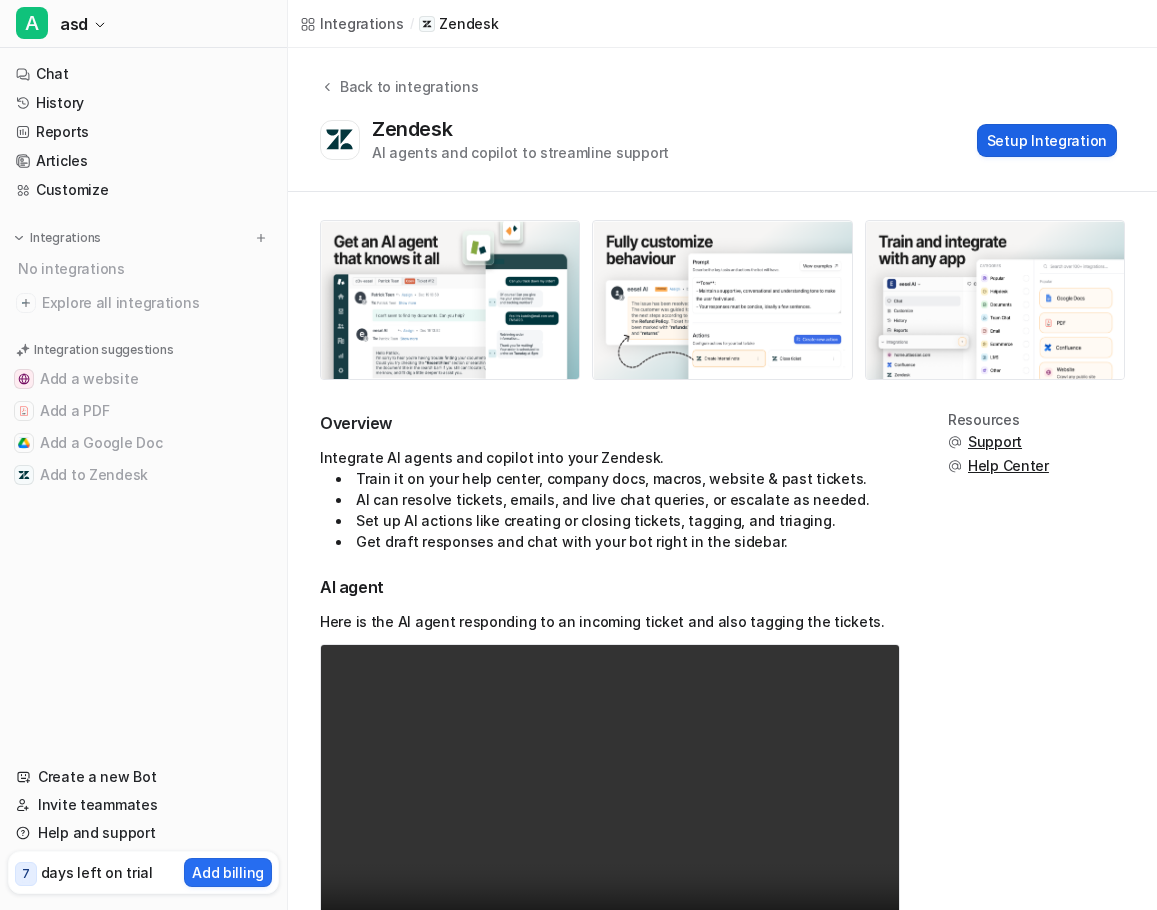 click on "Setup Integration" at bounding box center (1047, 140) 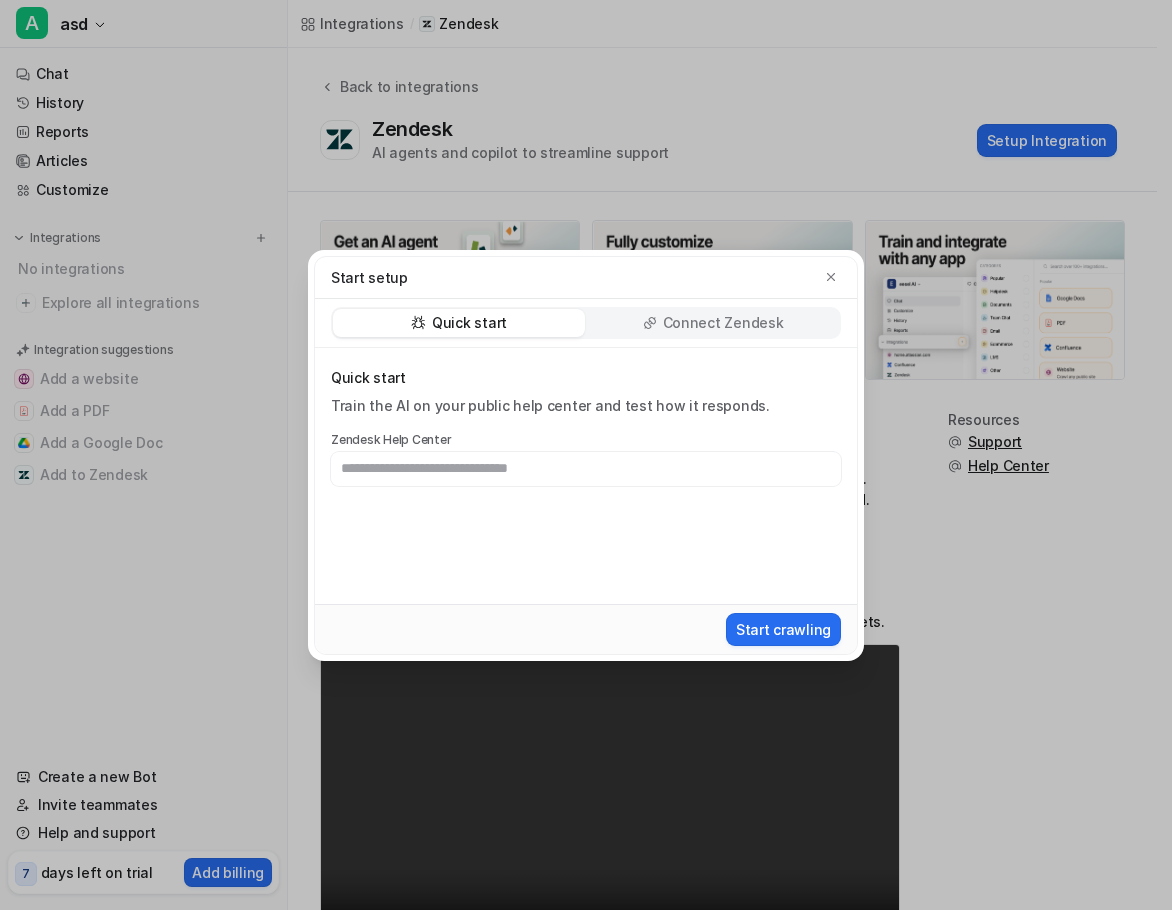click at bounding box center (586, 469) 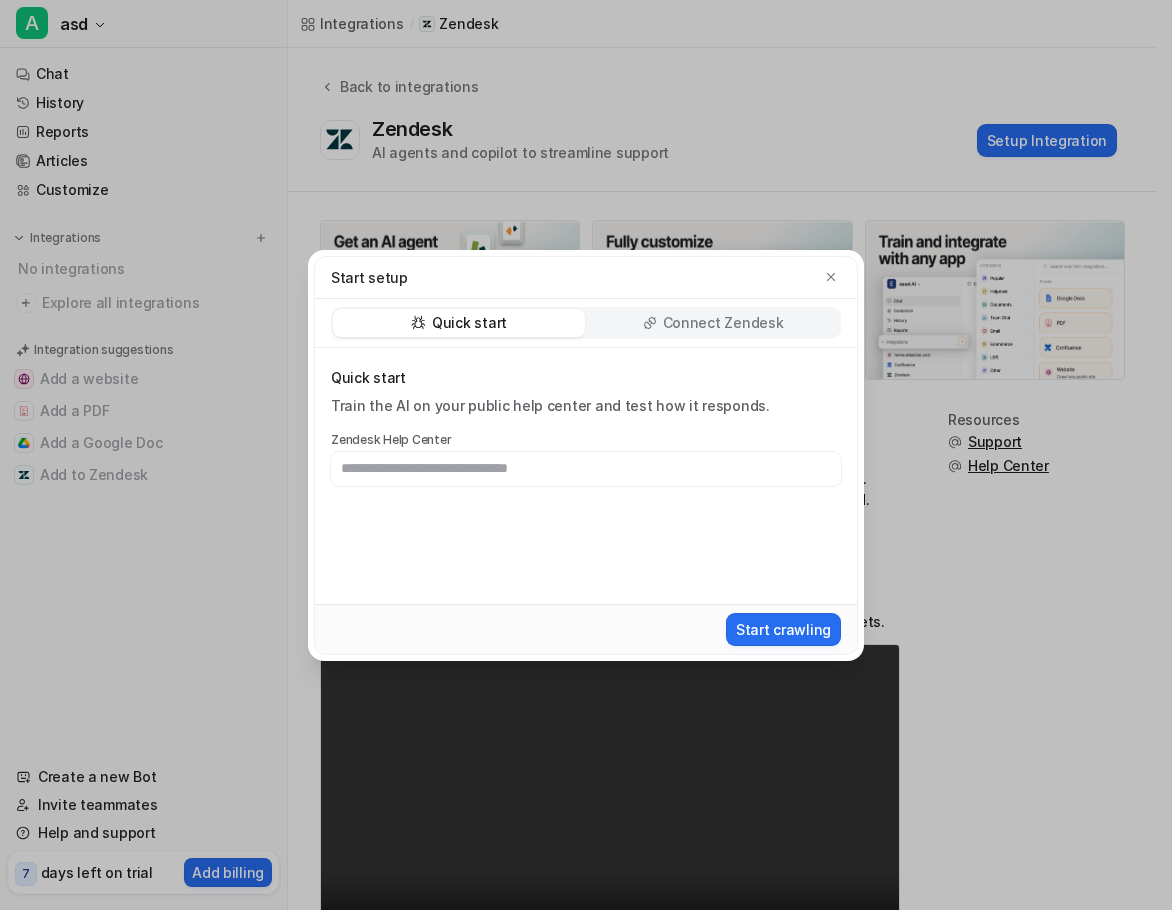 click on "Connect Zendesk" at bounding box center (723, 323) 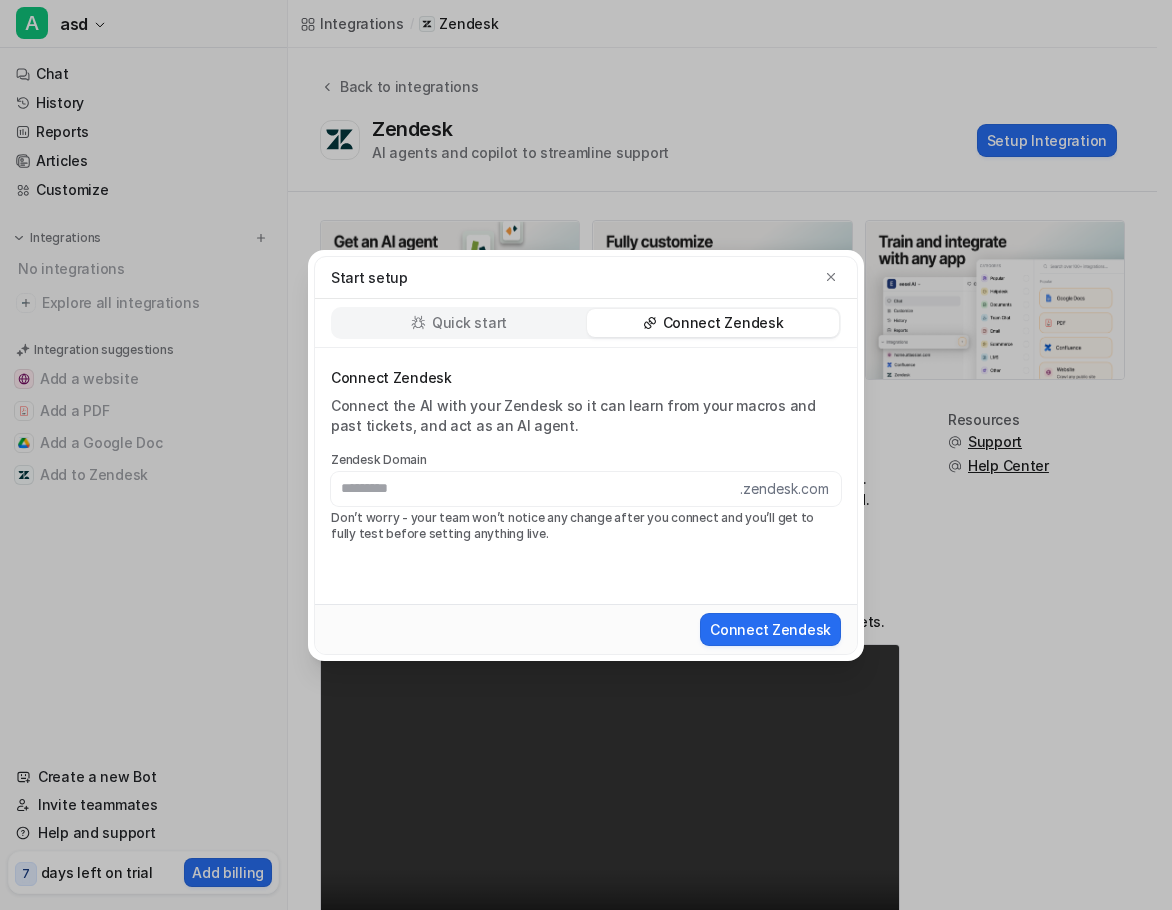 click at bounding box center (535, 489) 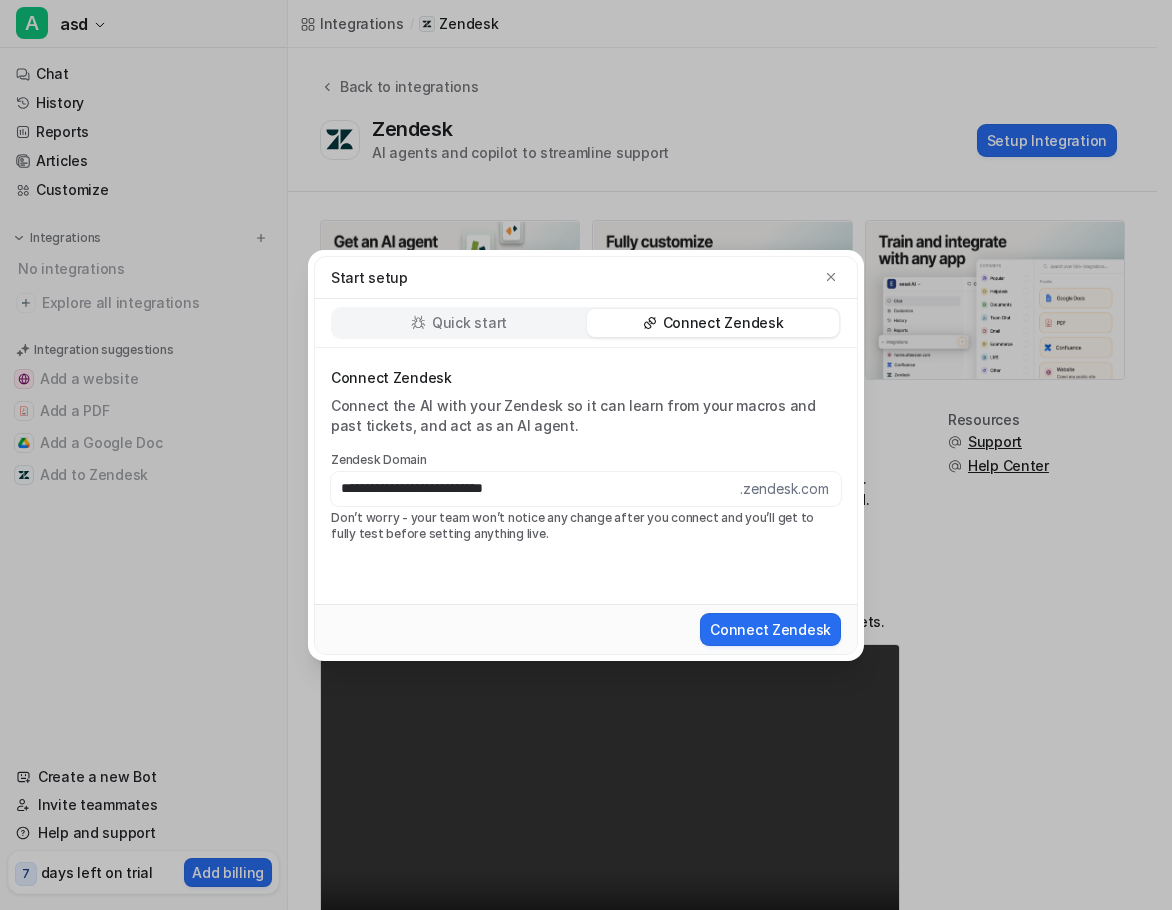 drag, startPoint x: 586, startPoint y: 480, endPoint x: 458, endPoint y: 494, distance: 128.76335 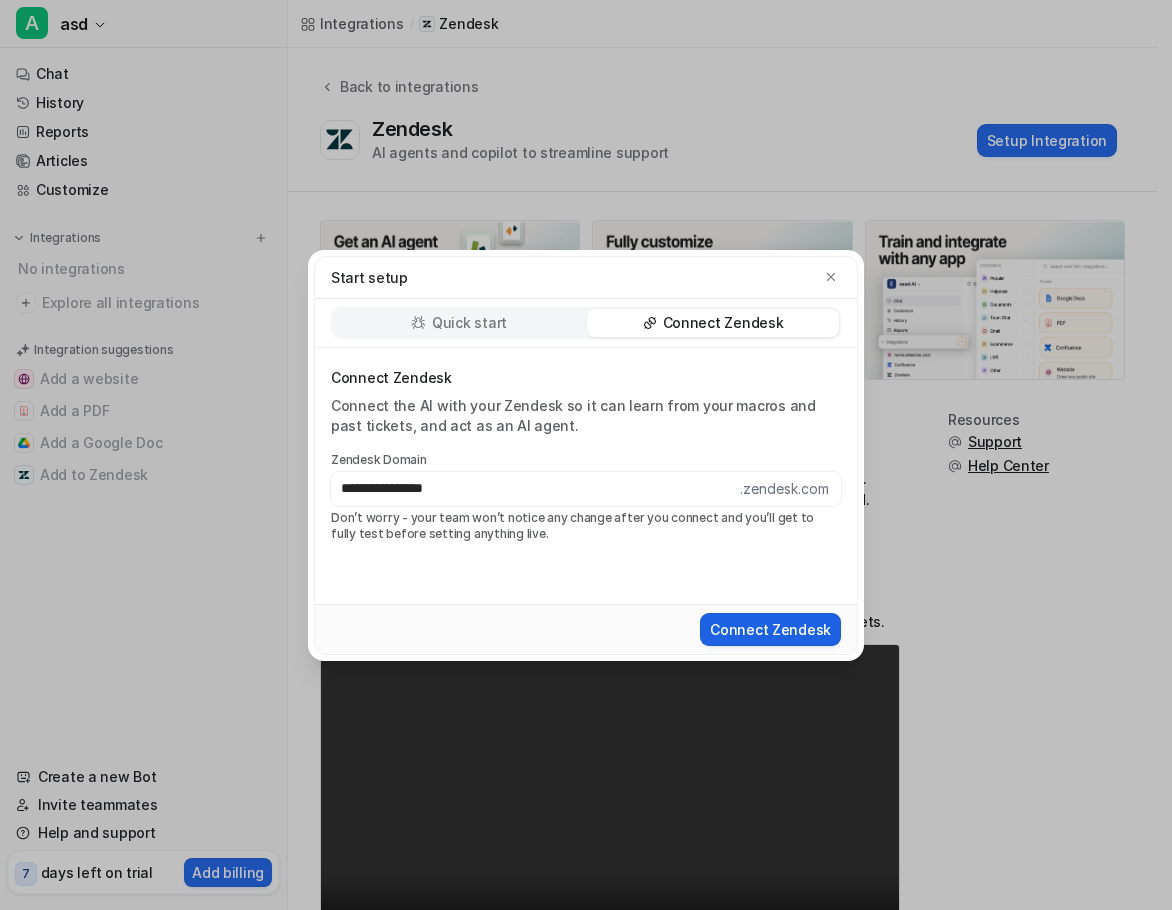 type on "**********" 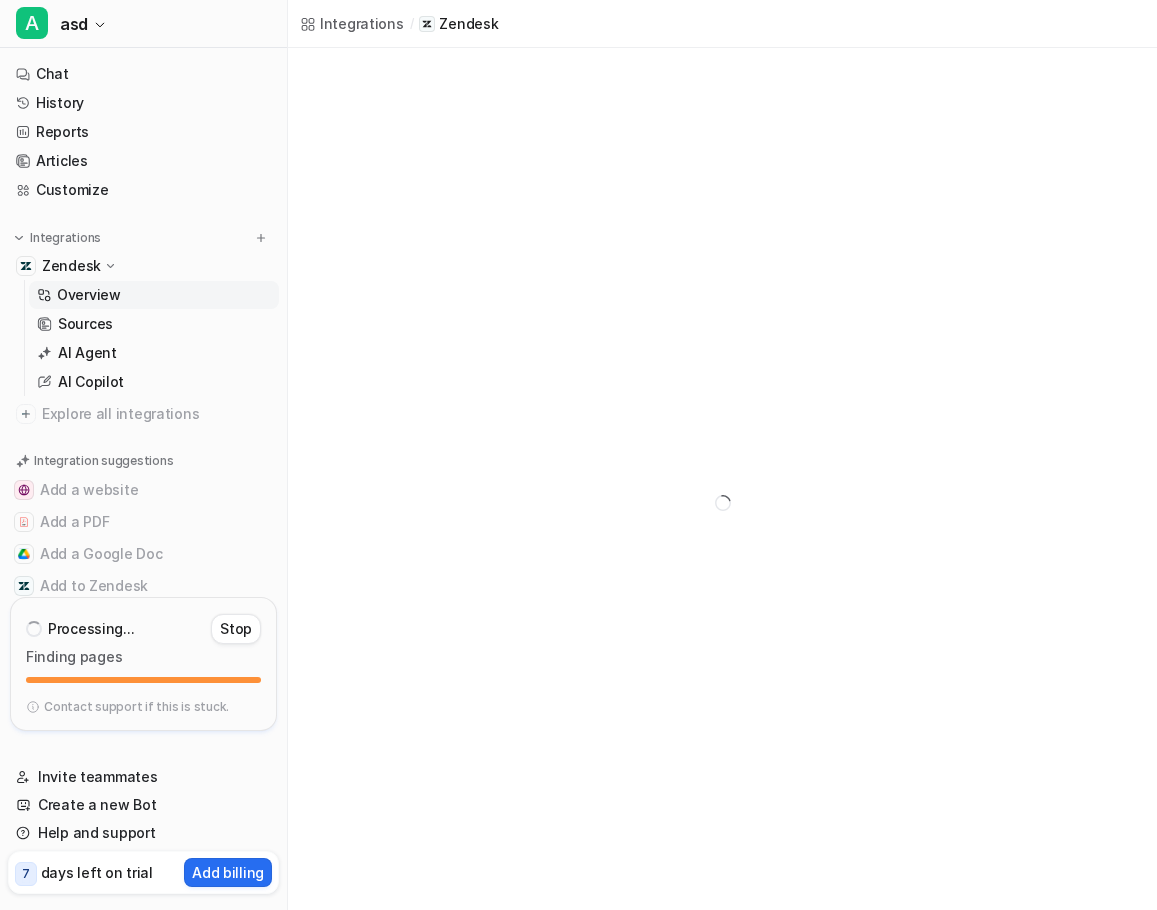 scroll, scrollTop: 0, scrollLeft: 0, axis: both 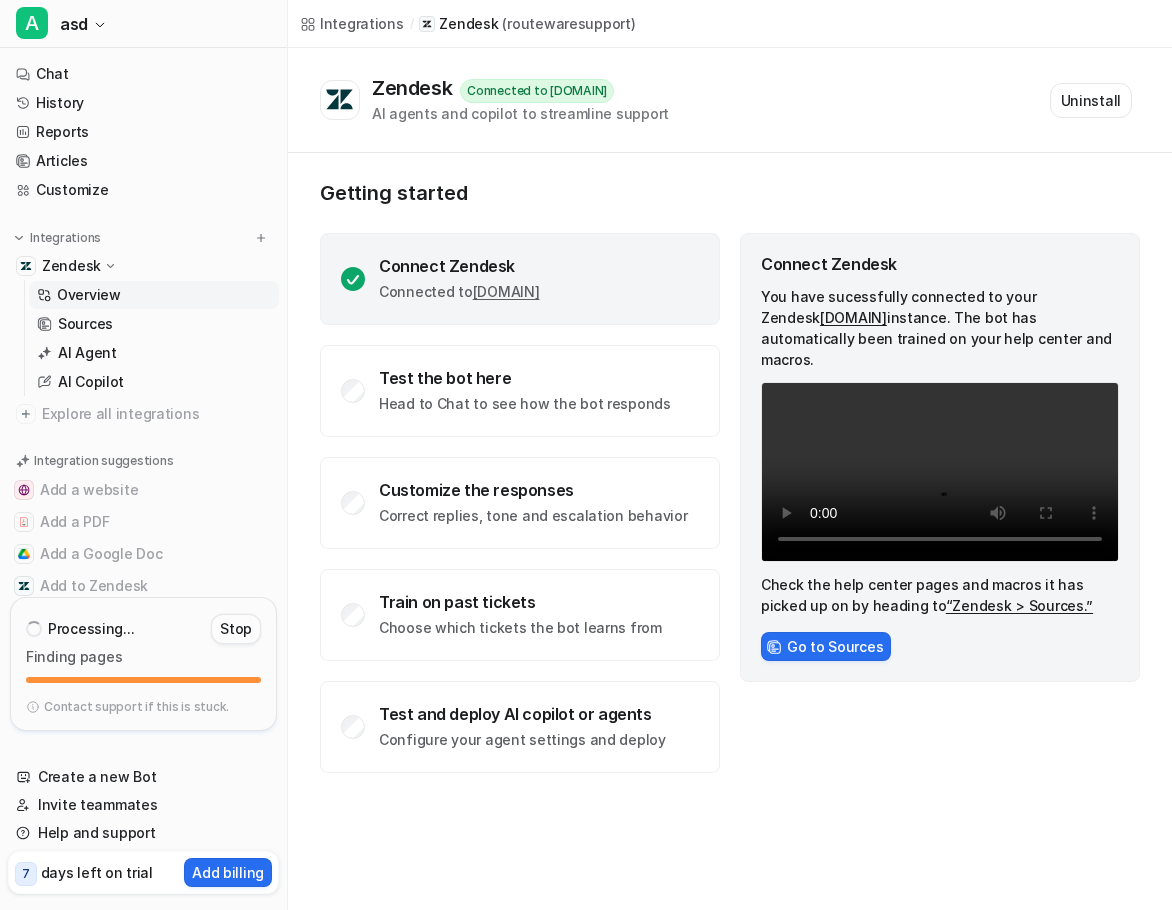 click on "Stop" at bounding box center [236, 629] 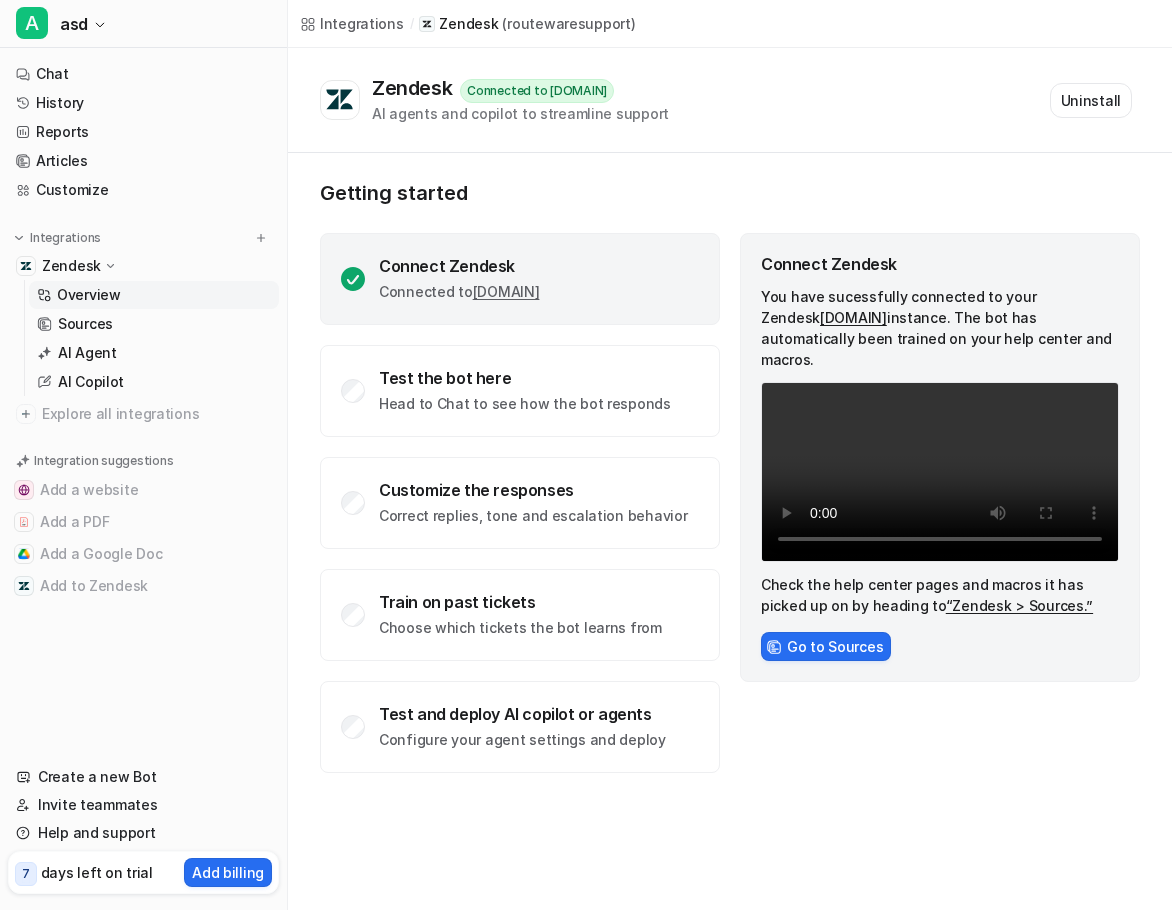 click on "Getting started Connect Zendesk Connected to  routewaresupport.zendesk.com Test the bot here Head to Chat to see how the bot responds Customize the responses Correct replies, tone and escalation behavior Train on past tickets Choose which tickets the bot learns from Test and deploy AI copilot or agents Configure your agent settings and deploy Connect Zendesk You have sucessfully connected to your Zendesk  routewaresupport.zendesk.com  instance. The bot has automatically been trained on your help center and macros. Your browser does not support the video tag. Check the help center pages and macros it has picked up on by heading to  “Zendesk > Sources.” Go to Sources" at bounding box center (730, 477) 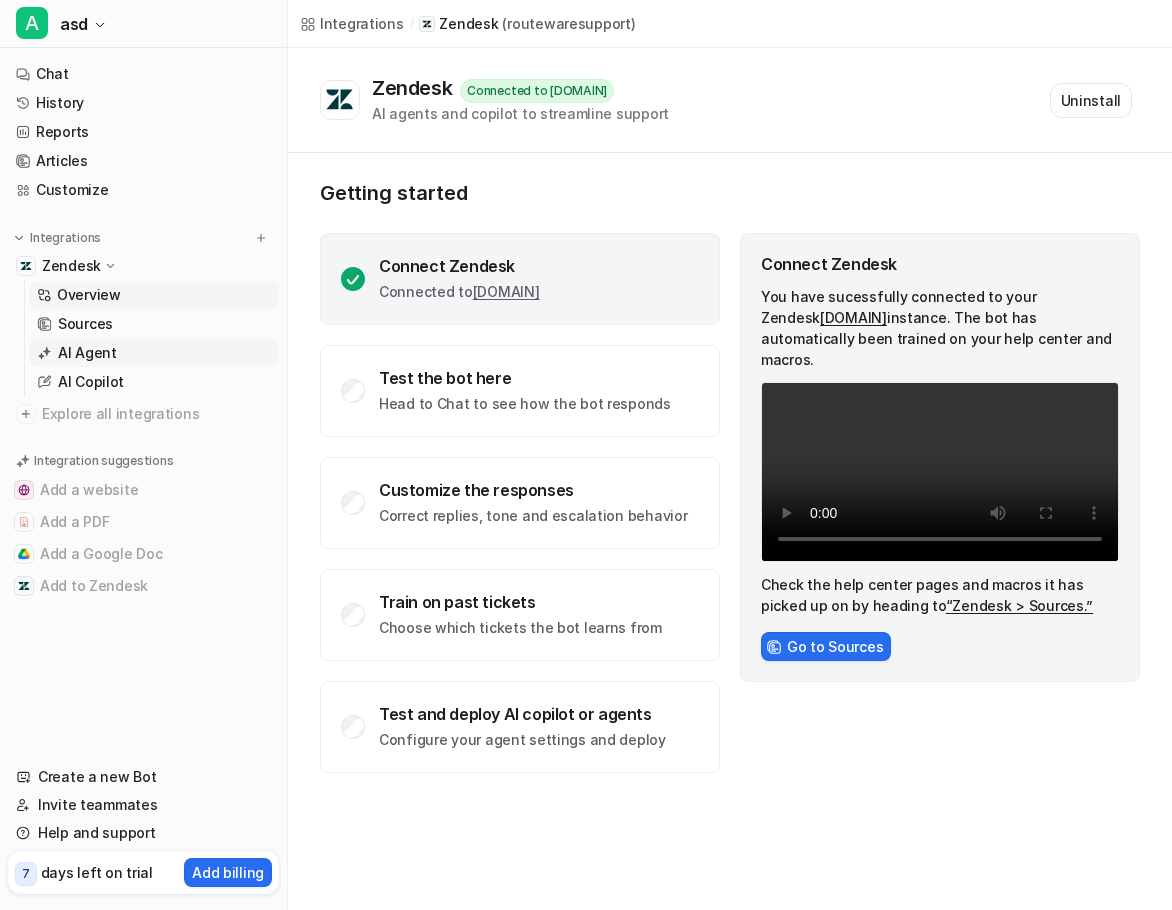 click on "AI Agent" at bounding box center (154, 353) 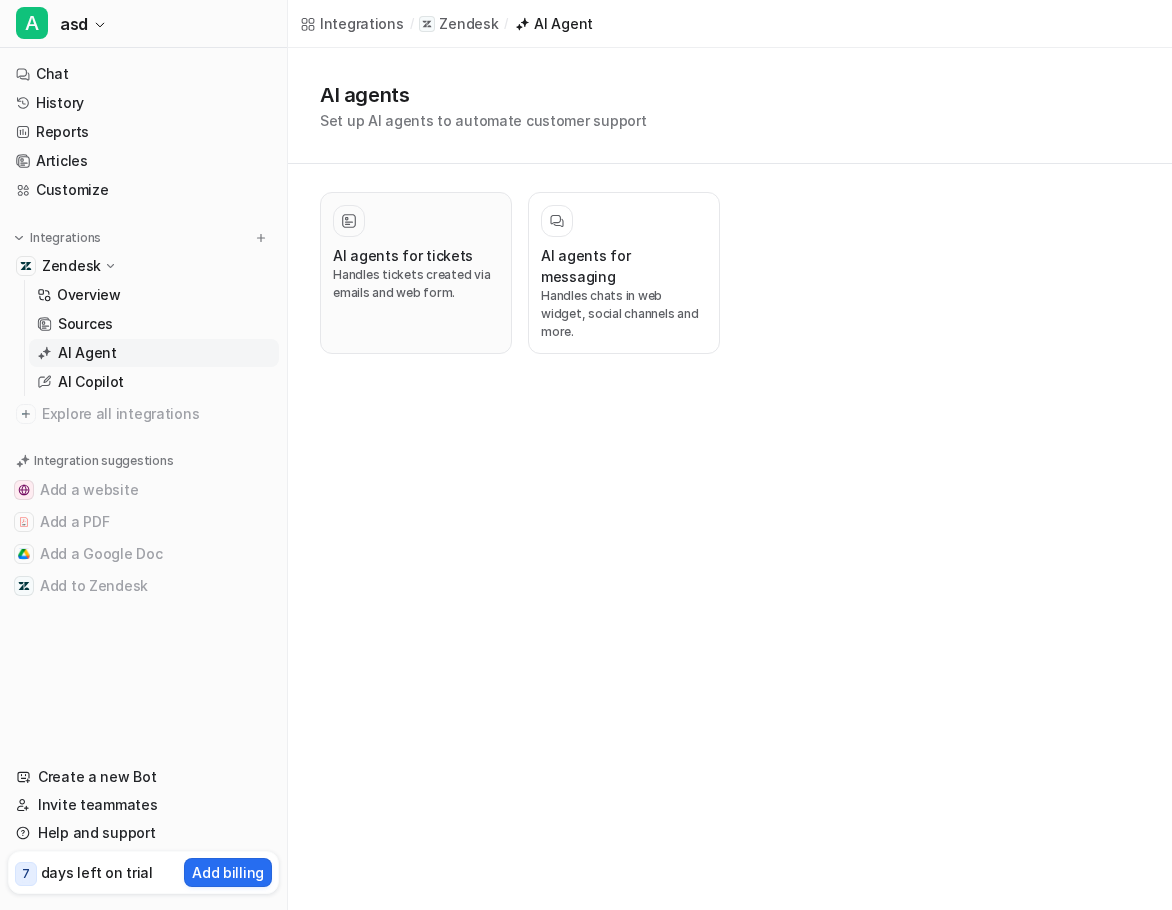 click on "Handles tickets created via emails and web form." at bounding box center (416, 284) 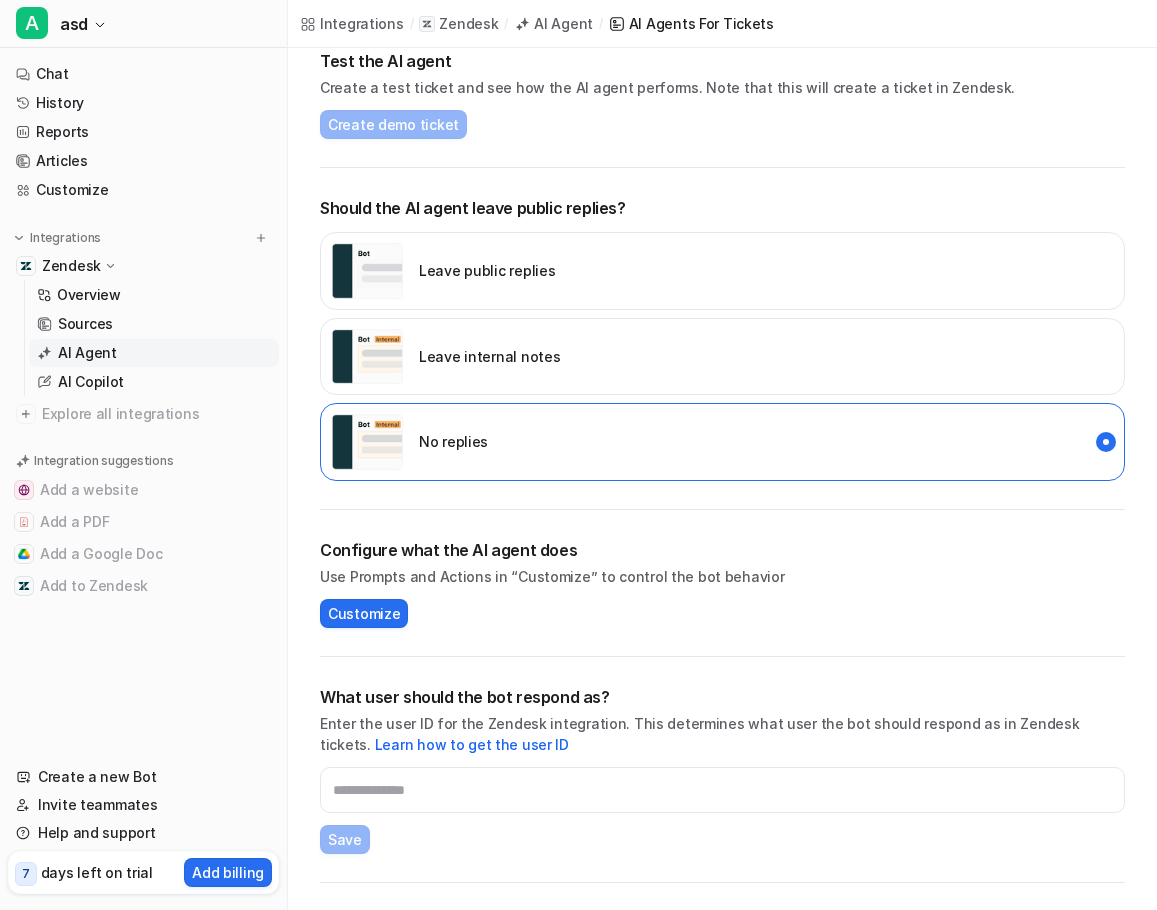scroll, scrollTop: 408, scrollLeft: 0, axis: vertical 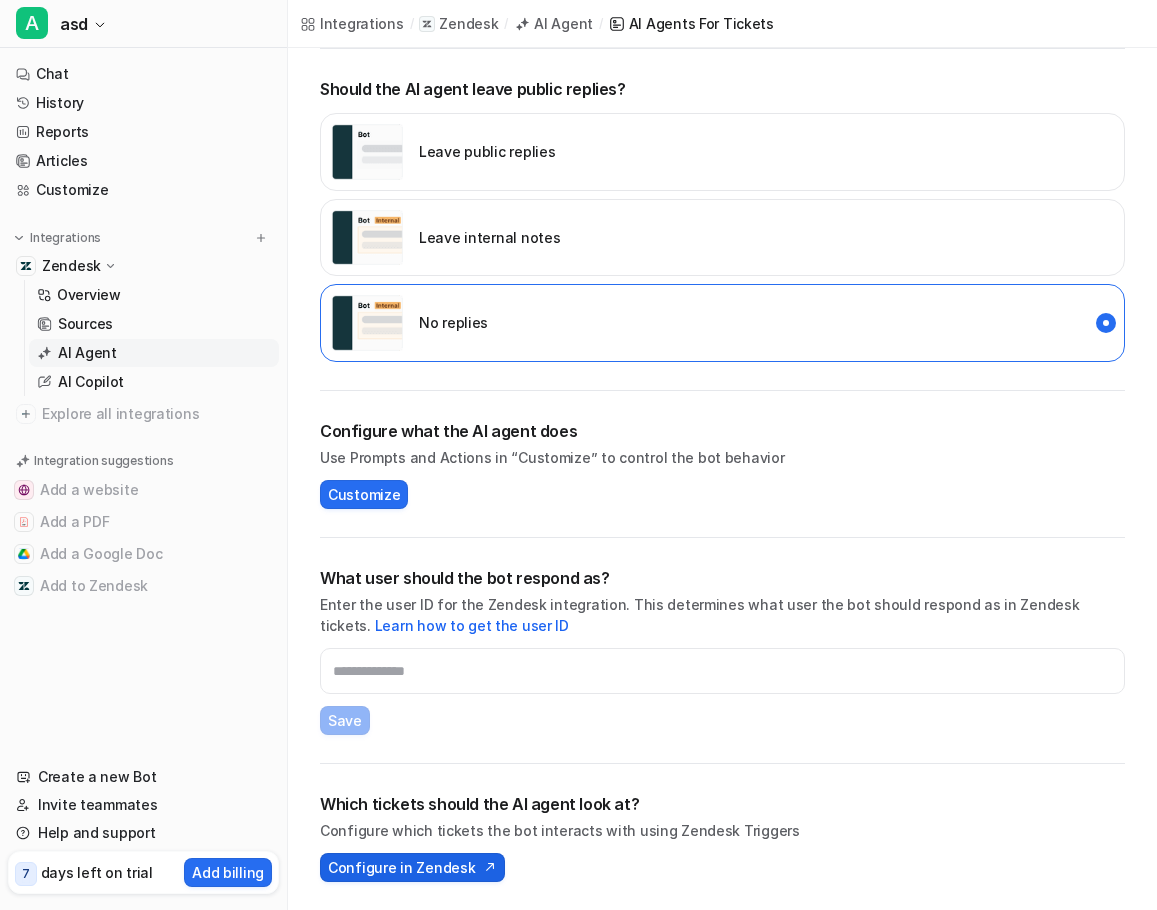 click on "Configure in Zendesk" at bounding box center (401, 867) 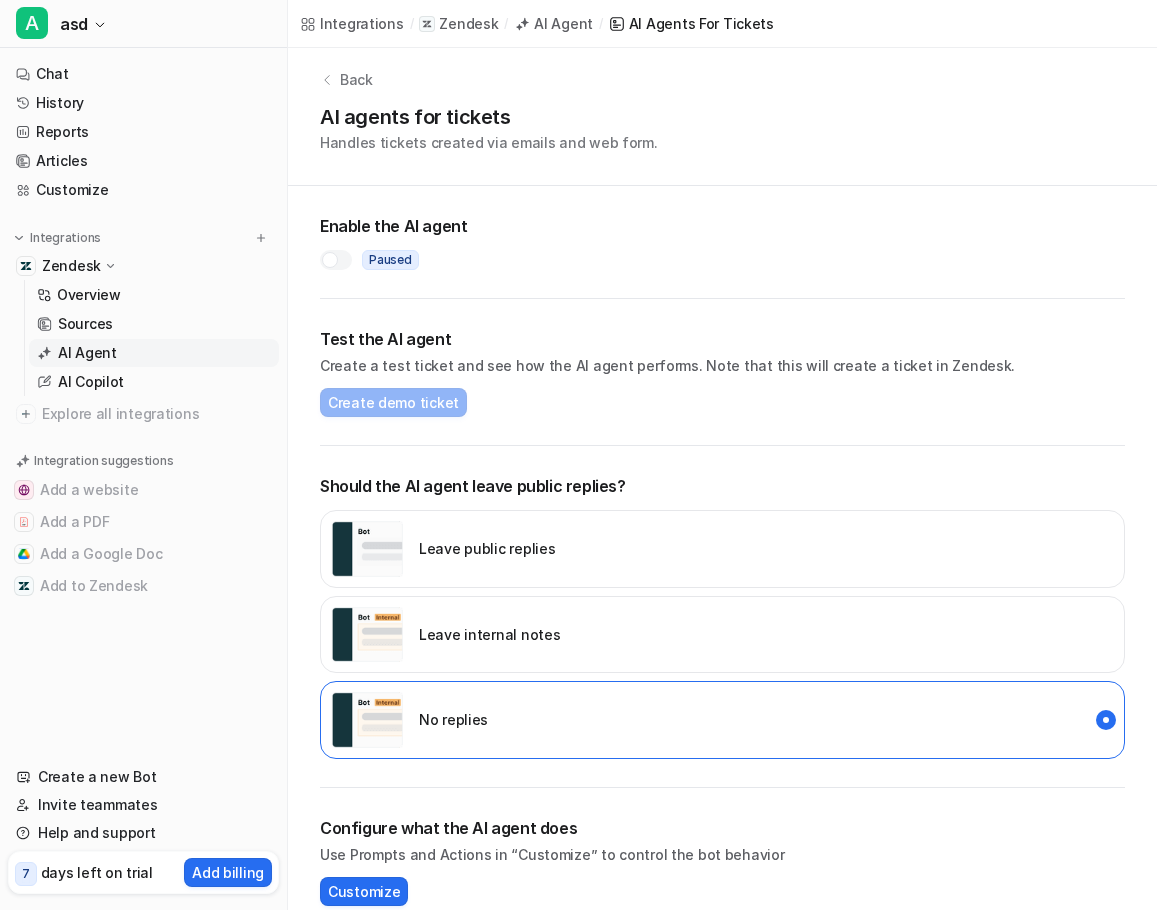 scroll, scrollTop: 0, scrollLeft: 0, axis: both 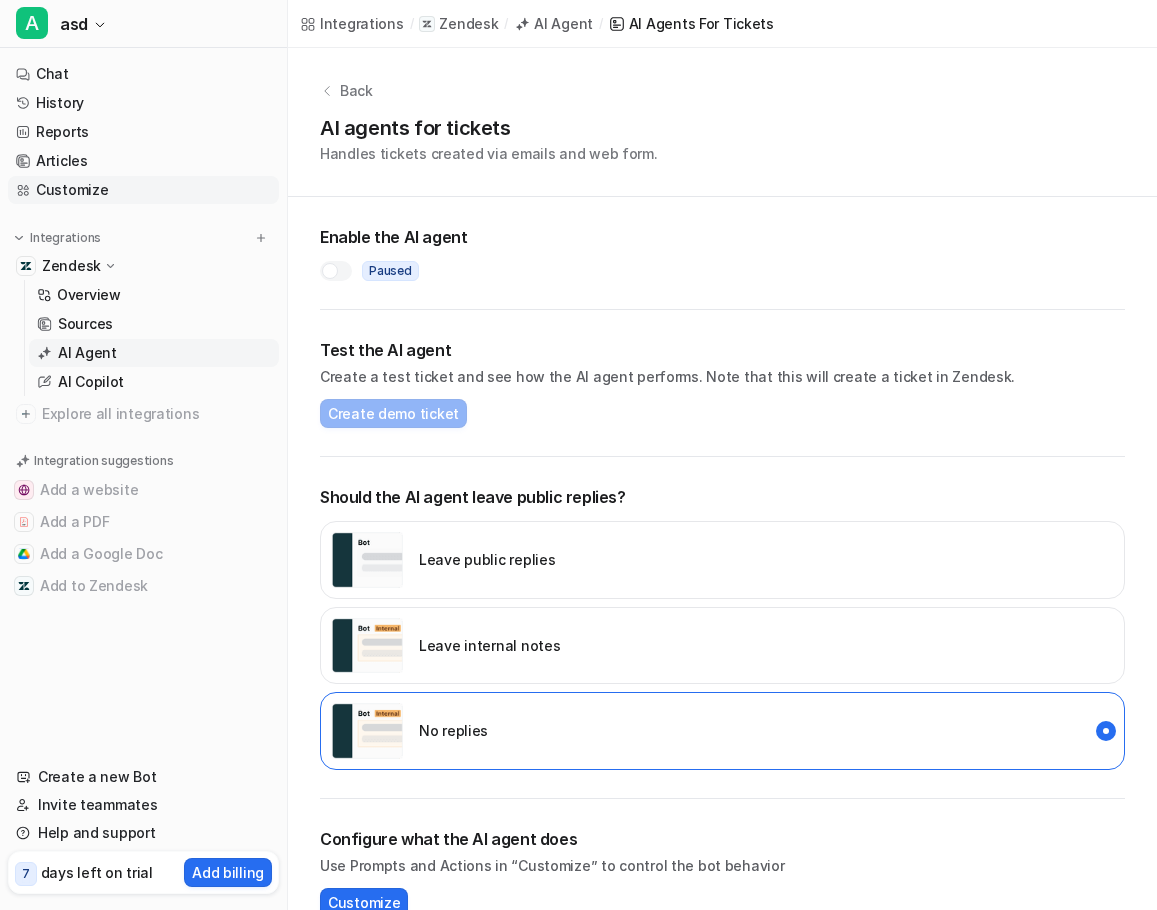 click on "Customize" at bounding box center (143, 190) 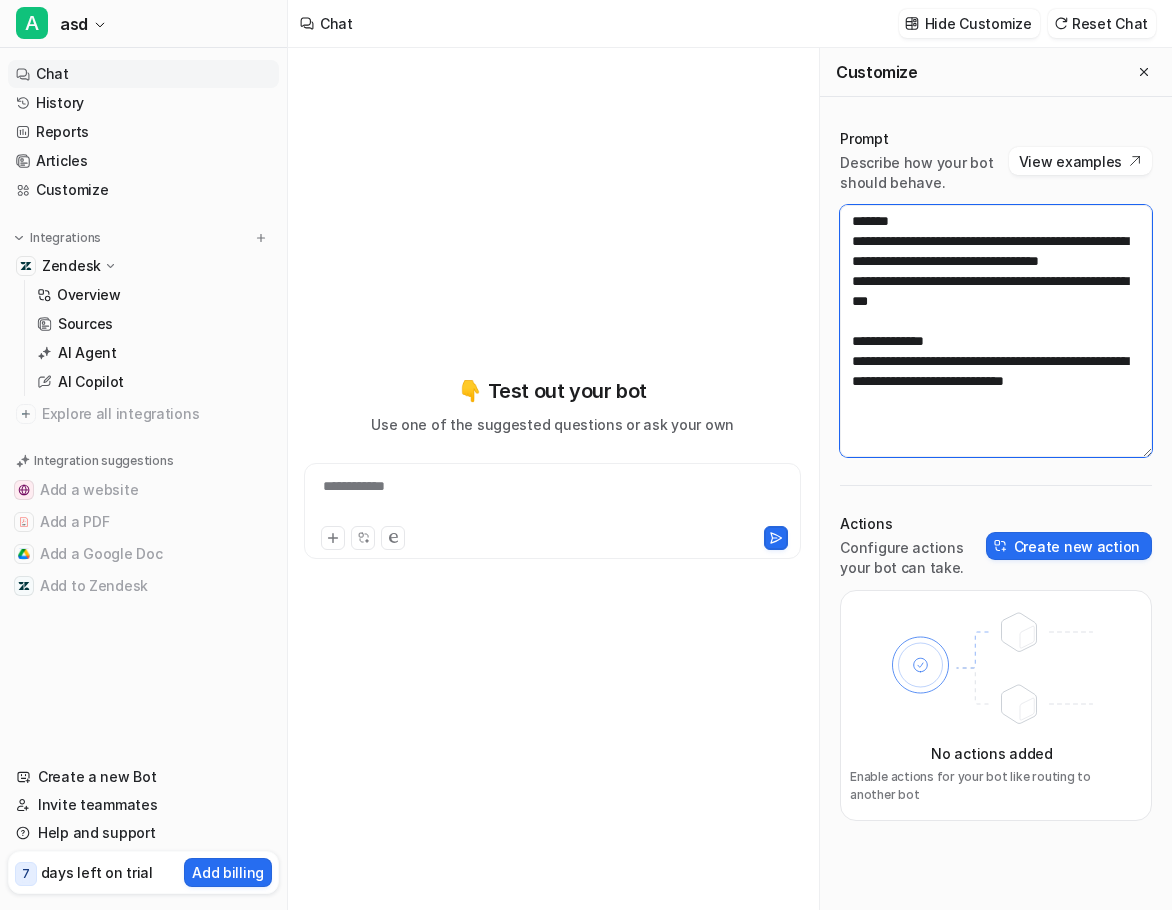 drag, startPoint x: 1109, startPoint y: 421, endPoint x: 681, endPoint y: 151, distance: 506.04742 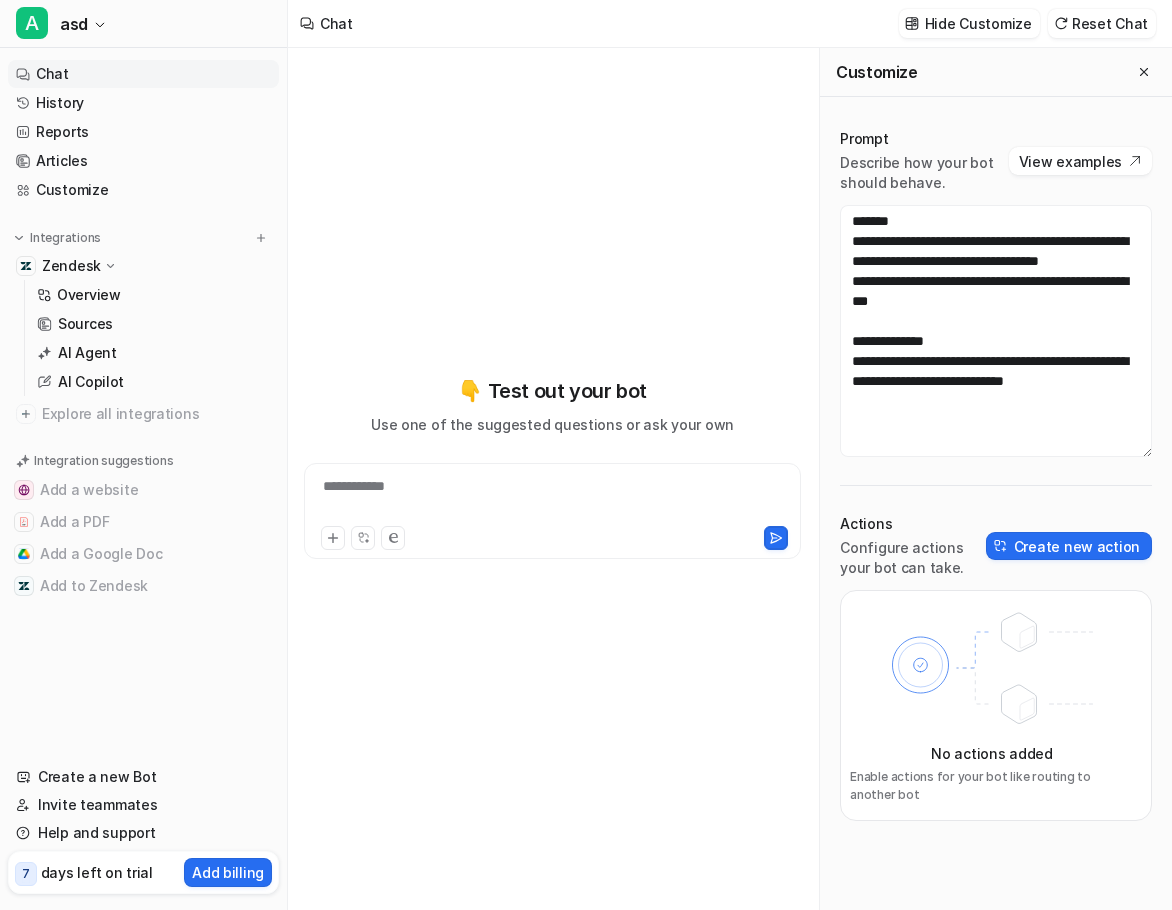 click on "**********" at bounding box center [996, 475] 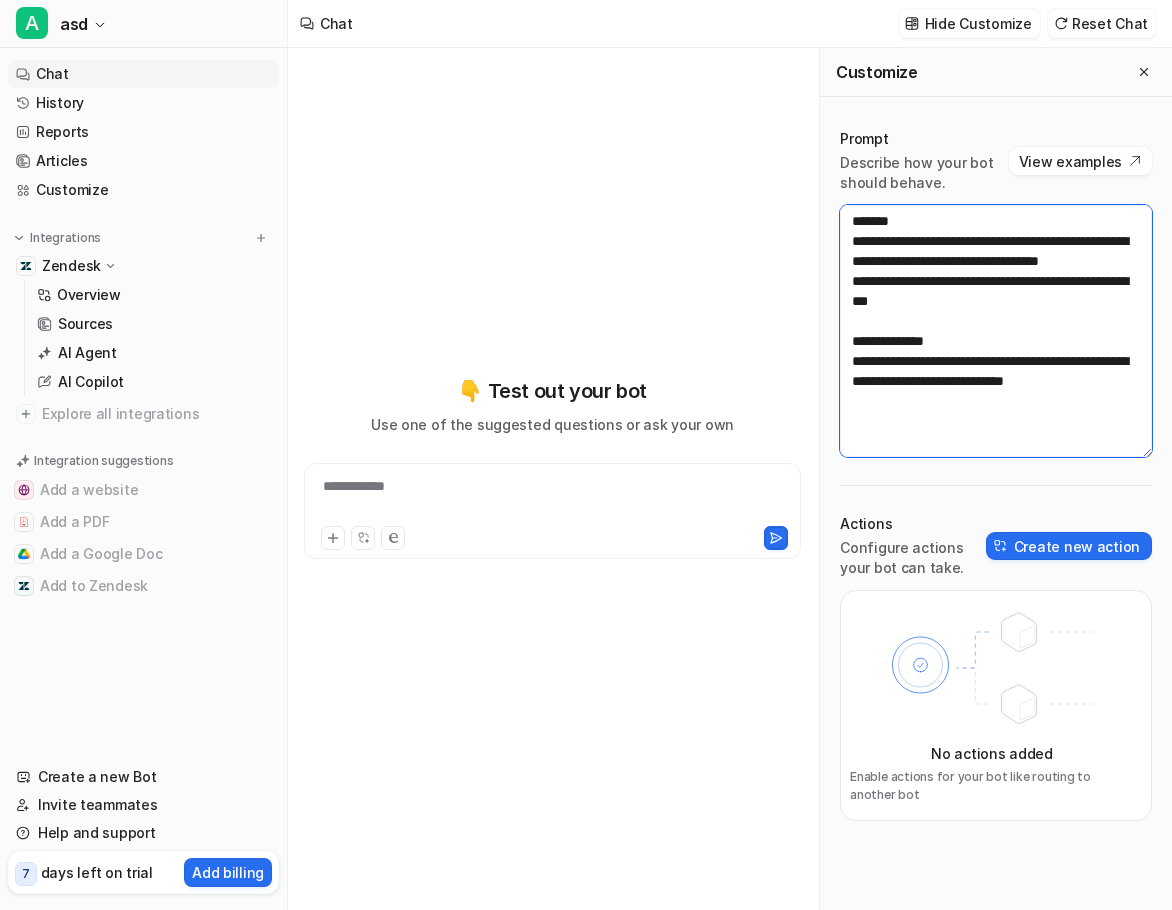 drag, startPoint x: 1141, startPoint y: 408, endPoint x: 774, endPoint y: 140, distance: 454.437 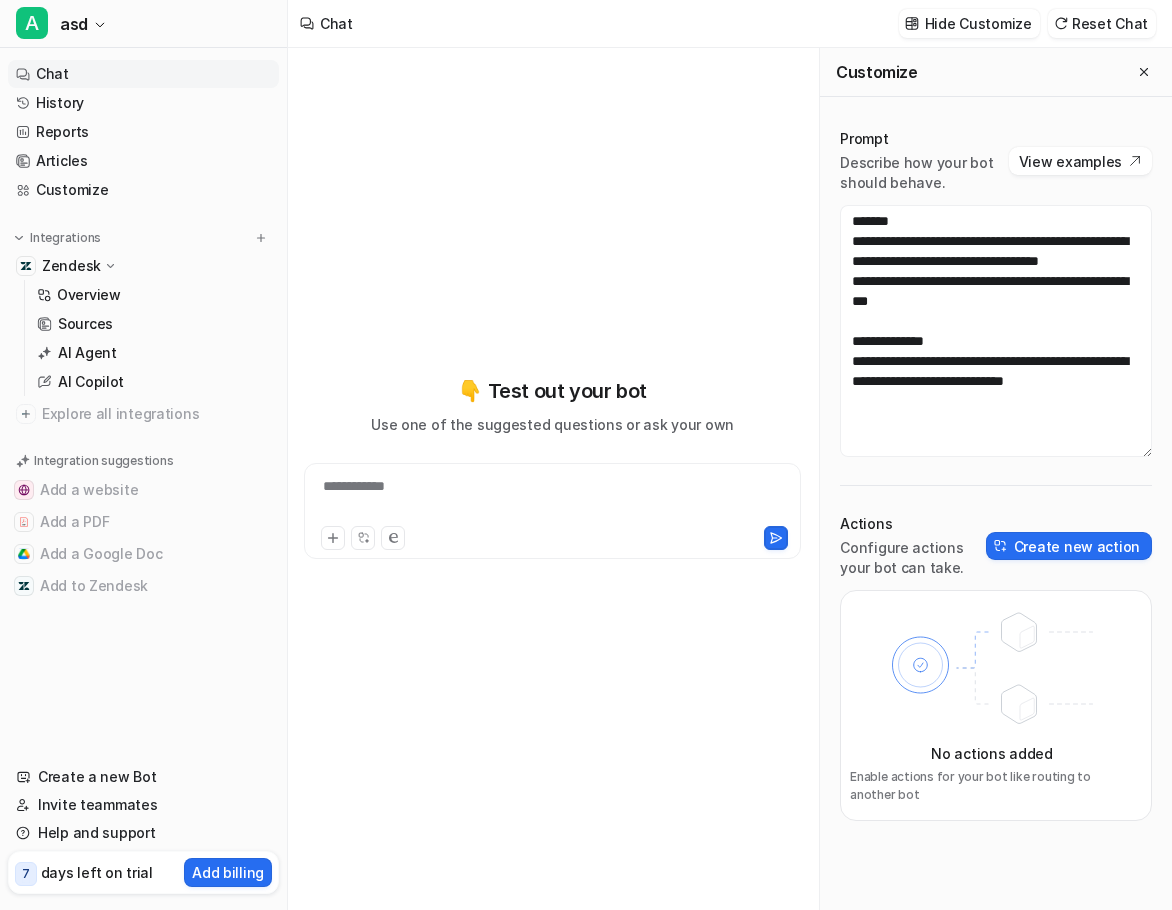click on "**********" at bounding box center (996, 293) 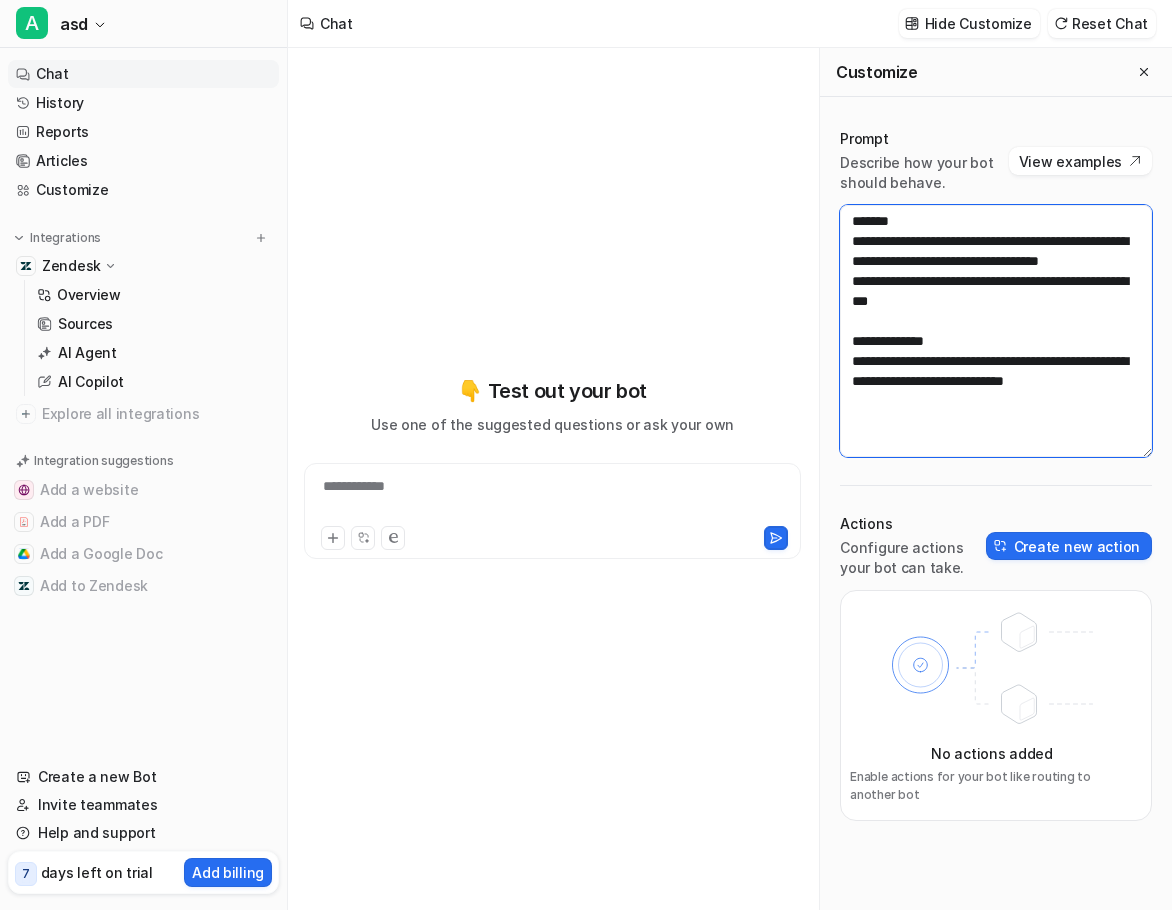 drag, startPoint x: 850, startPoint y: 215, endPoint x: 1158, endPoint y: 468, distance: 398.58878 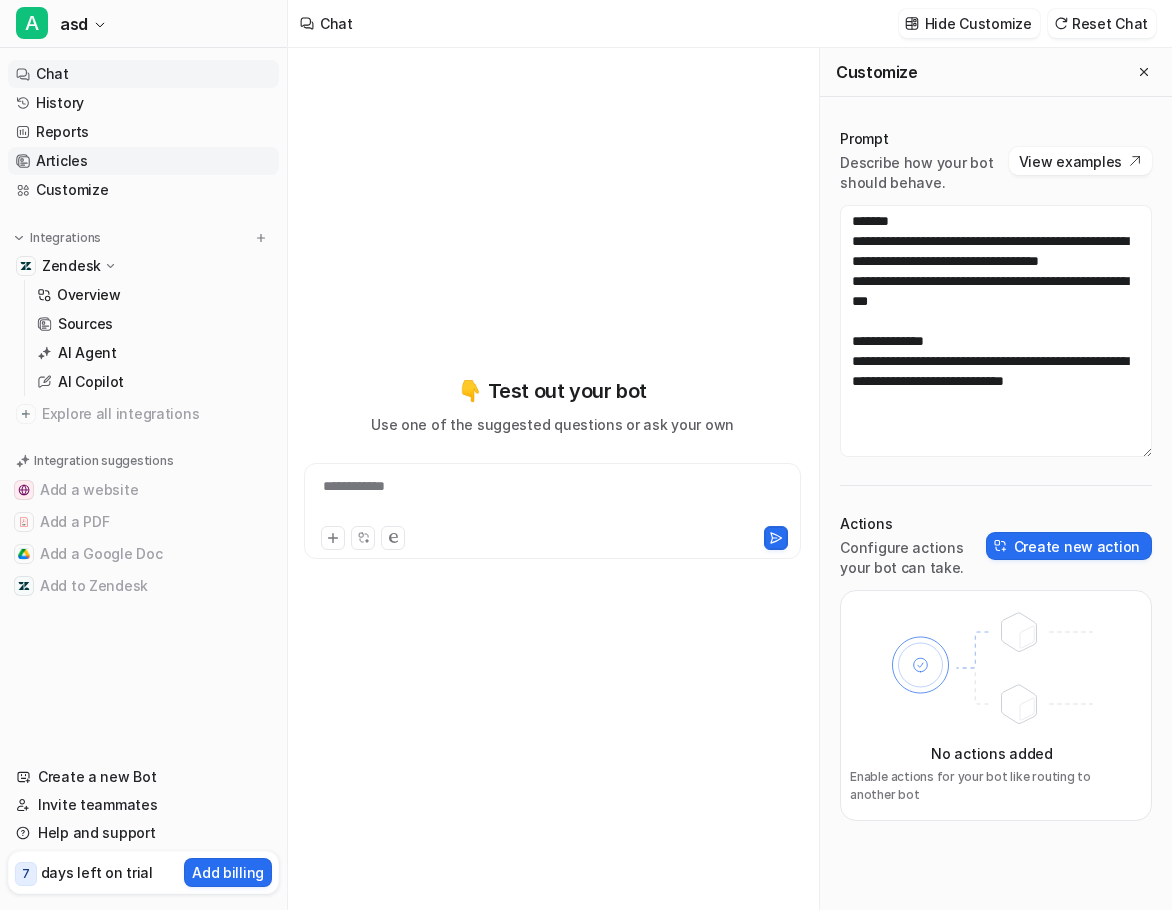 click on "Articles" at bounding box center (143, 161) 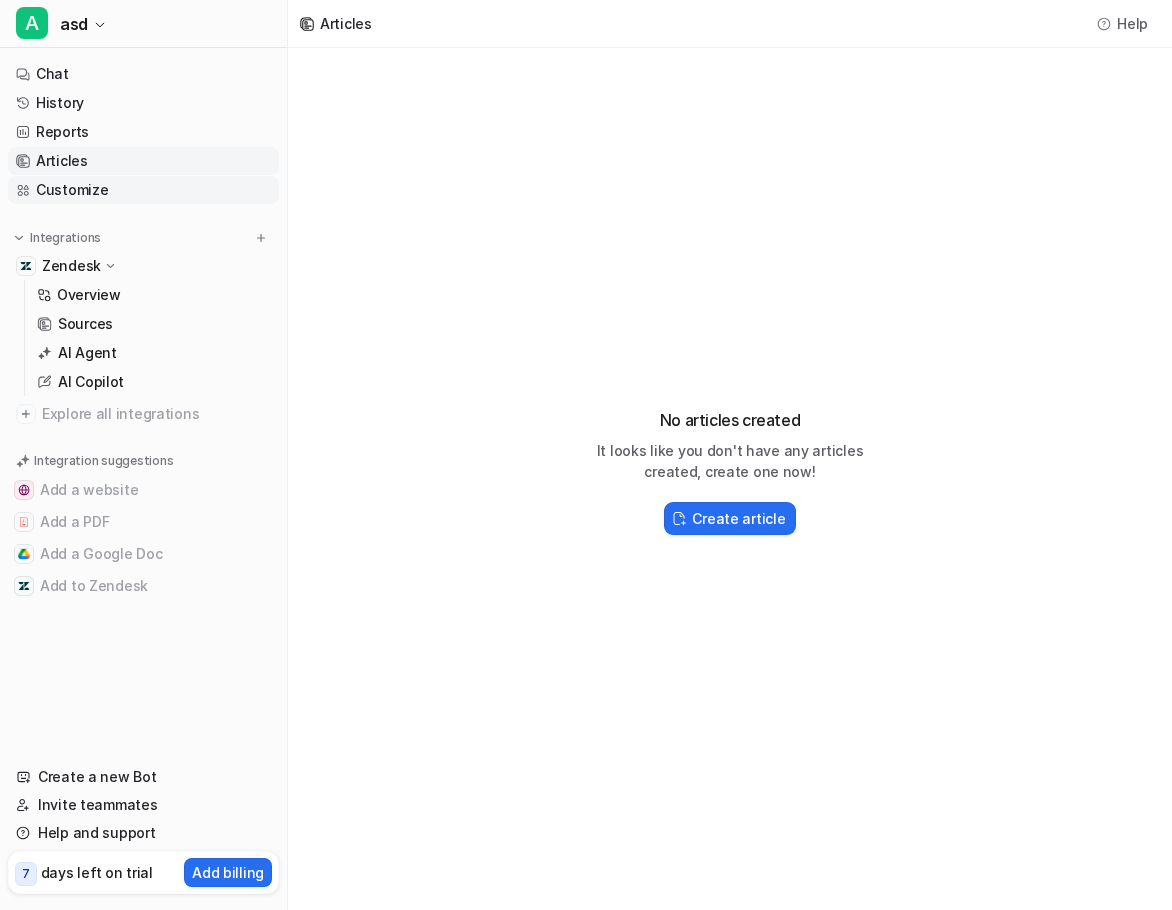 click on "Customize" at bounding box center (143, 190) 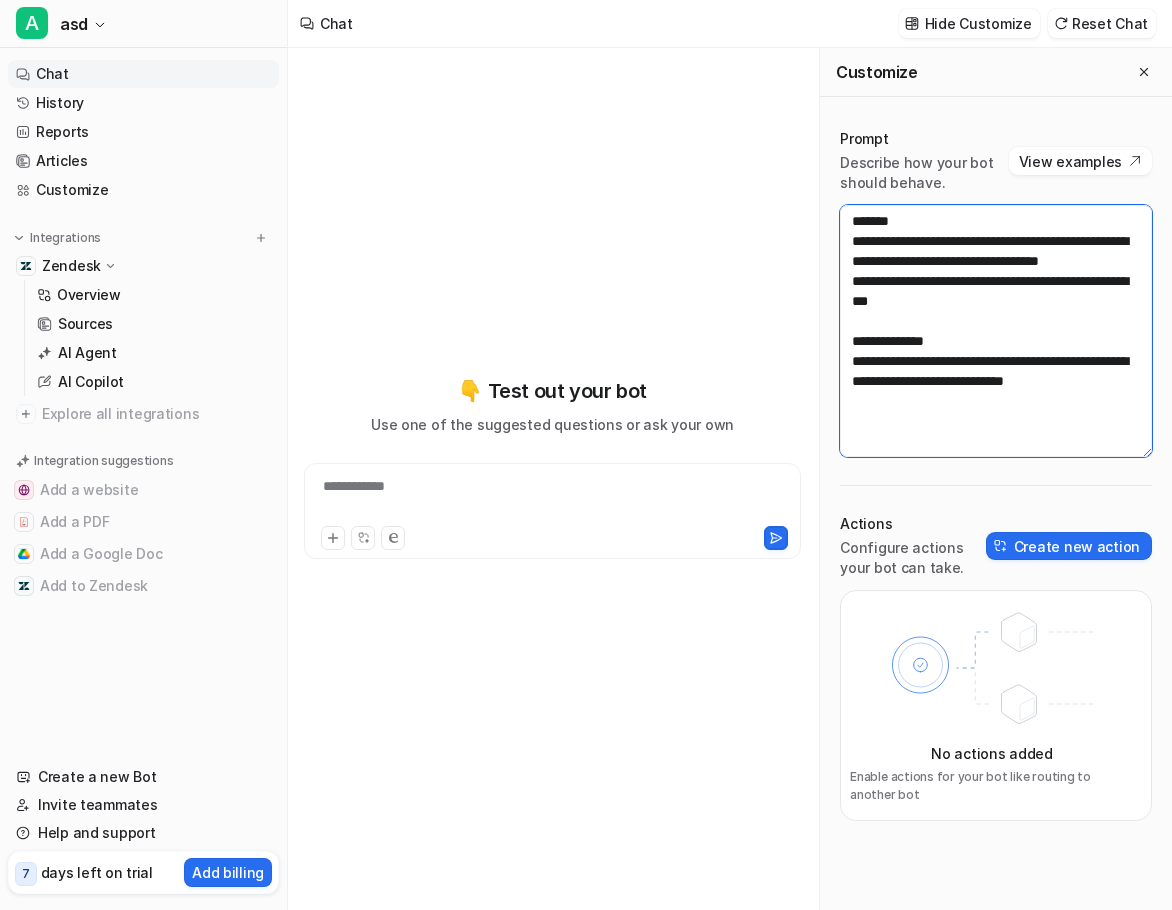 click on "**********" at bounding box center (996, 331) 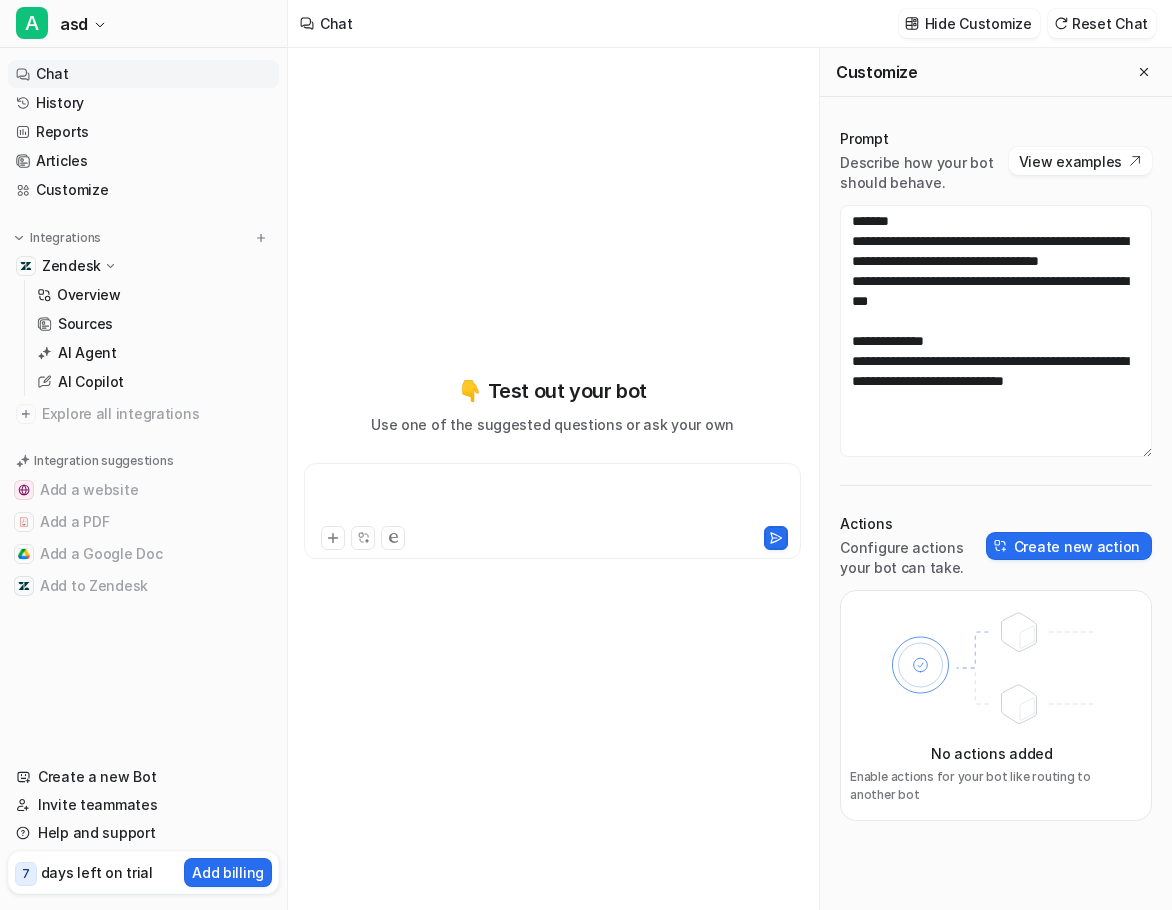 drag, startPoint x: 336, startPoint y: 486, endPoint x: 784, endPoint y: 493, distance: 448.0547 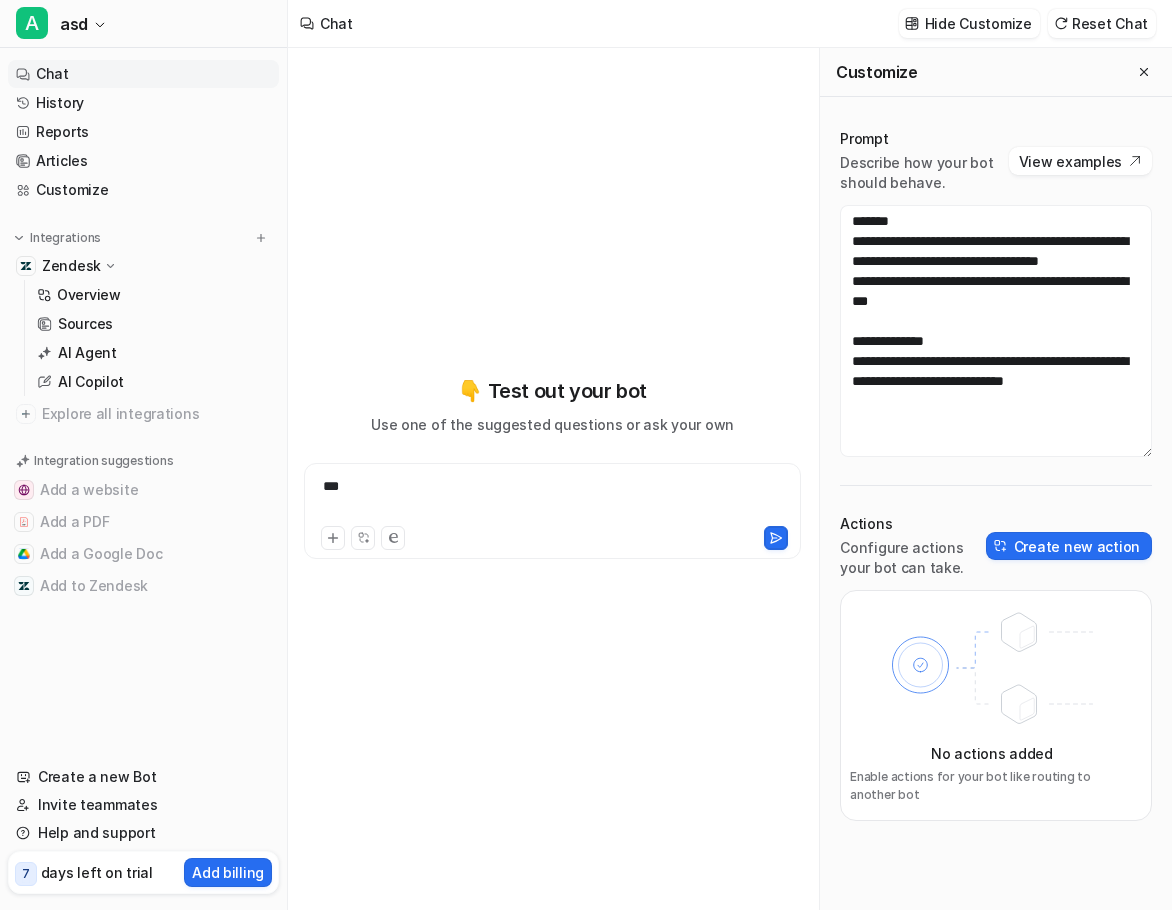 click on "👇 Test out your bot Use one of the suggested questions or ask your own ***" at bounding box center [552, 467] 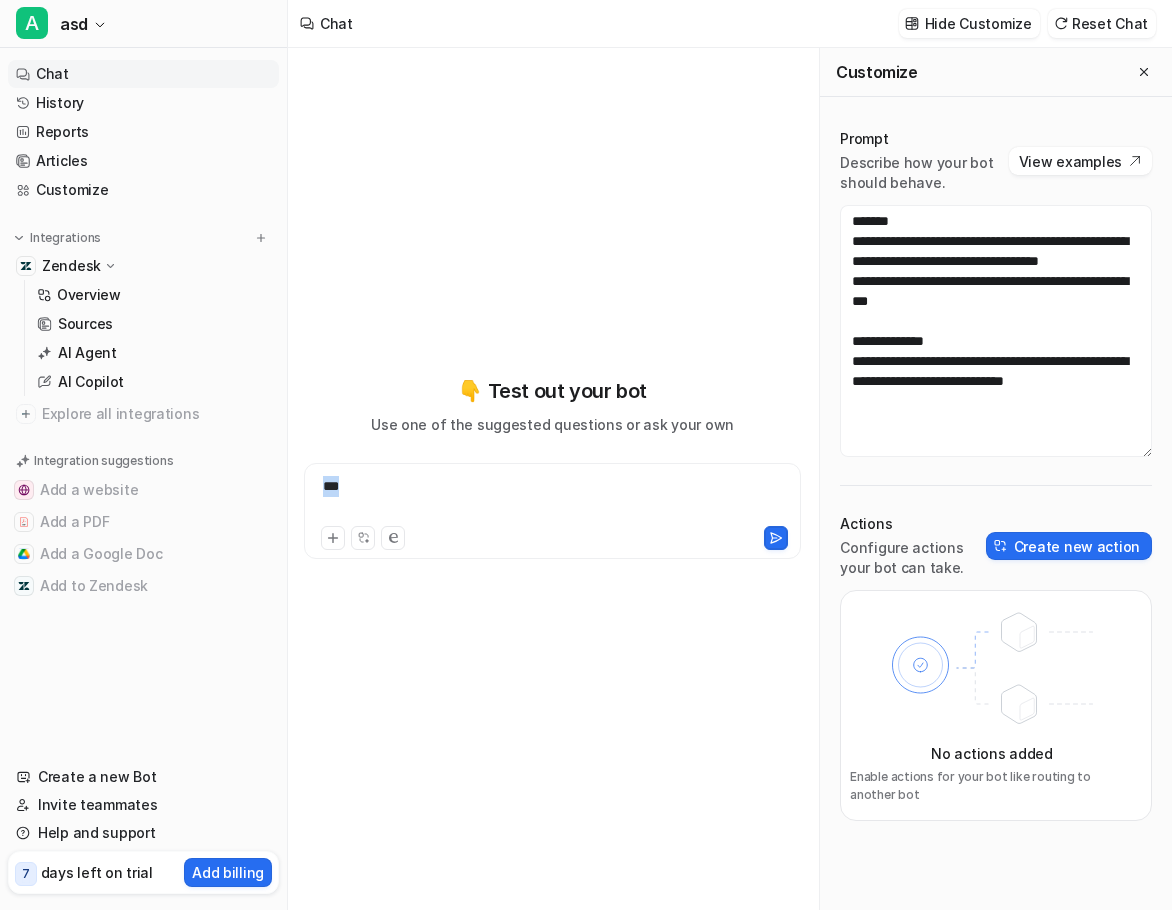drag, startPoint x: 321, startPoint y: 484, endPoint x: 474, endPoint y: 496, distance: 153.46986 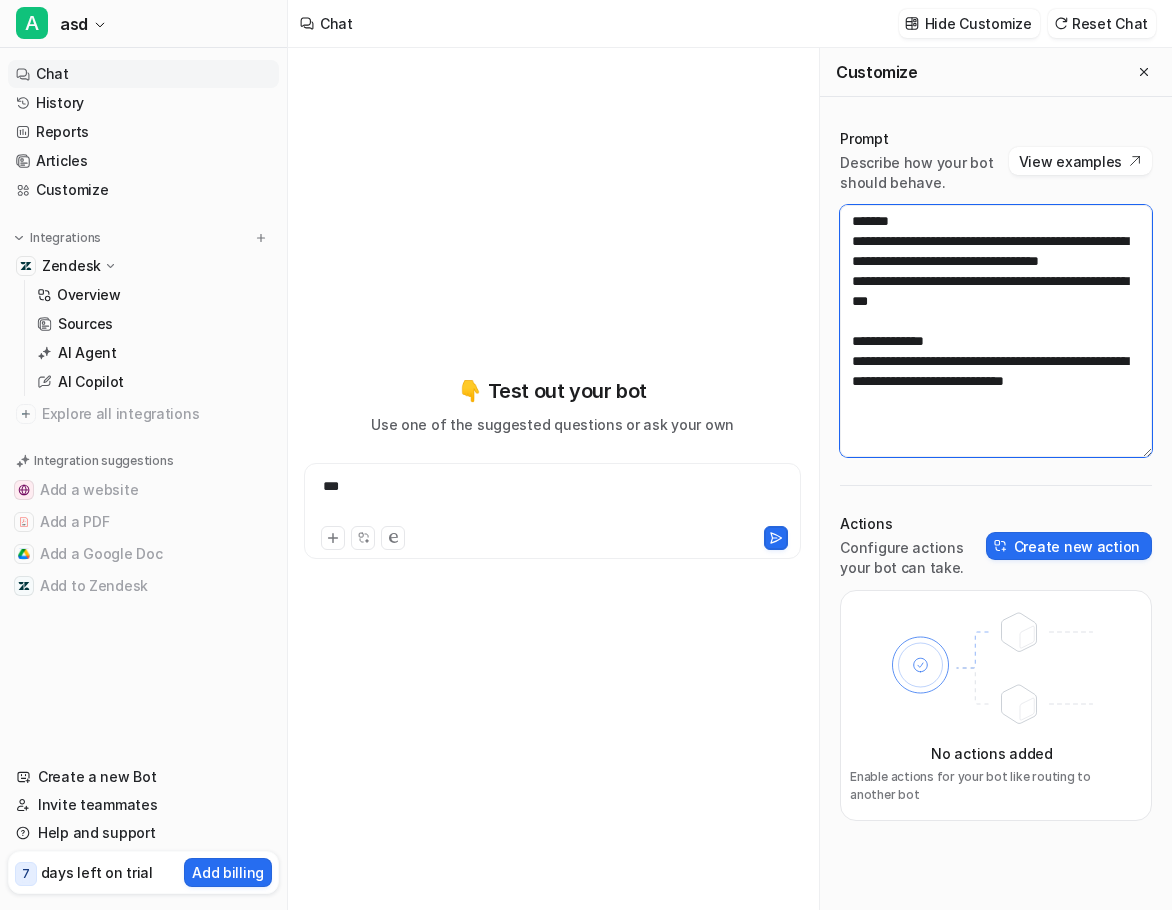 click on "**********" at bounding box center [996, 331] 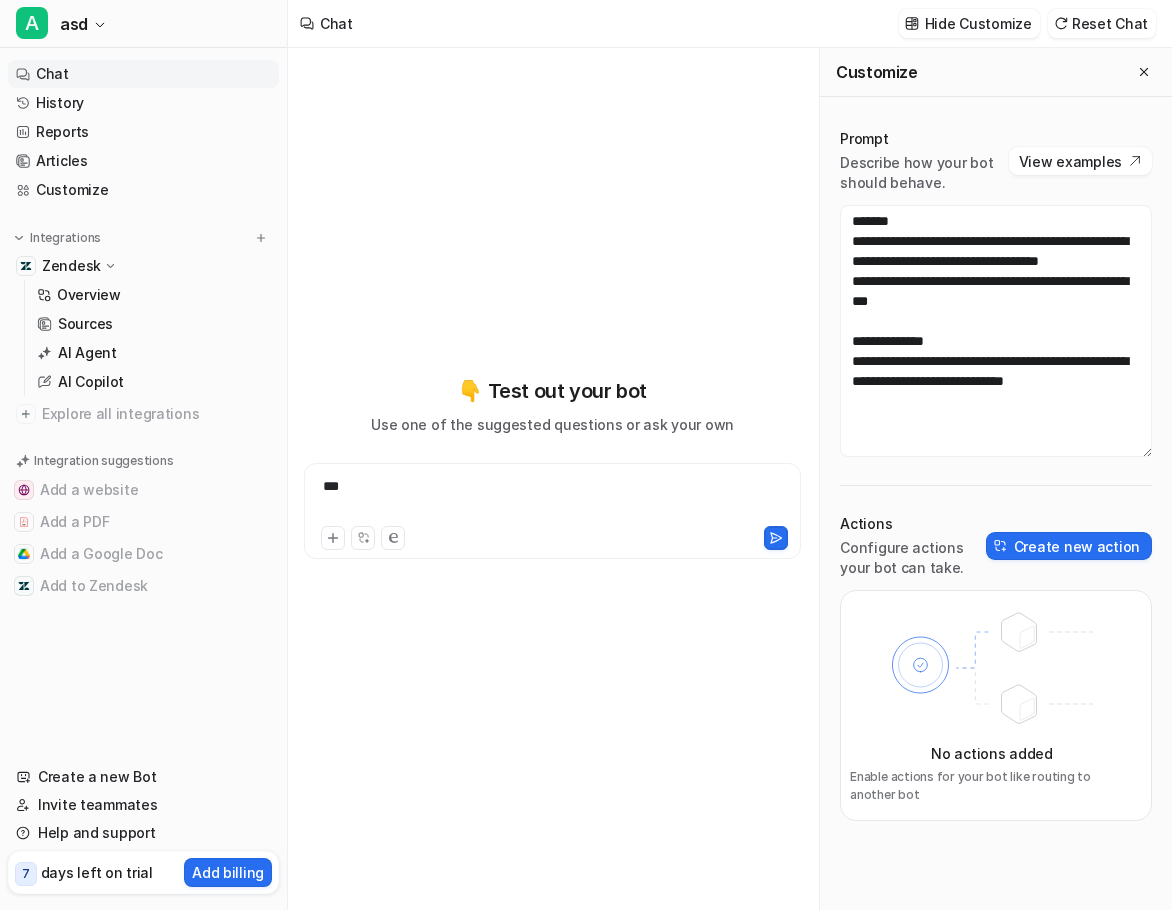 click on "***" at bounding box center (552, 499) 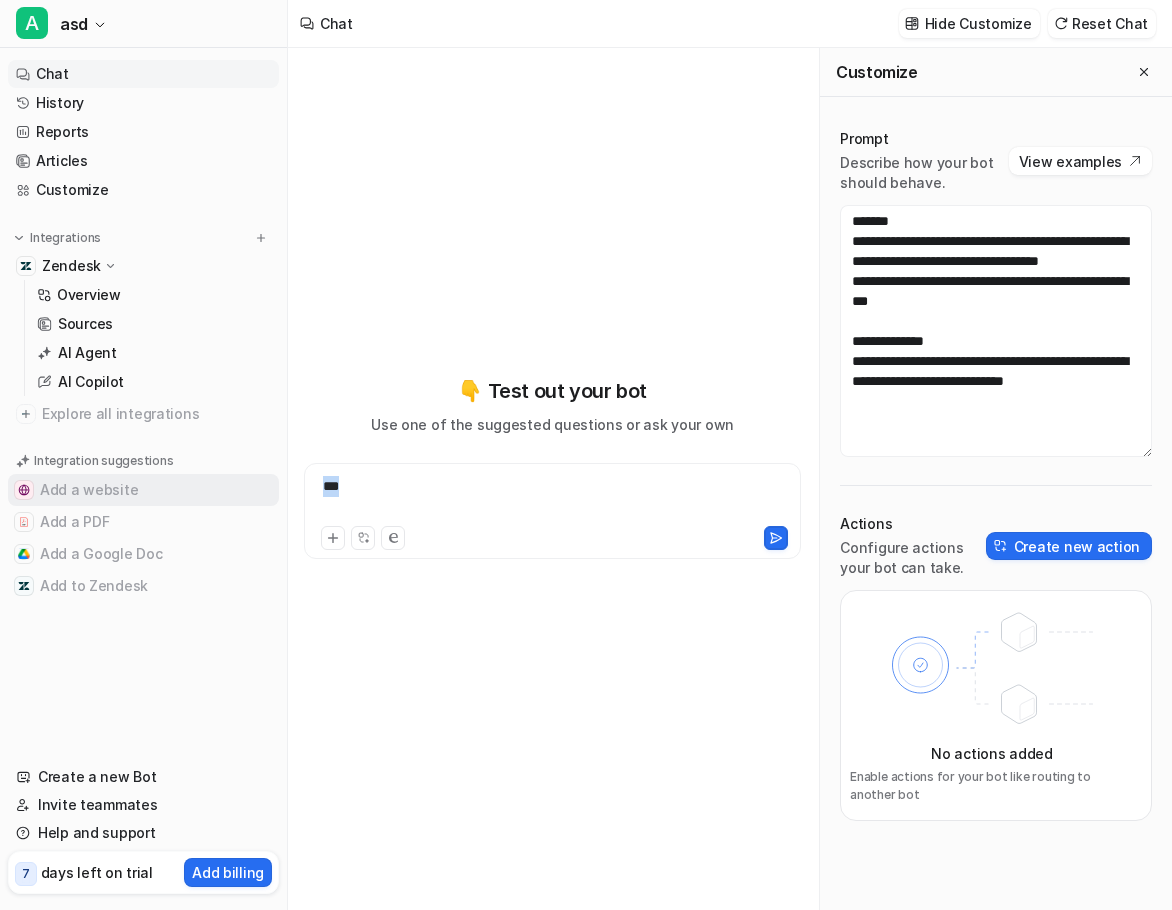 drag, startPoint x: 414, startPoint y: 490, endPoint x: 227, endPoint y: 490, distance: 187 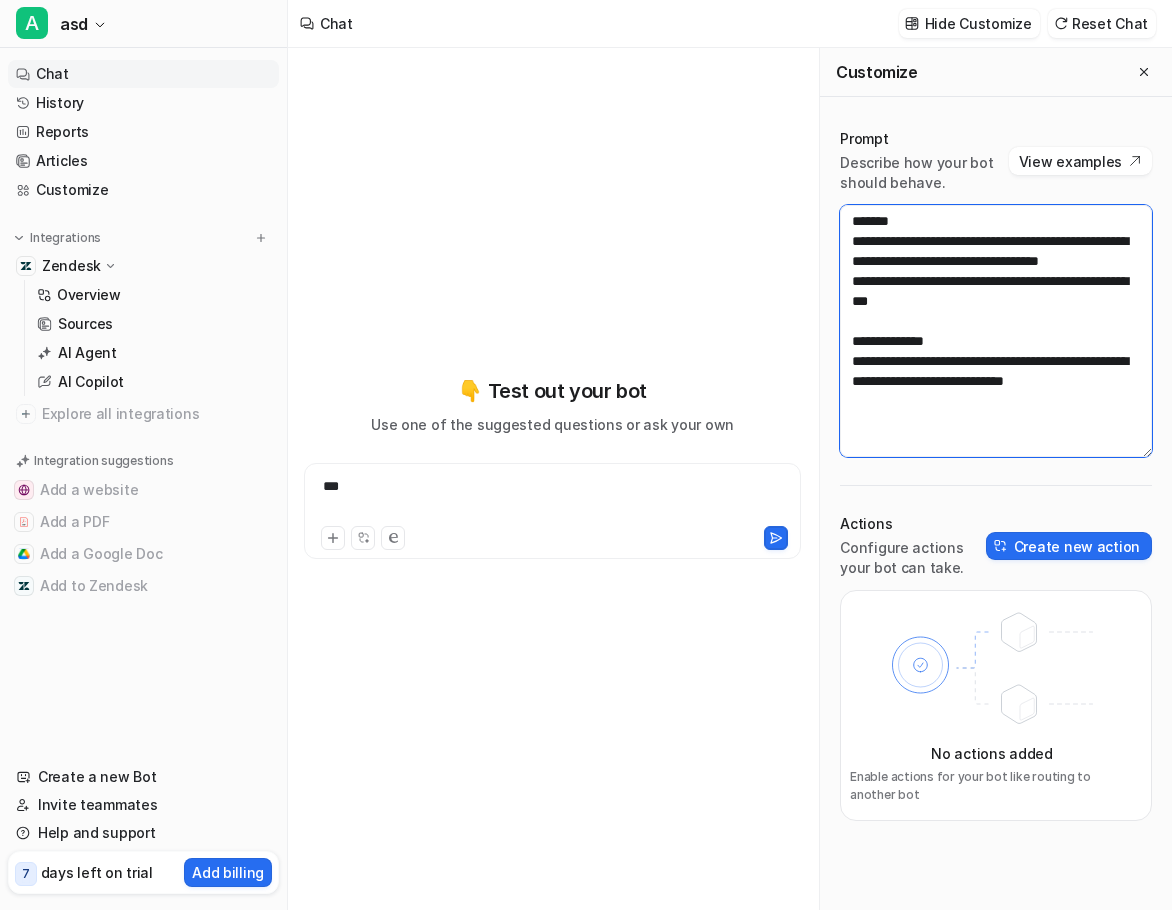 click on "**********" at bounding box center [996, 331] 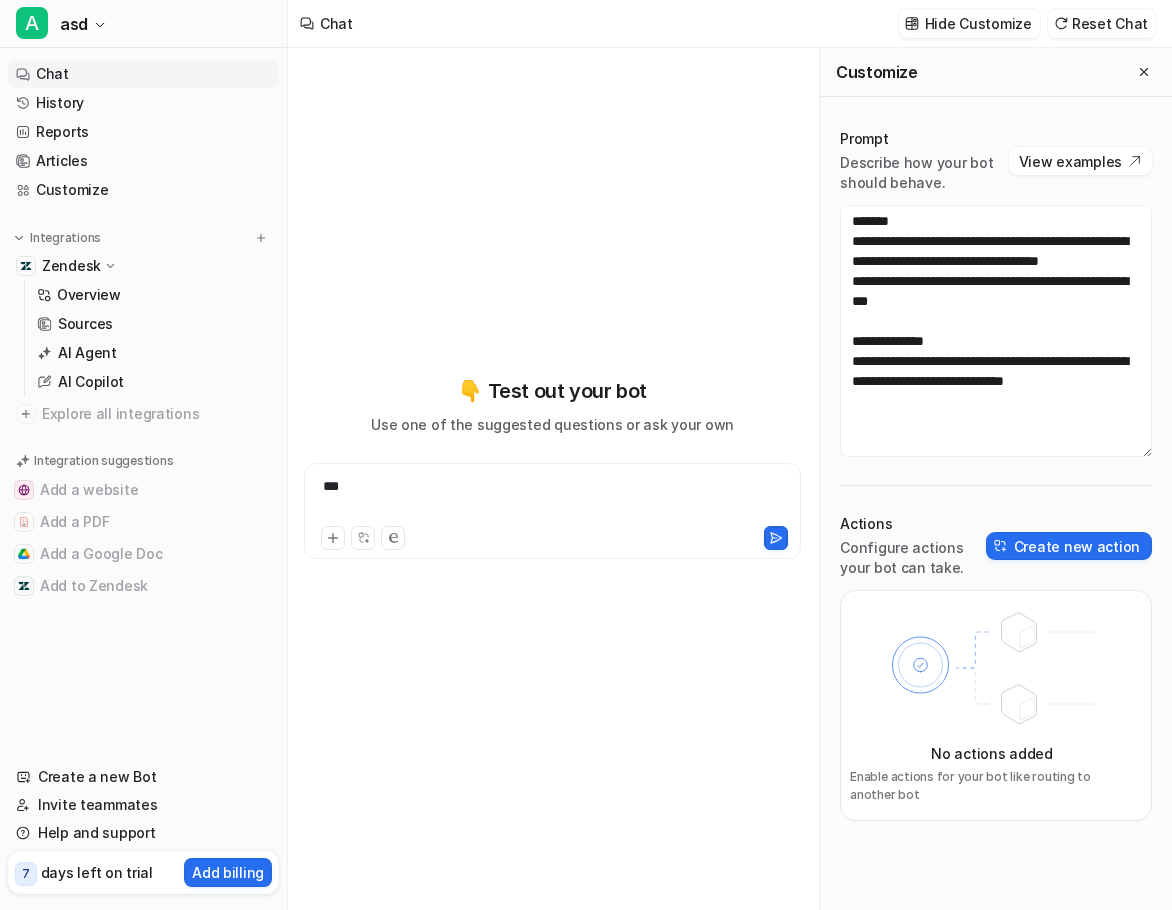 click on "***" at bounding box center (552, 499) 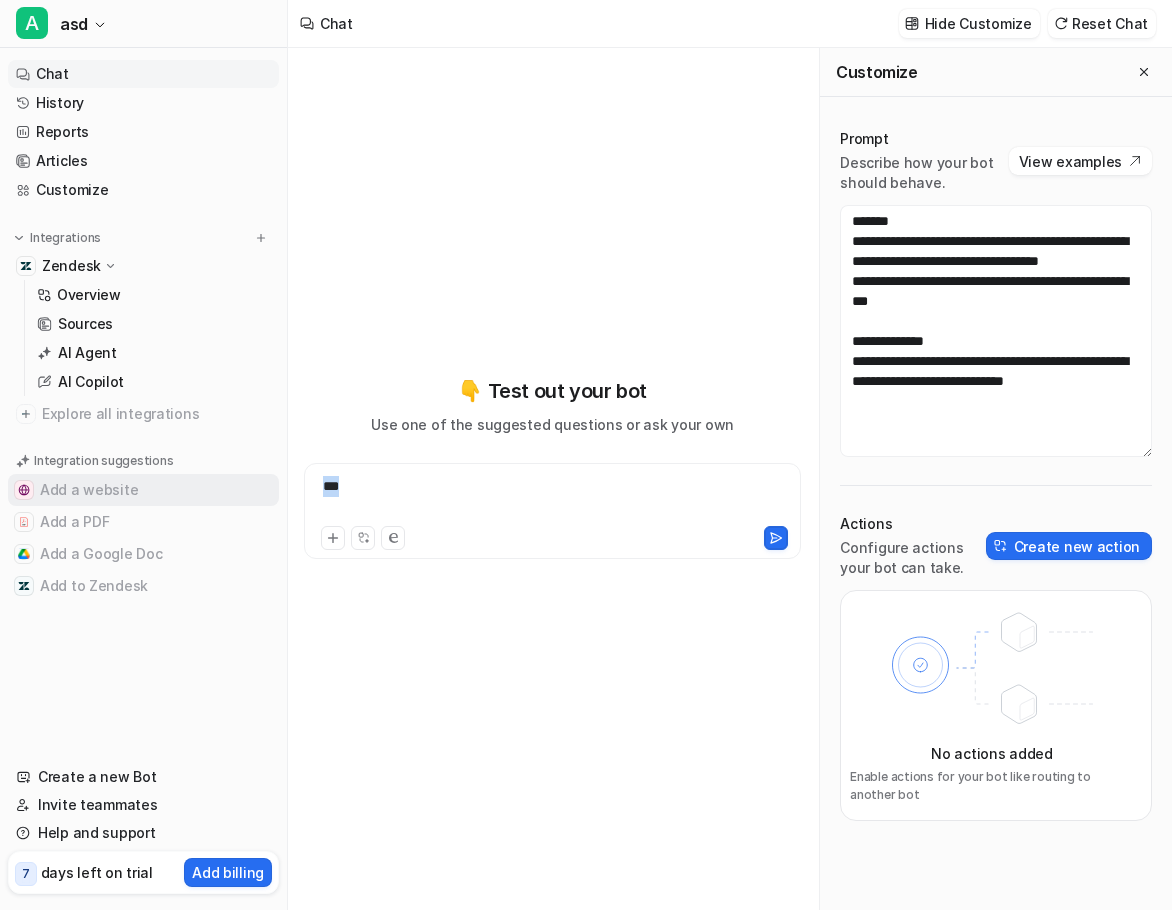 drag, startPoint x: 414, startPoint y: 486, endPoint x: 263, endPoint y: 492, distance: 151.11916 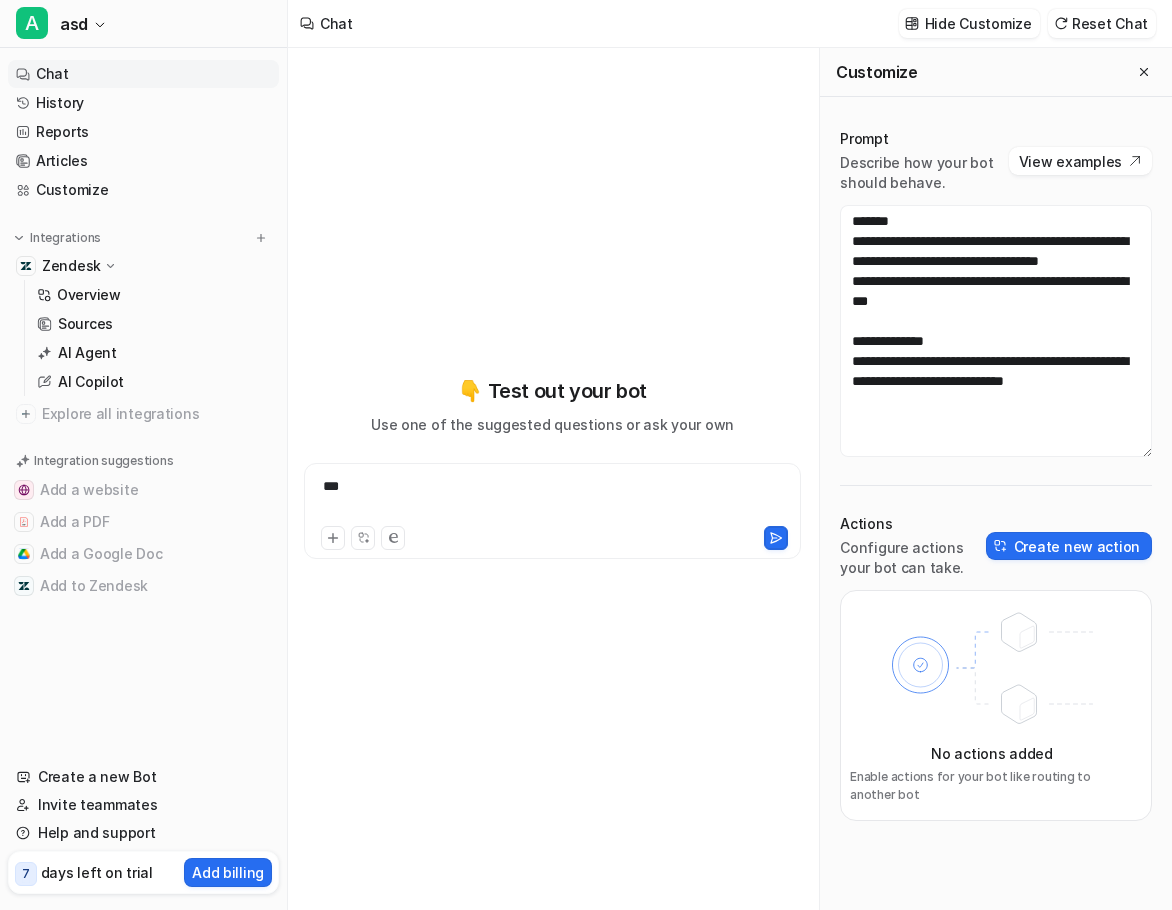 click on "***" at bounding box center (552, 511) 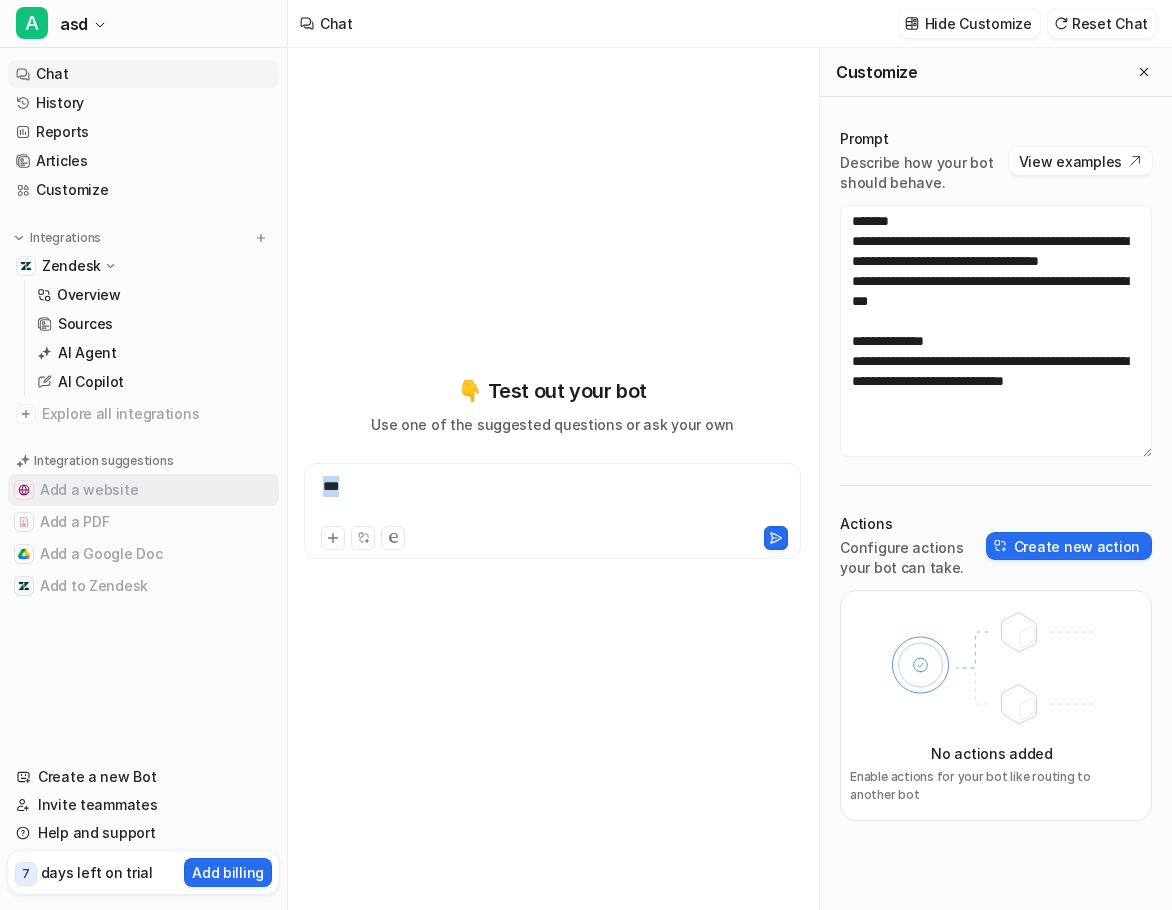 drag, startPoint x: 456, startPoint y: 484, endPoint x: 266, endPoint y: 489, distance: 190.06578 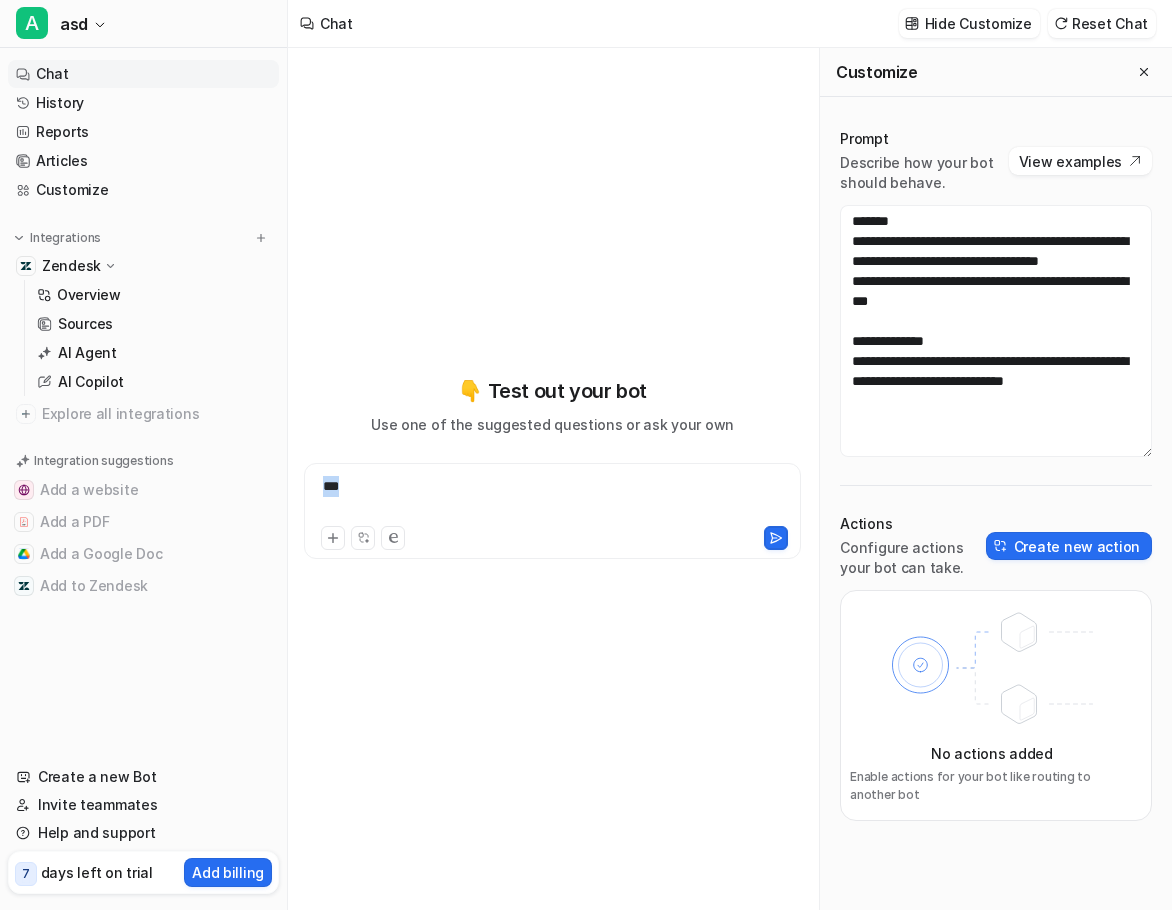 click on "***" at bounding box center (552, 499) 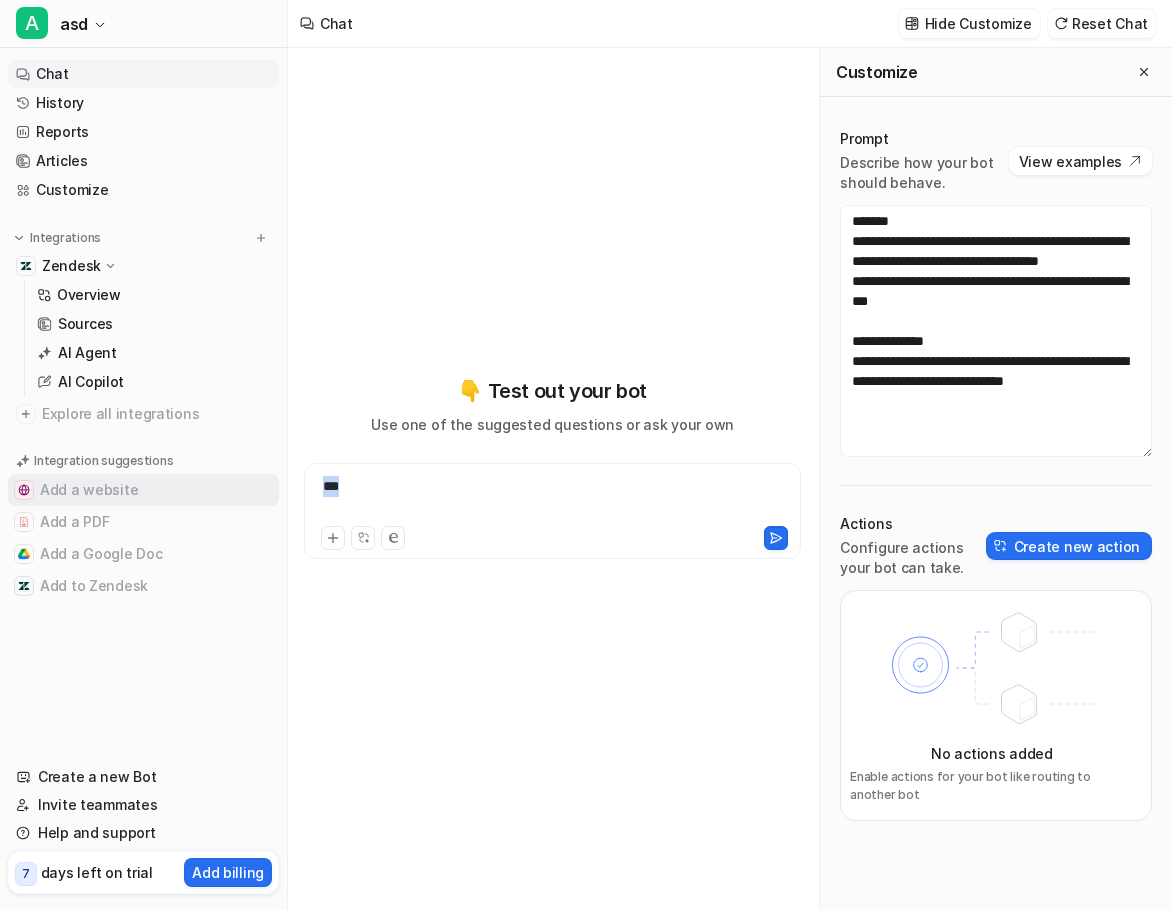 drag, startPoint x: 561, startPoint y: 485, endPoint x: 258, endPoint y: 487, distance: 303.0066 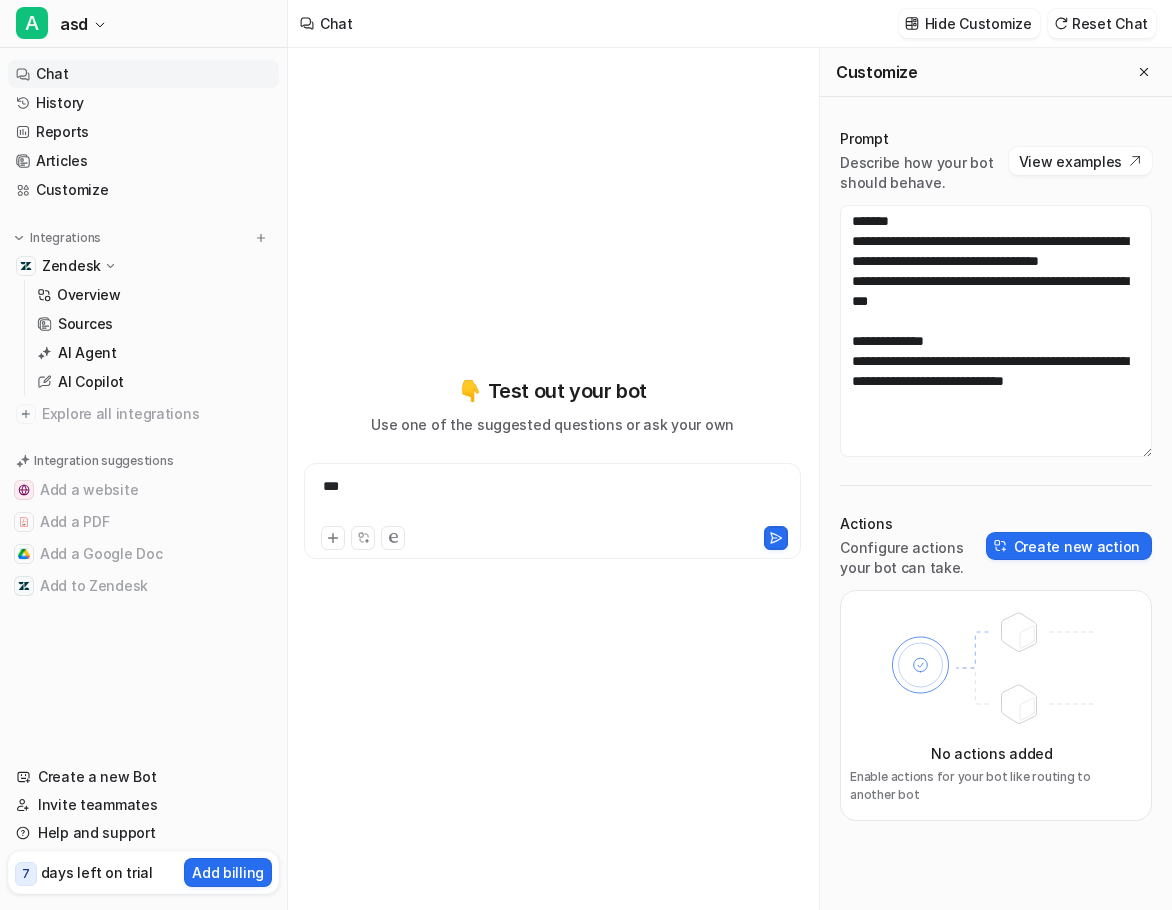click on "👇 Test out your bot Use one of the suggested questions or ask your own ***" at bounding box center (552, 467) 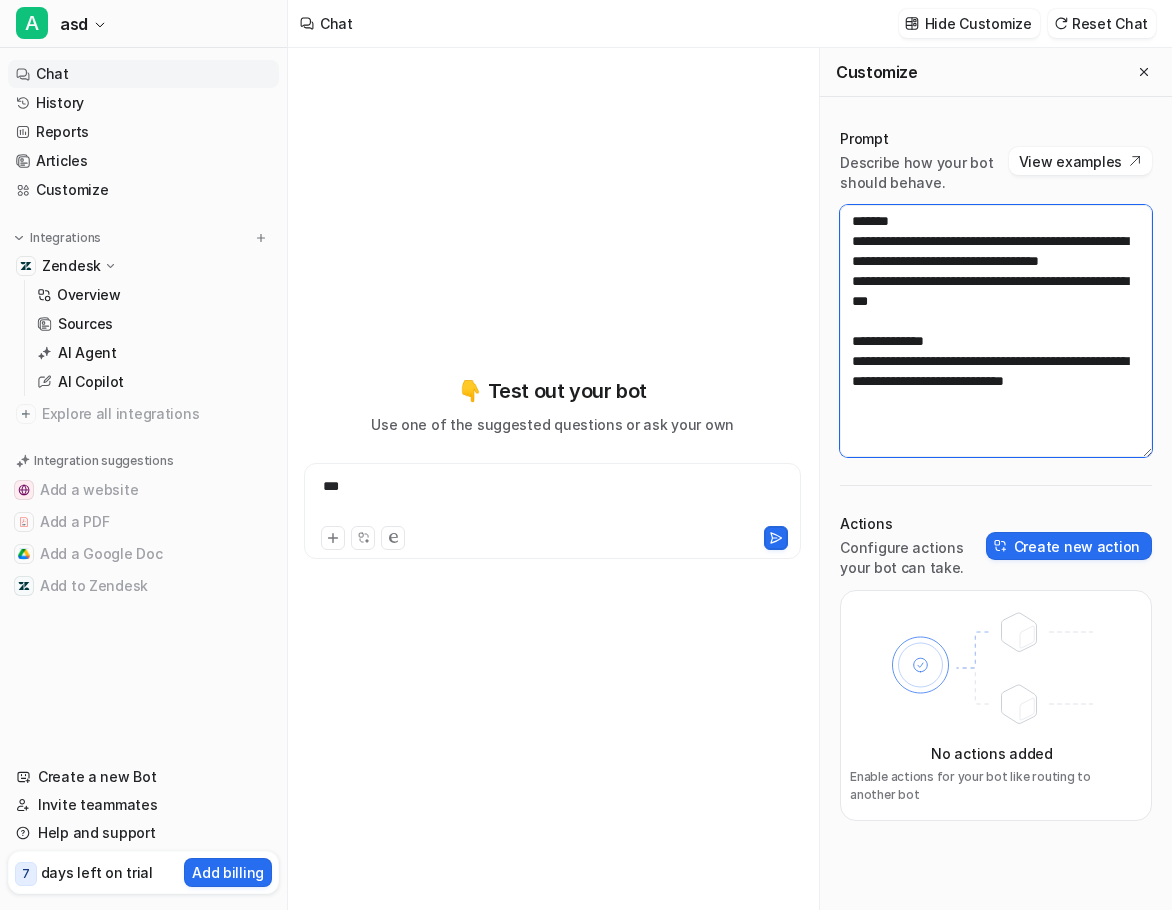 click on "**********" at bounding box center (996, 331) 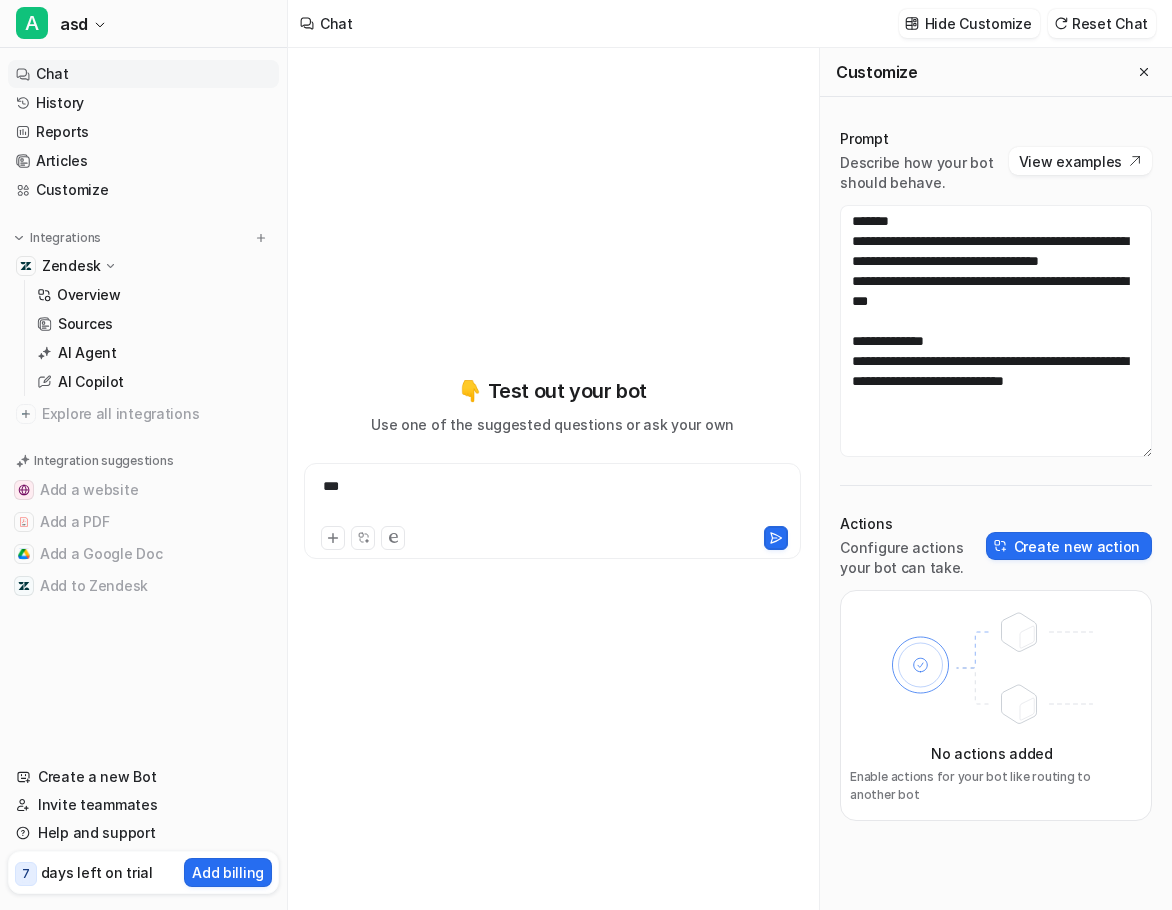 click on "👇 Test out your bot Use one of the suggested questions or ask your own ***" at bounding box center [552, 467] 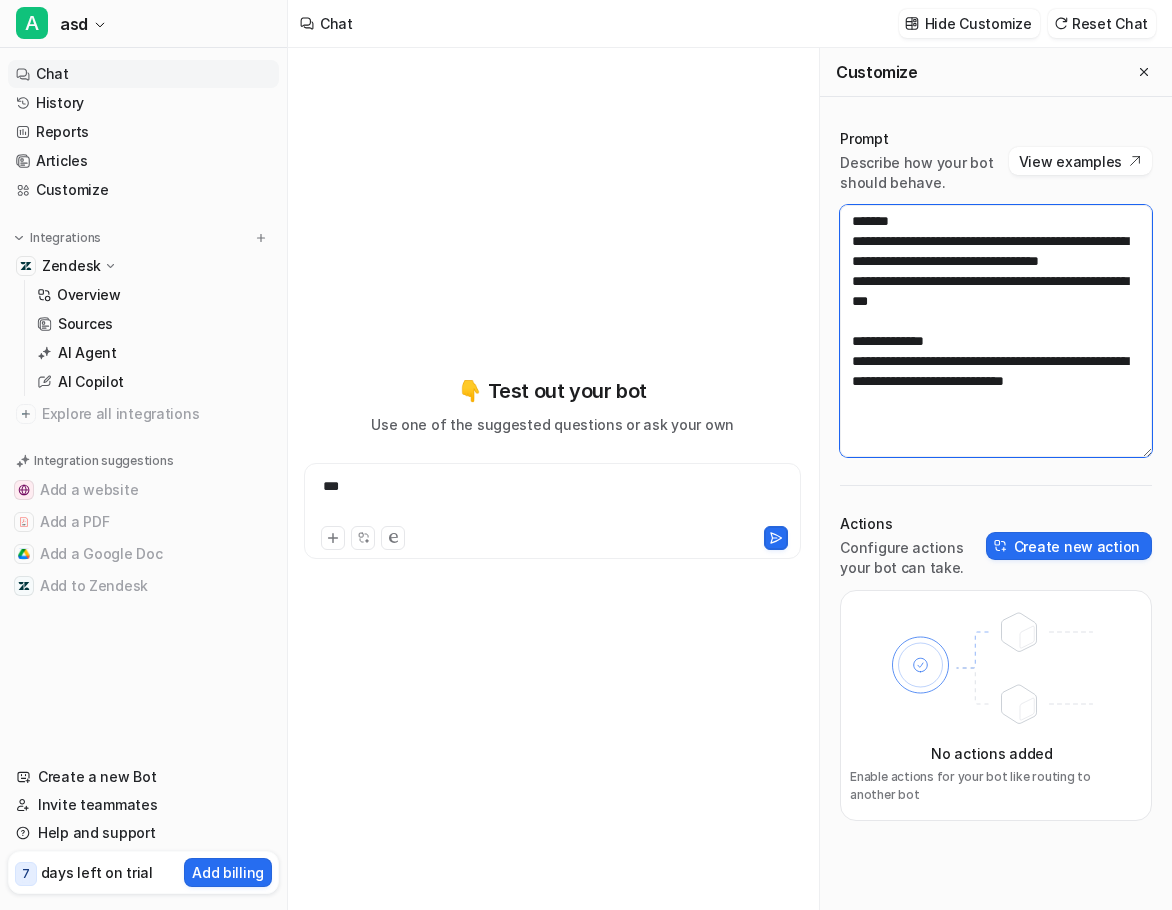 click on "**********" at bounding box center (996, 331) 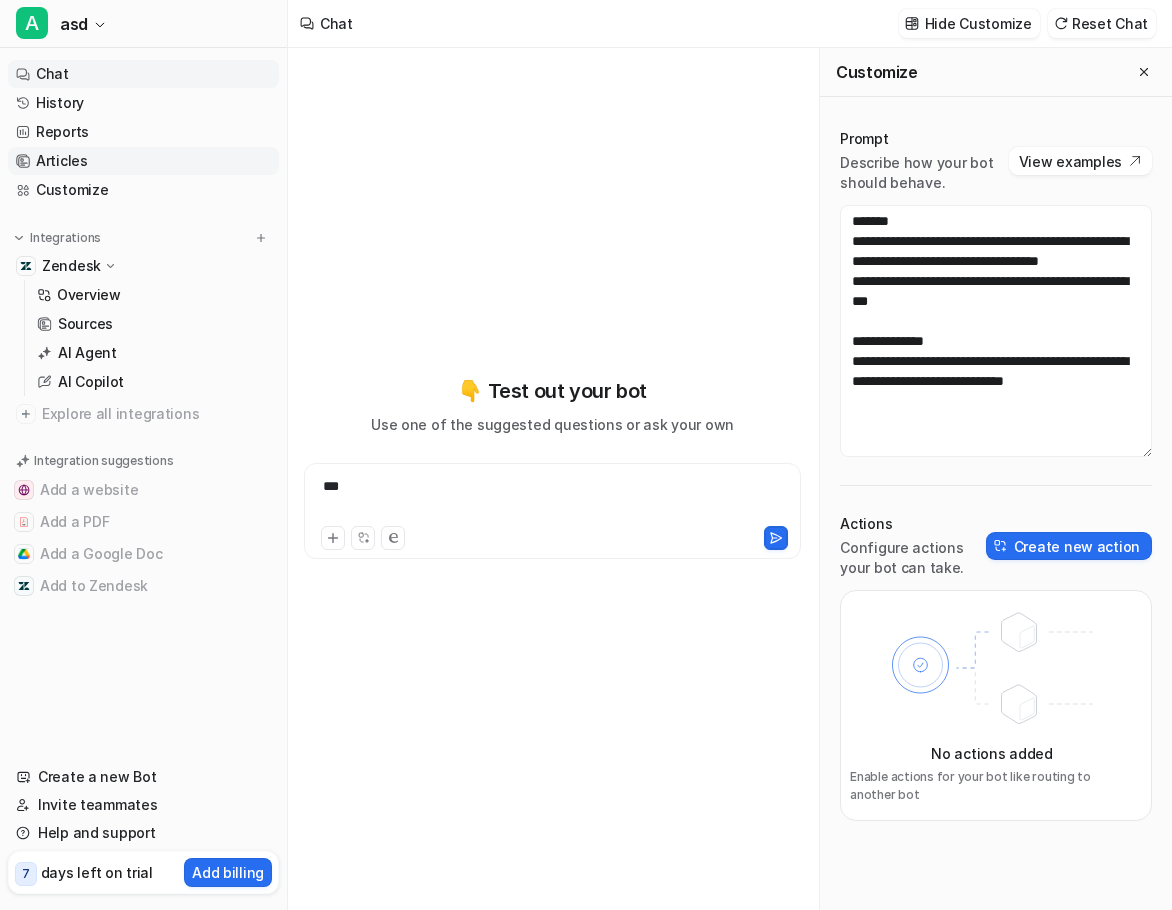 click on "Articles" at bounding box center [143, 161] 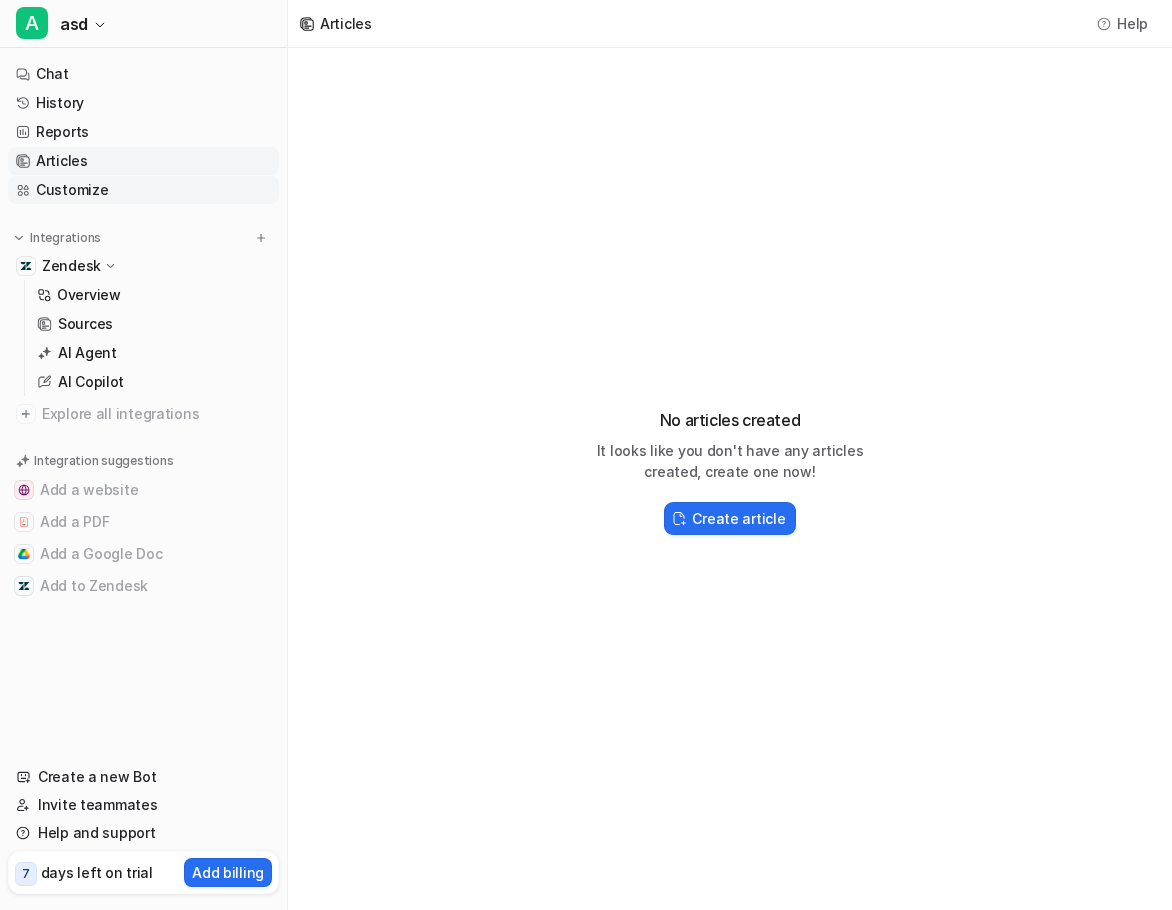 click on "Customize" at bounding box center (143, 190) 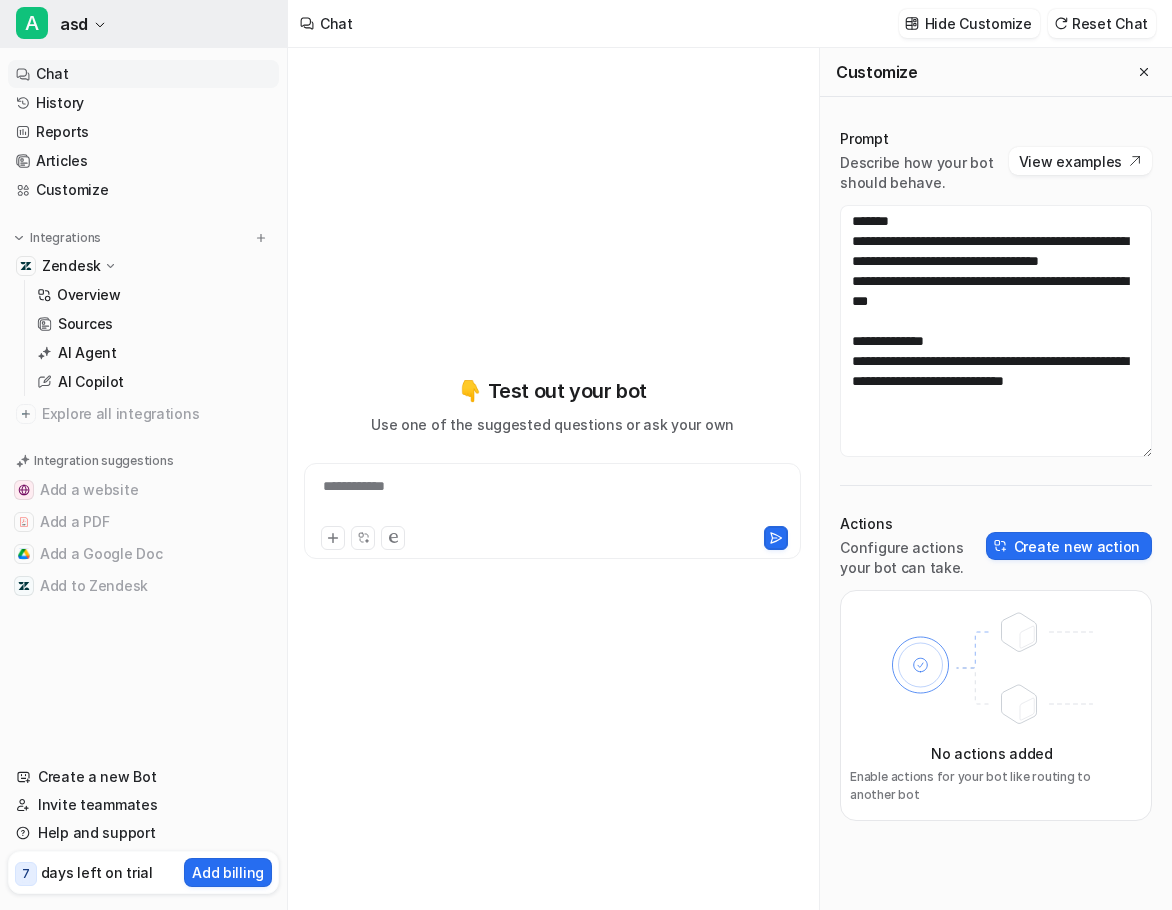 click 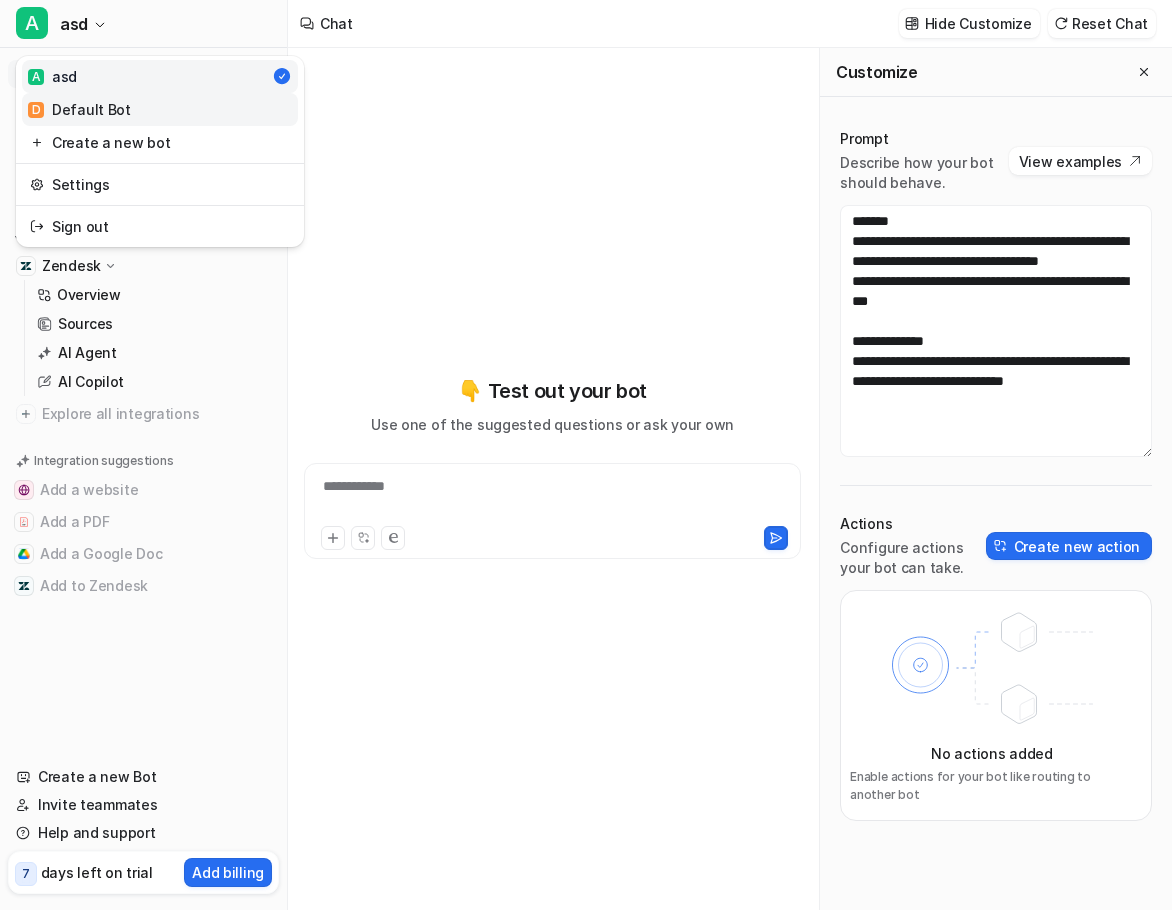 click on "D   Default Bot" at bounding box center (160, 109) 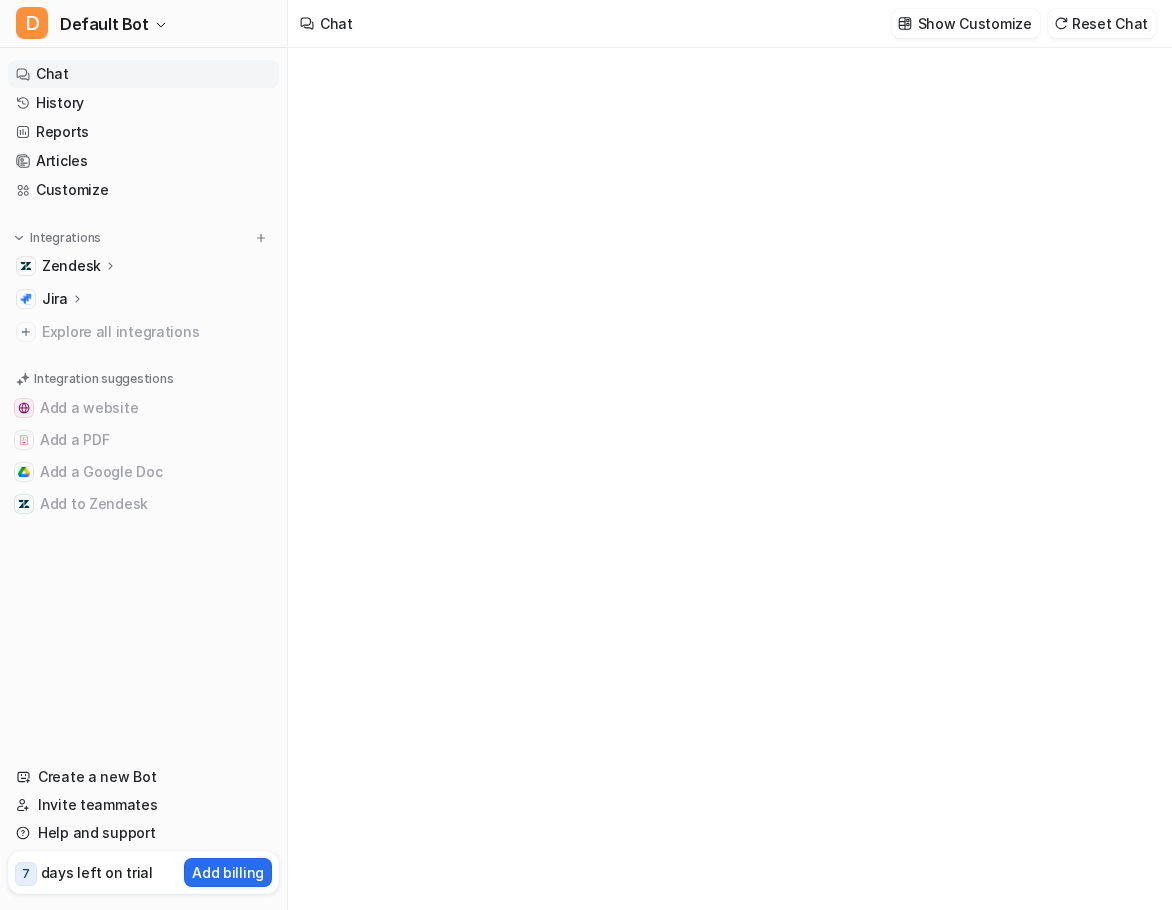 type on "**********" 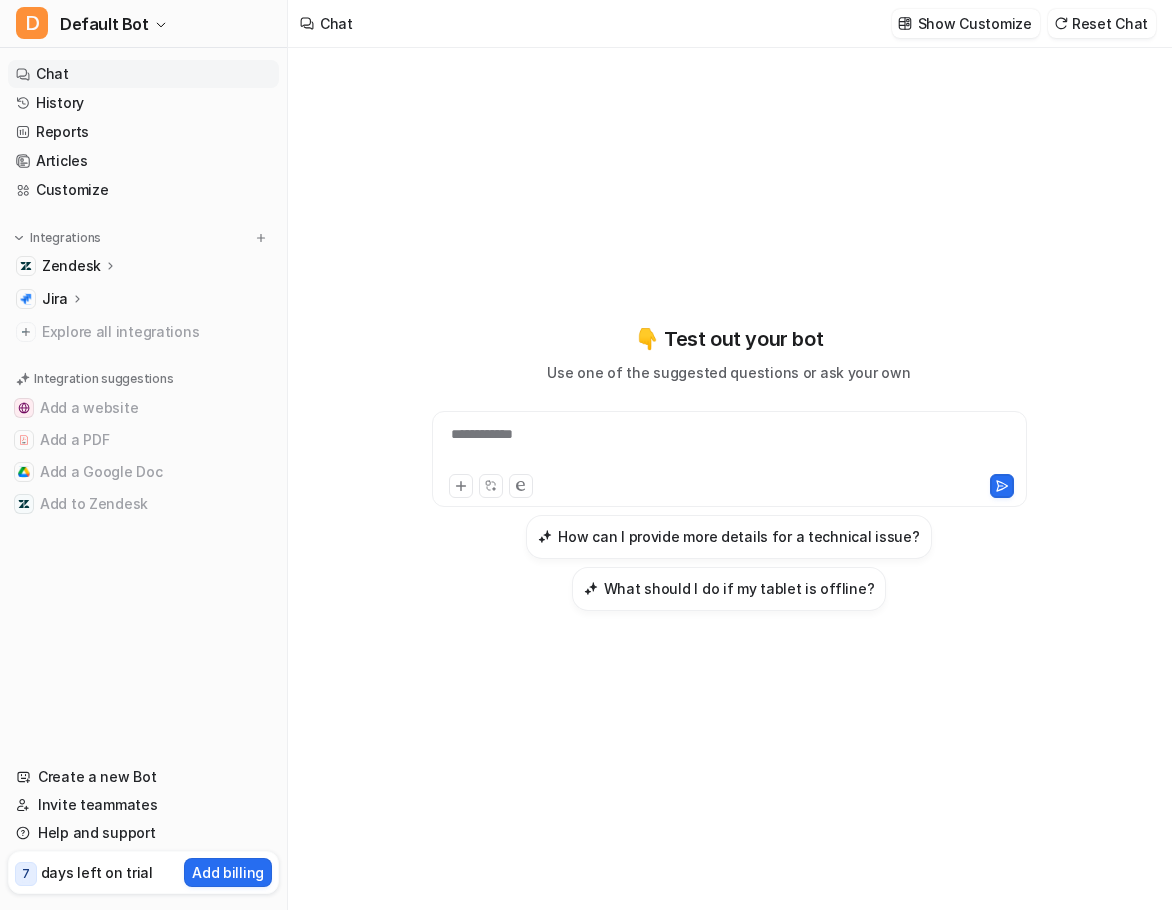 click on "Zendesk" at bounding box center [143, 266] 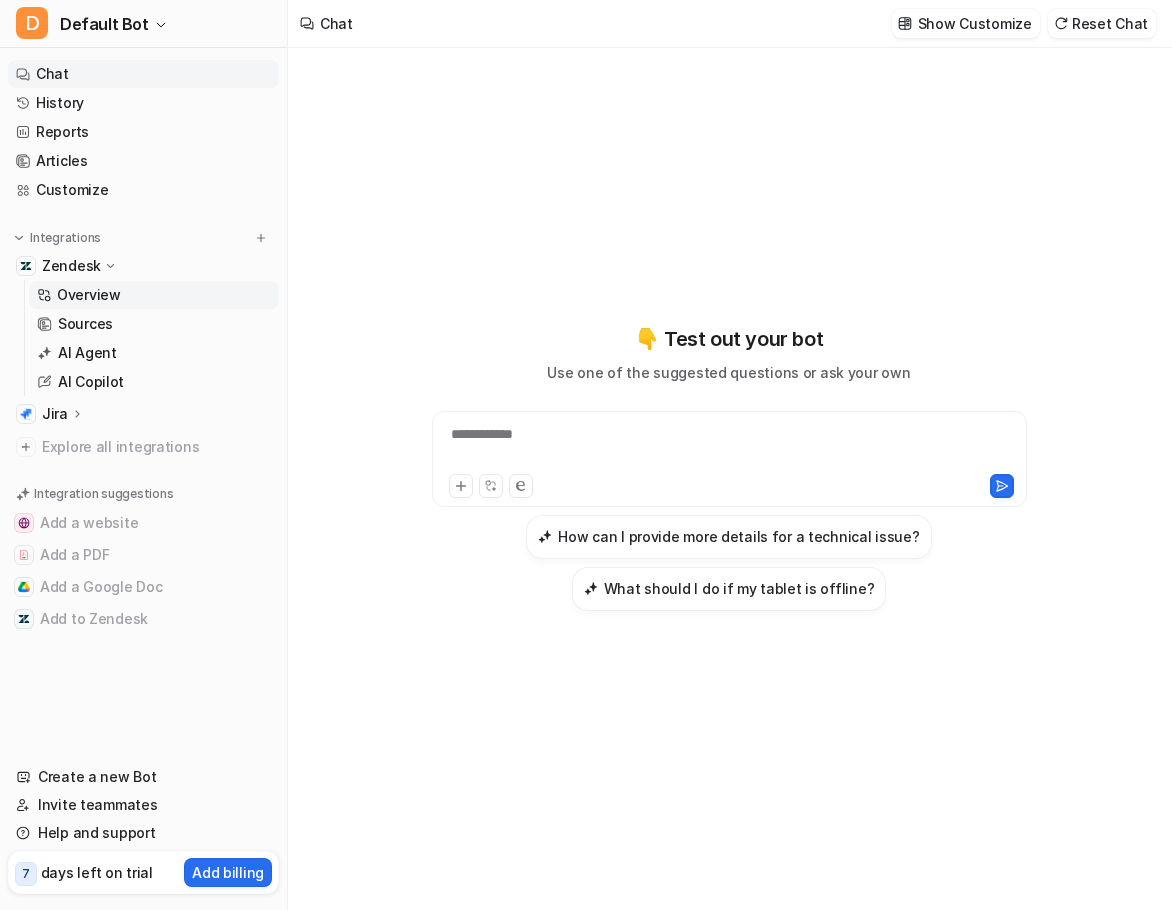 click on "Overview" at bounding box center [89, 295] 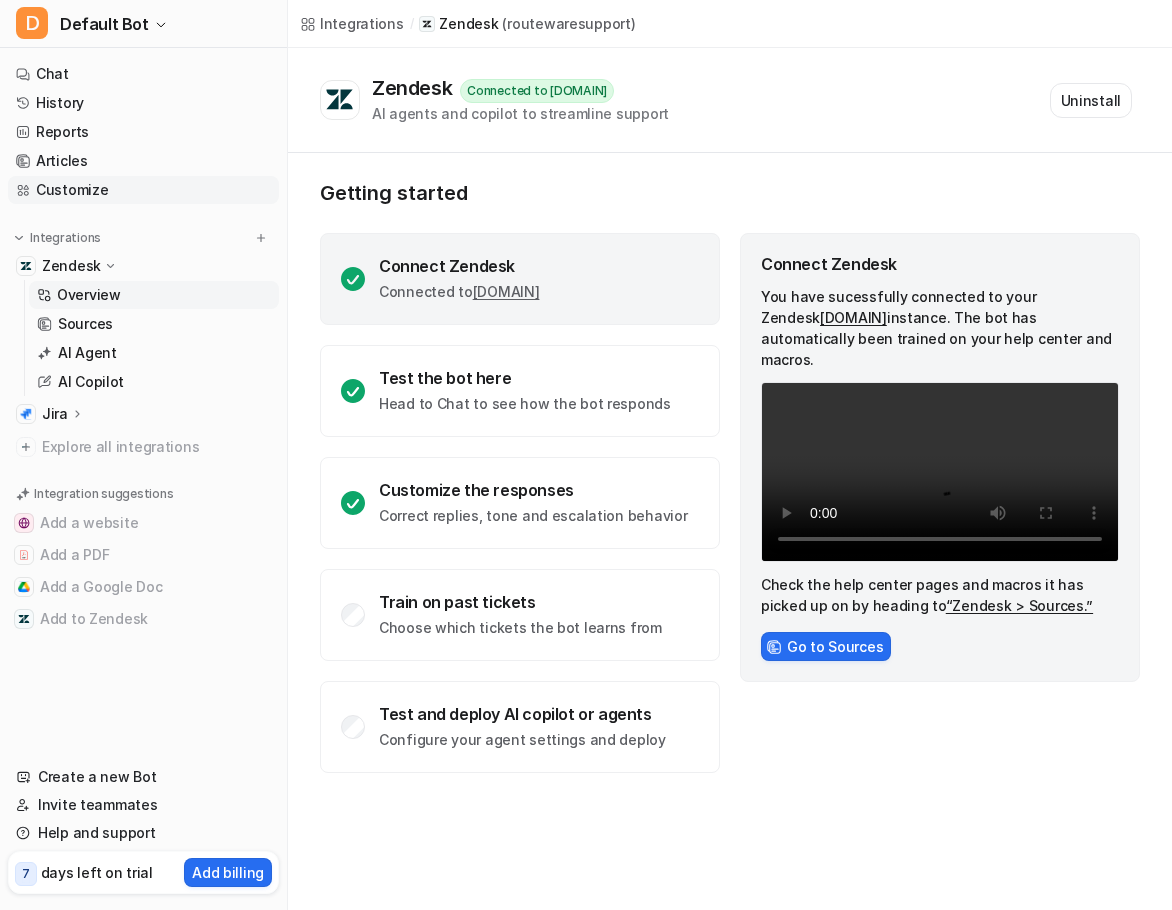 click on "Customize" at bounding box center (143, 190) 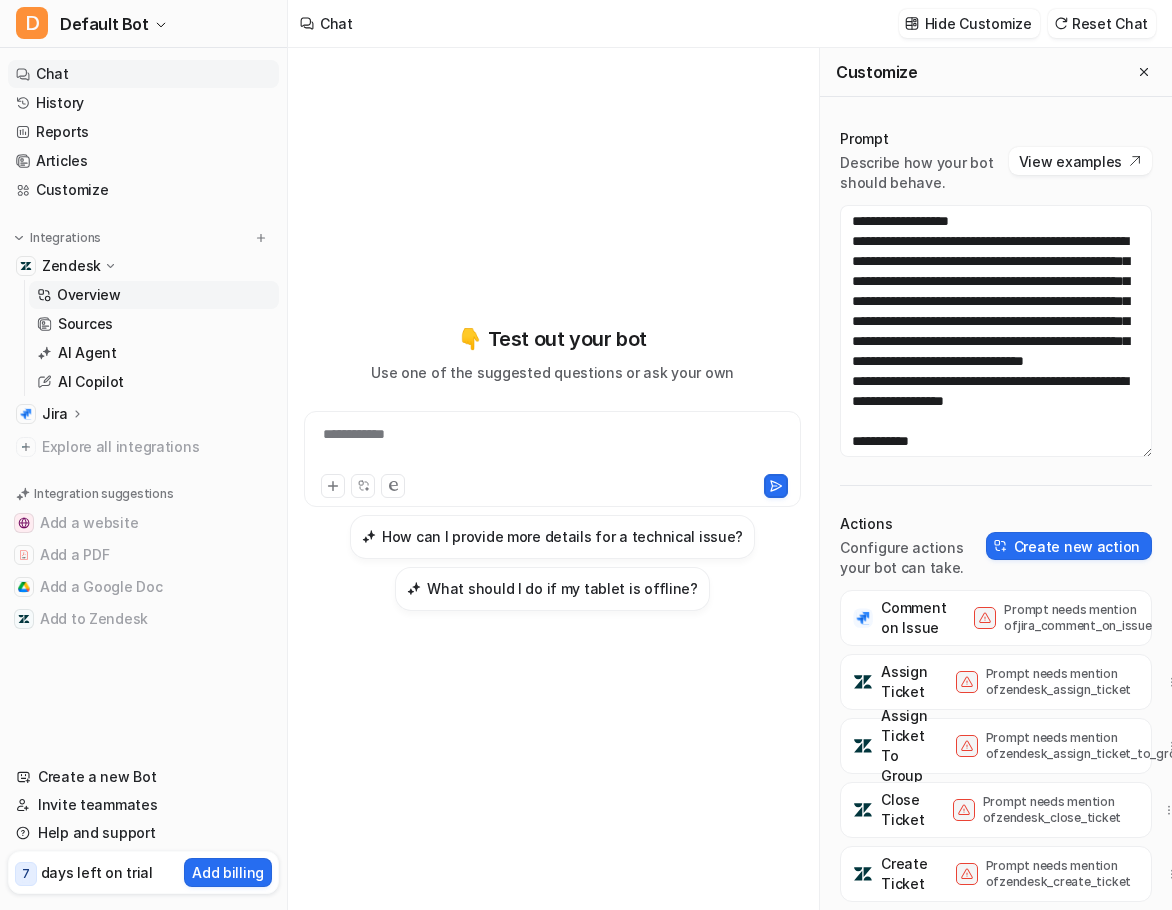 click on "Overview" at bounding box center [154, 295] 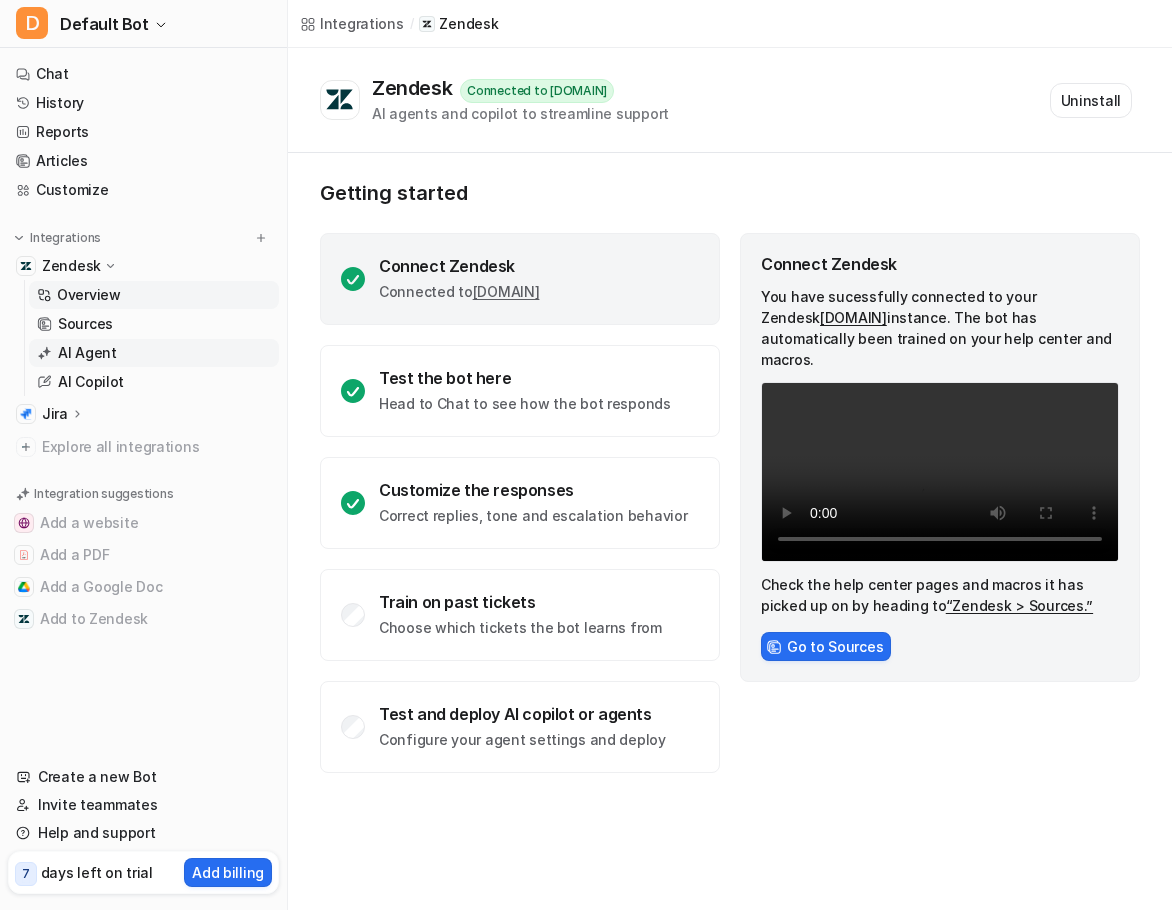 click on "AI Agent" at bounding box center (154, 353) 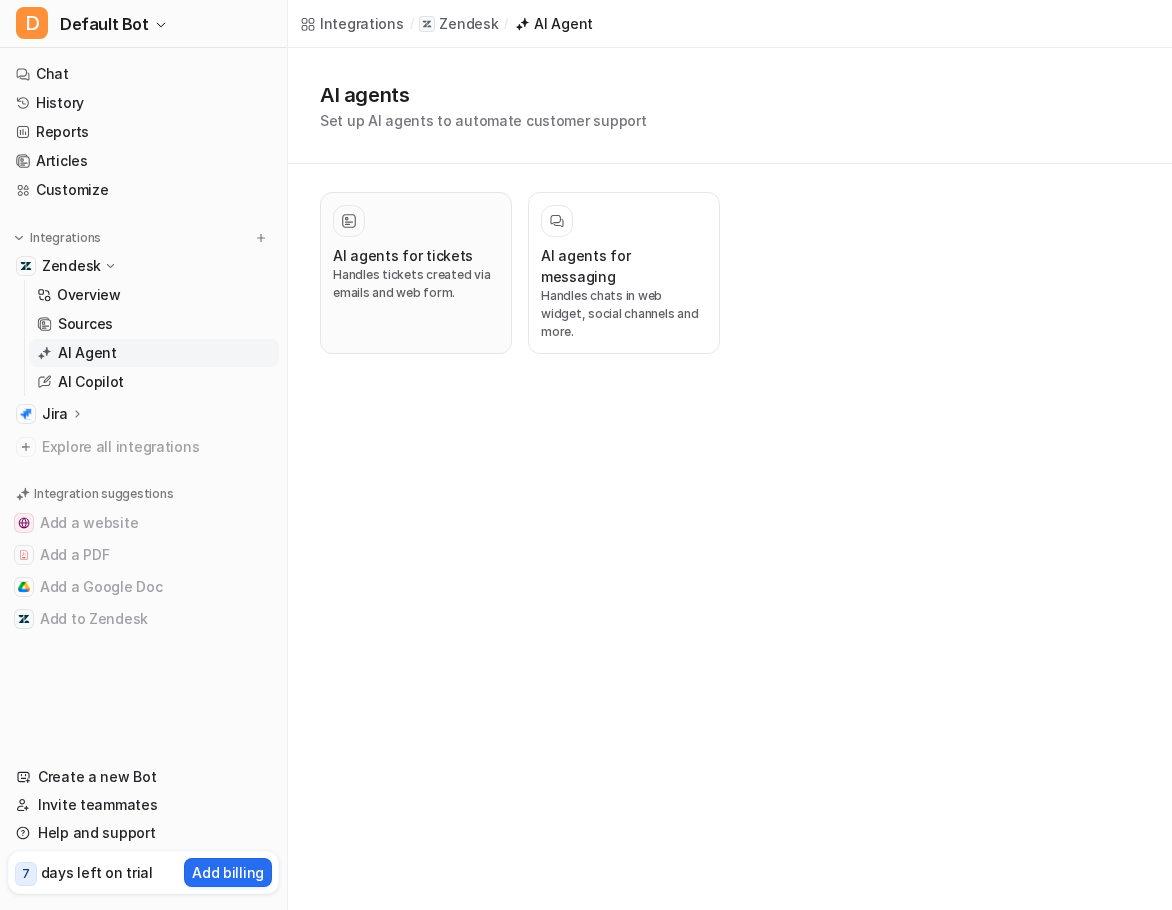 click on "Handles tickets created via emails and web form." at bounding box center (416, 284) 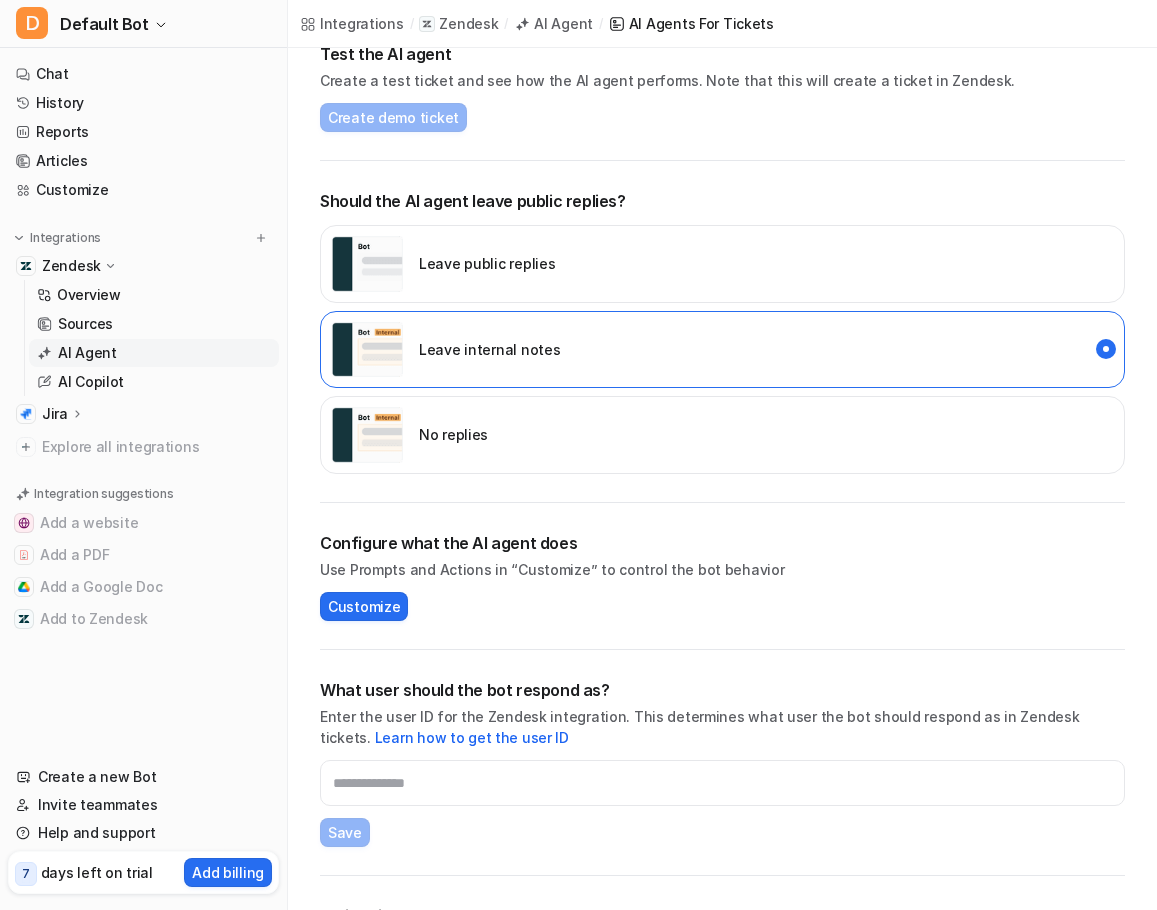 scroll, scrollTop: 408, scrollLeft: 0, axis: vertical 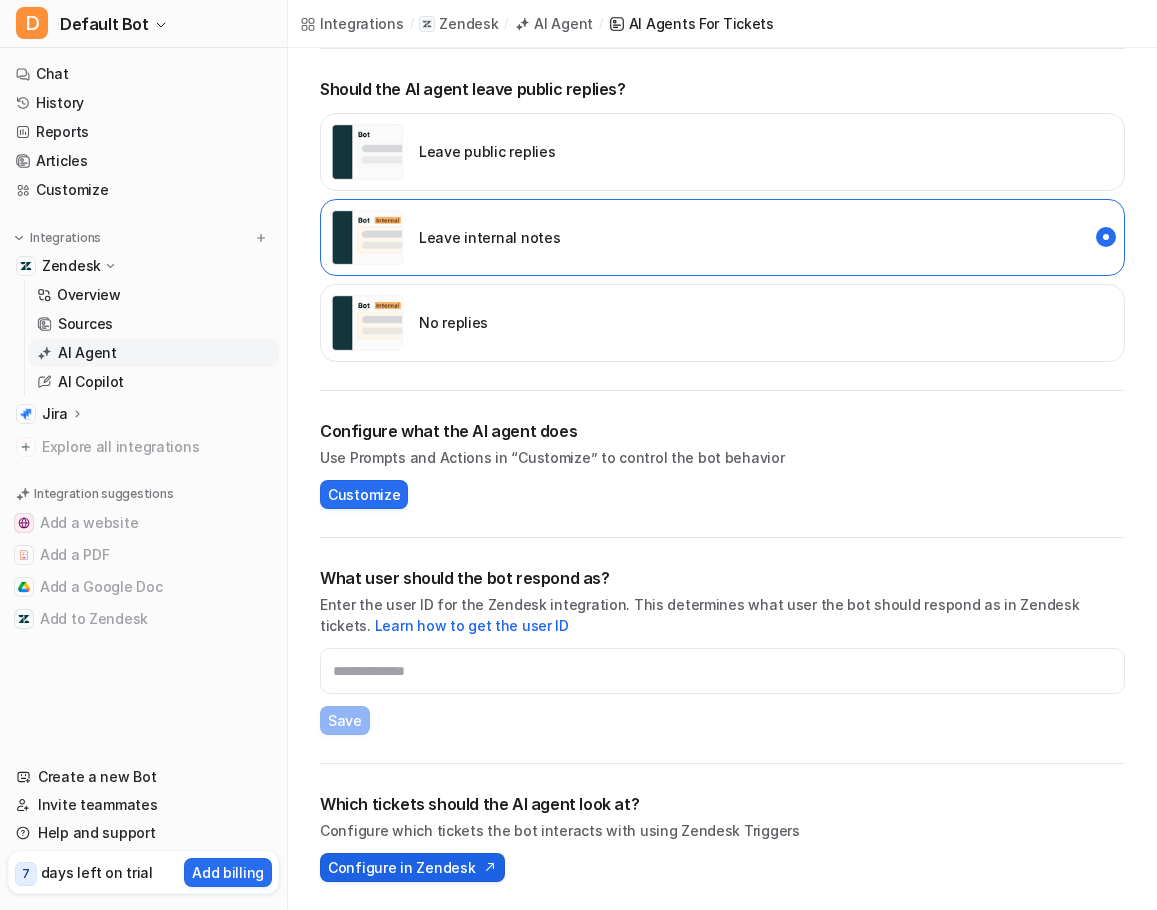 click on "Configure in Zendesk" at bounding box center [401, 867] 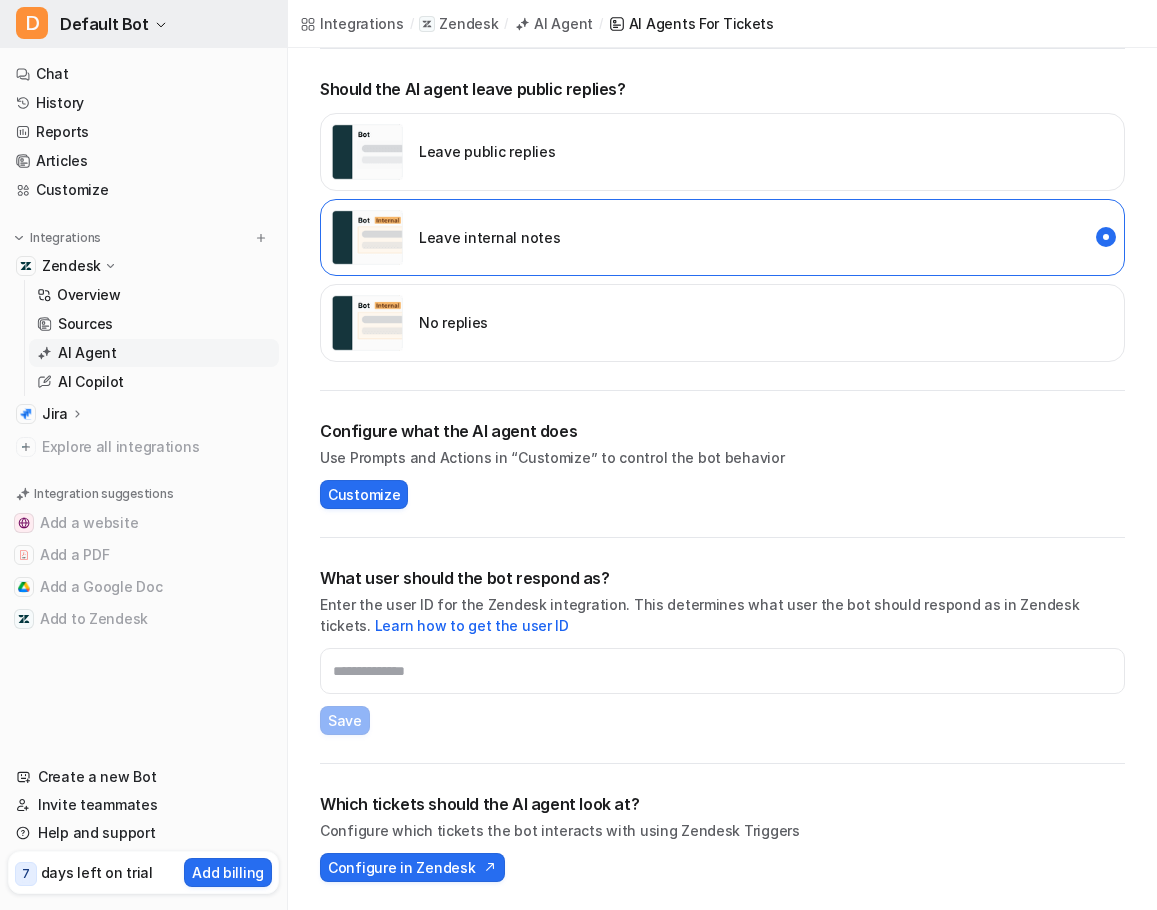 click on "Default Bot" at bounding box center [104, 24] 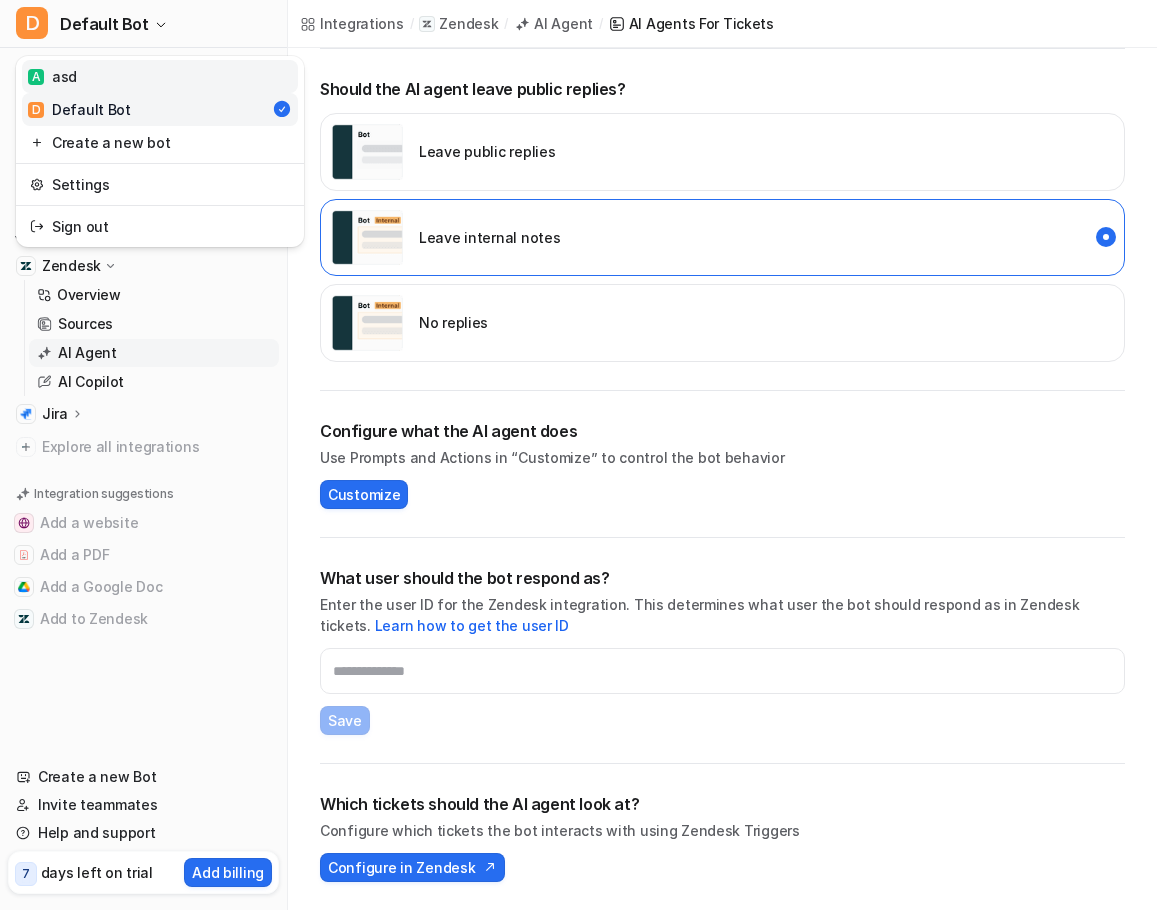 click on "A   asd" at bounding box center [160, 76] 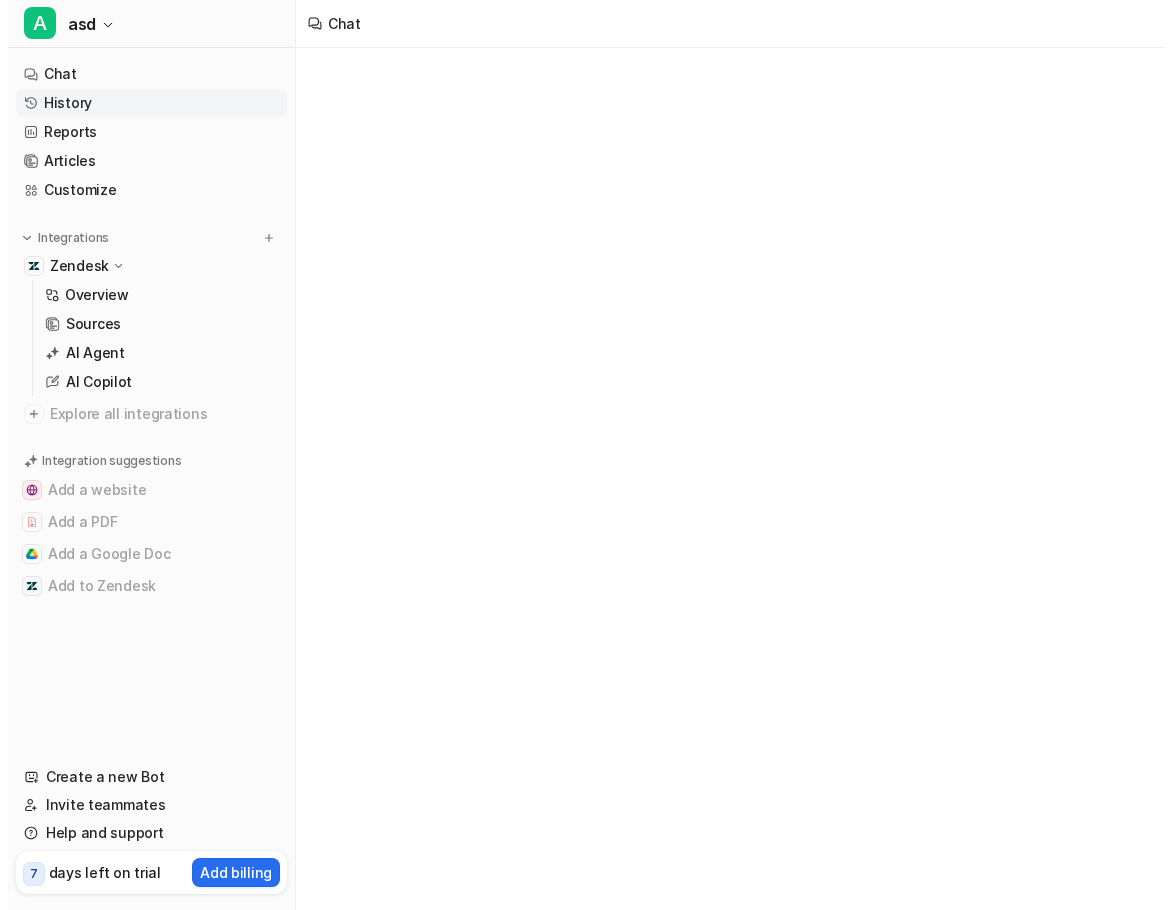 scroll, scrollTop: 0, scrollLeft: 0, axis: both 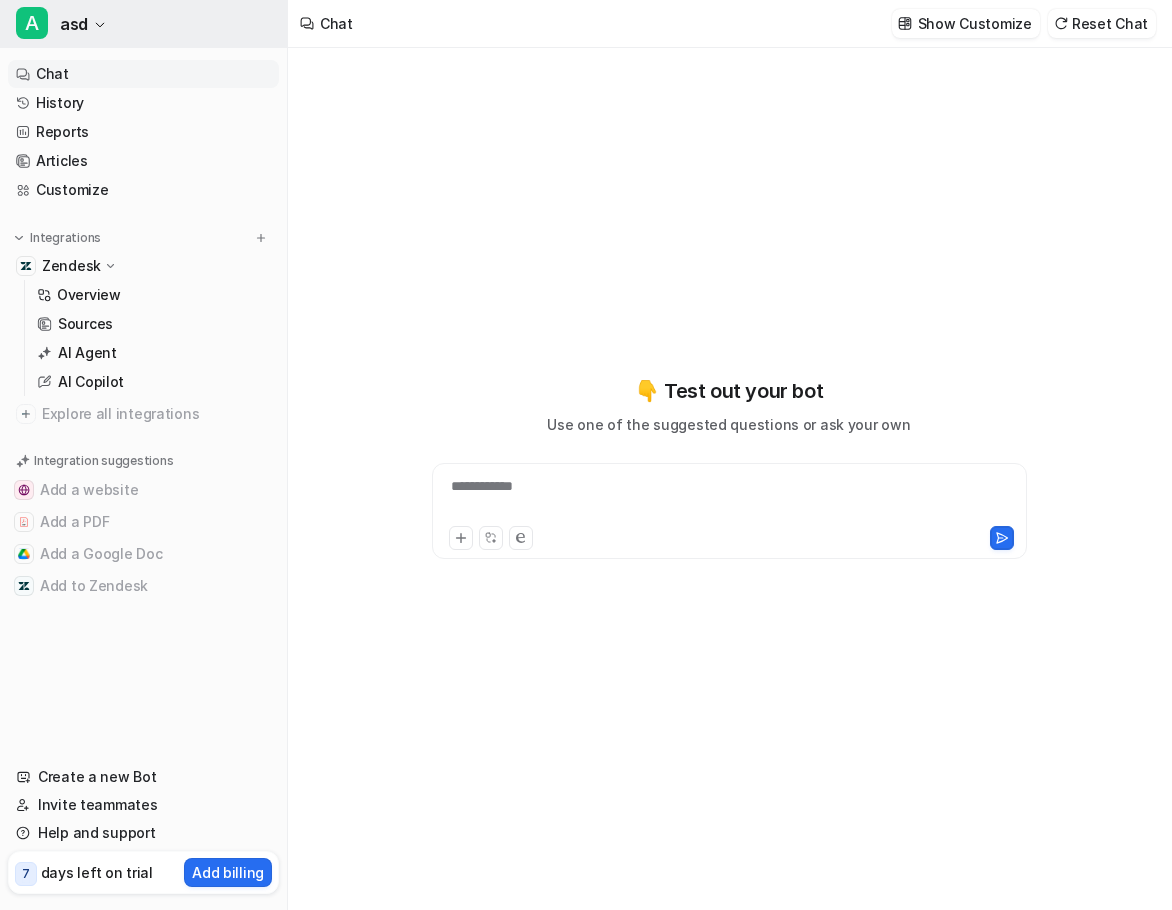 click 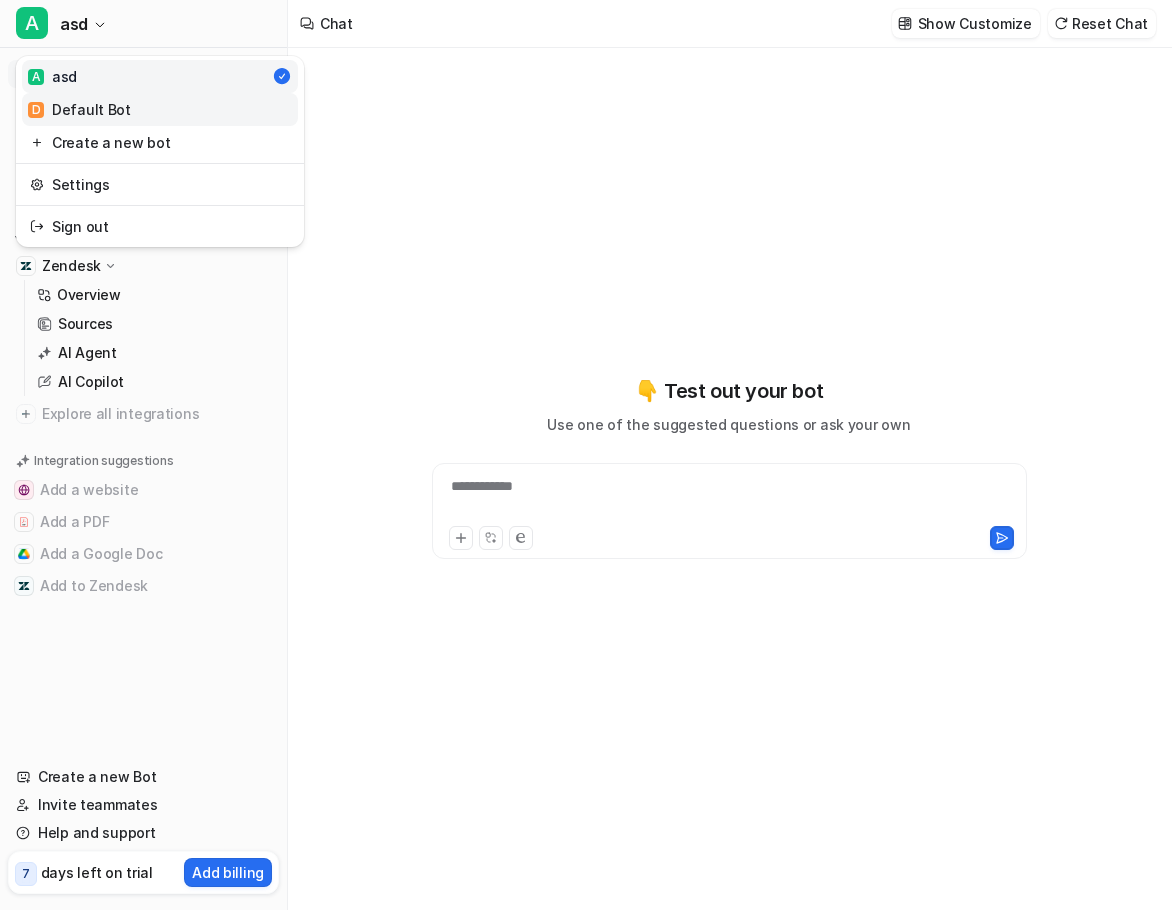 click on "D   Default Bot" at bounding box center [79, 109] 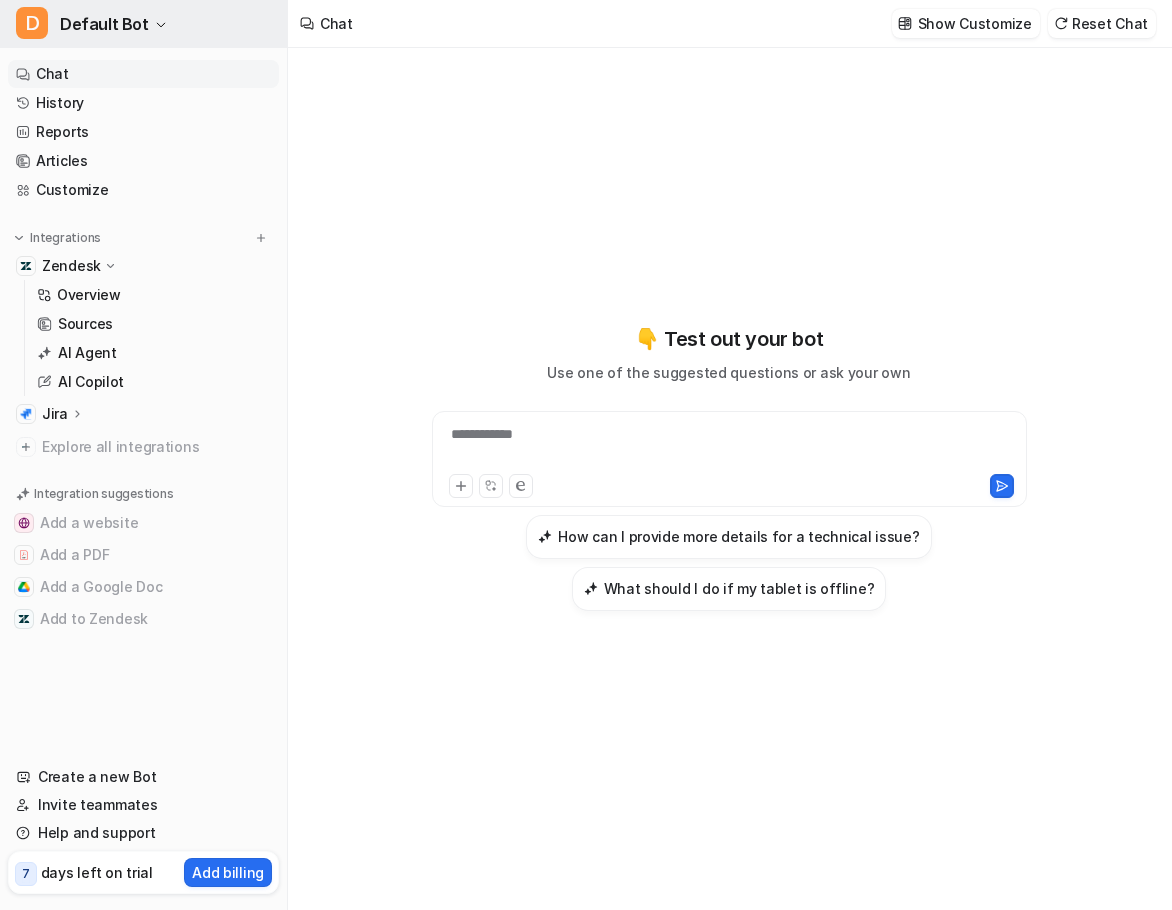 click on "D Default Bot" at bounding box center [143, 24] 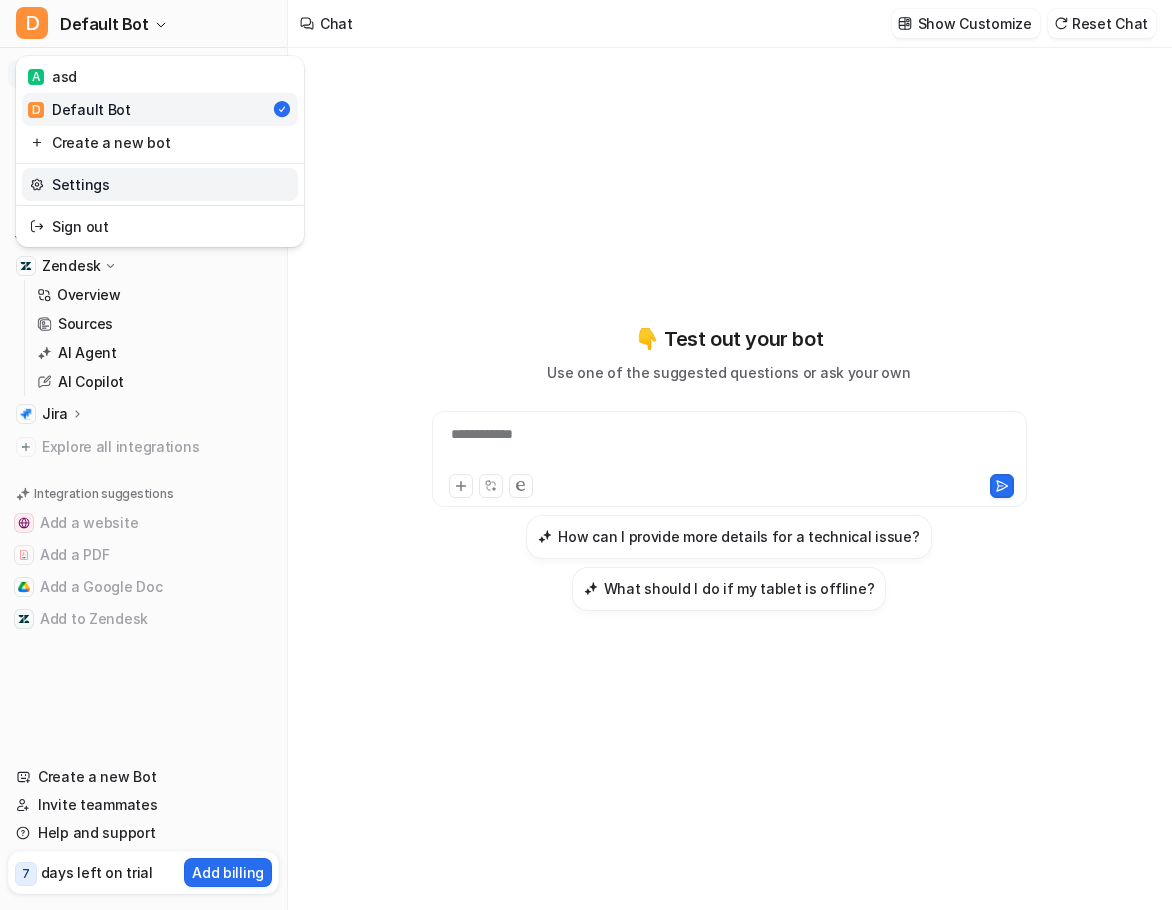 click on "Settings" at bounding box center (160, 184) 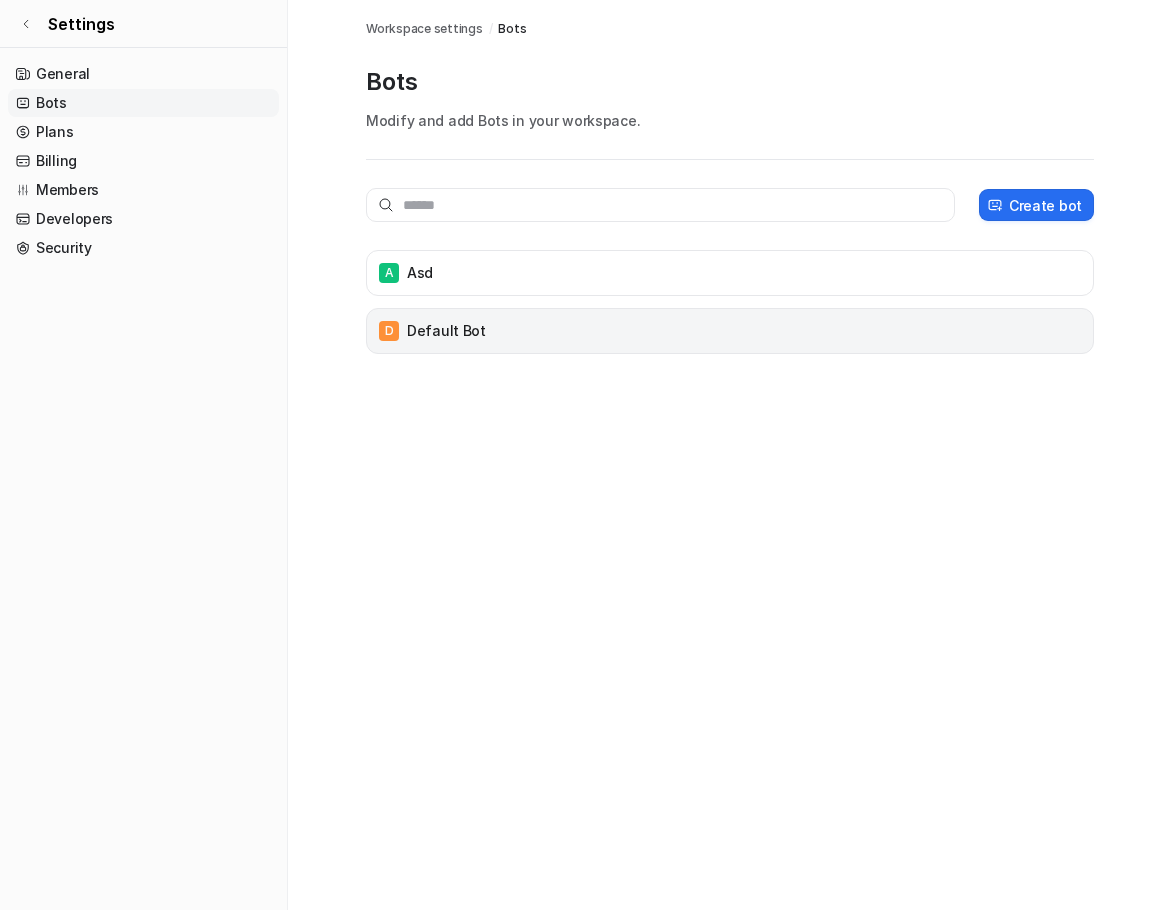 click on "D Default Bot" at bounding box center (730, 331) 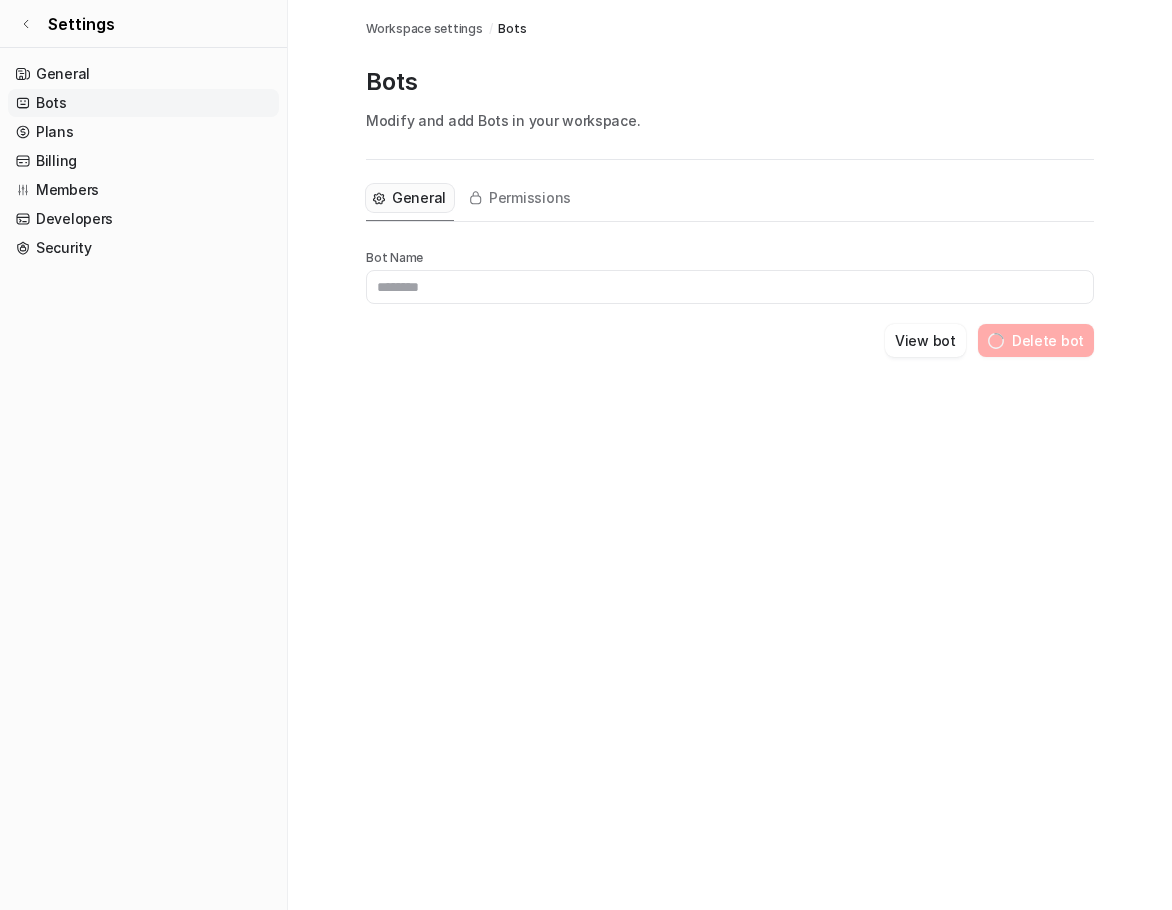 type on "**********" 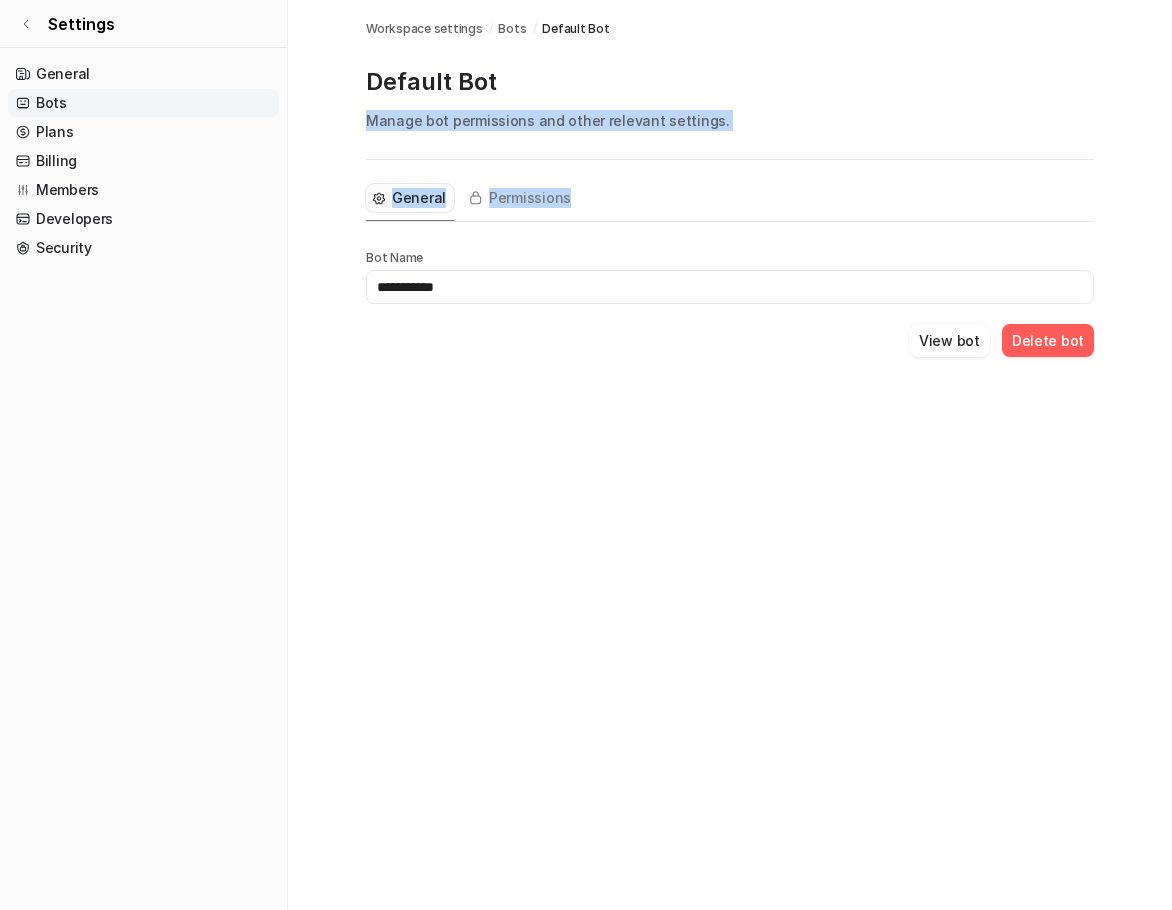drag, startPoint x: 589, startPoint y: 200, endPoint x: 350, endPoint y: 107, distance: 256.45663 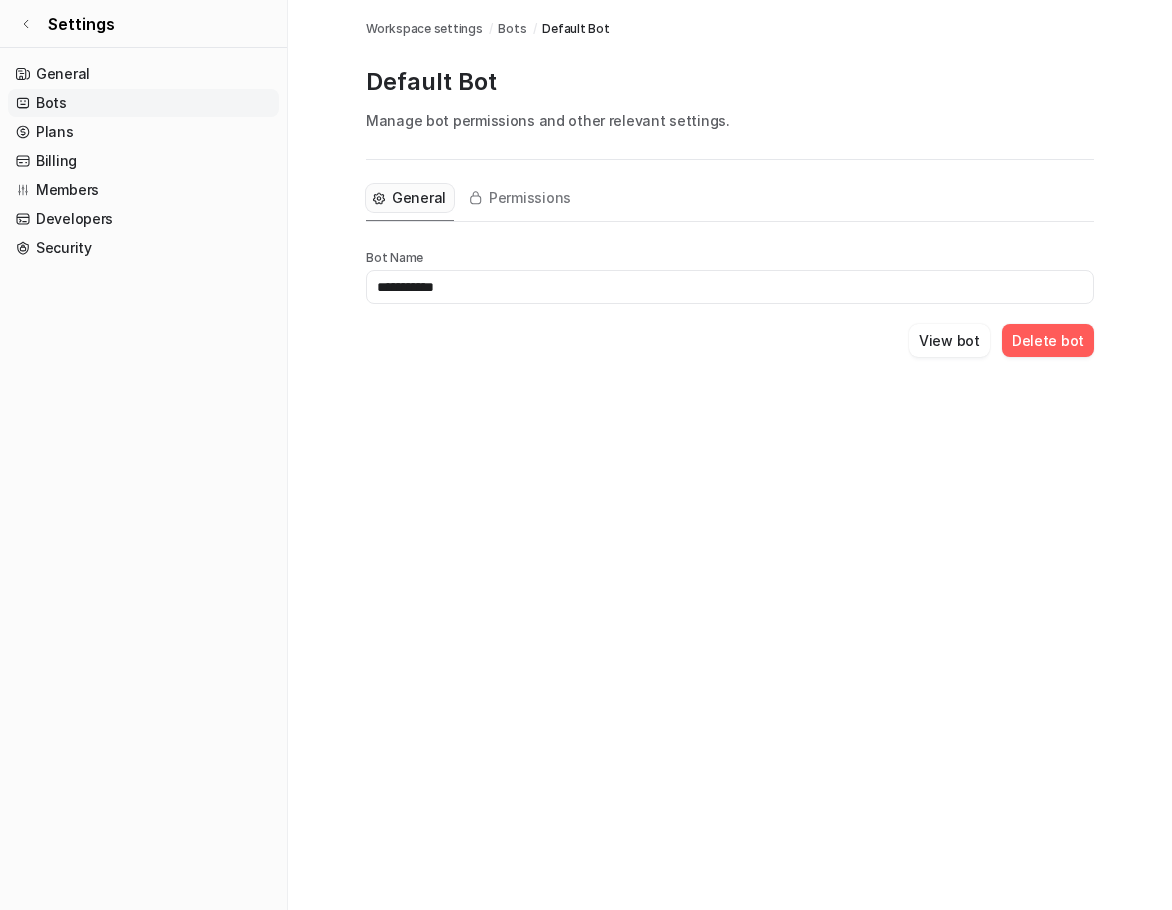 click on "**********" at bounding box center [730, 289] 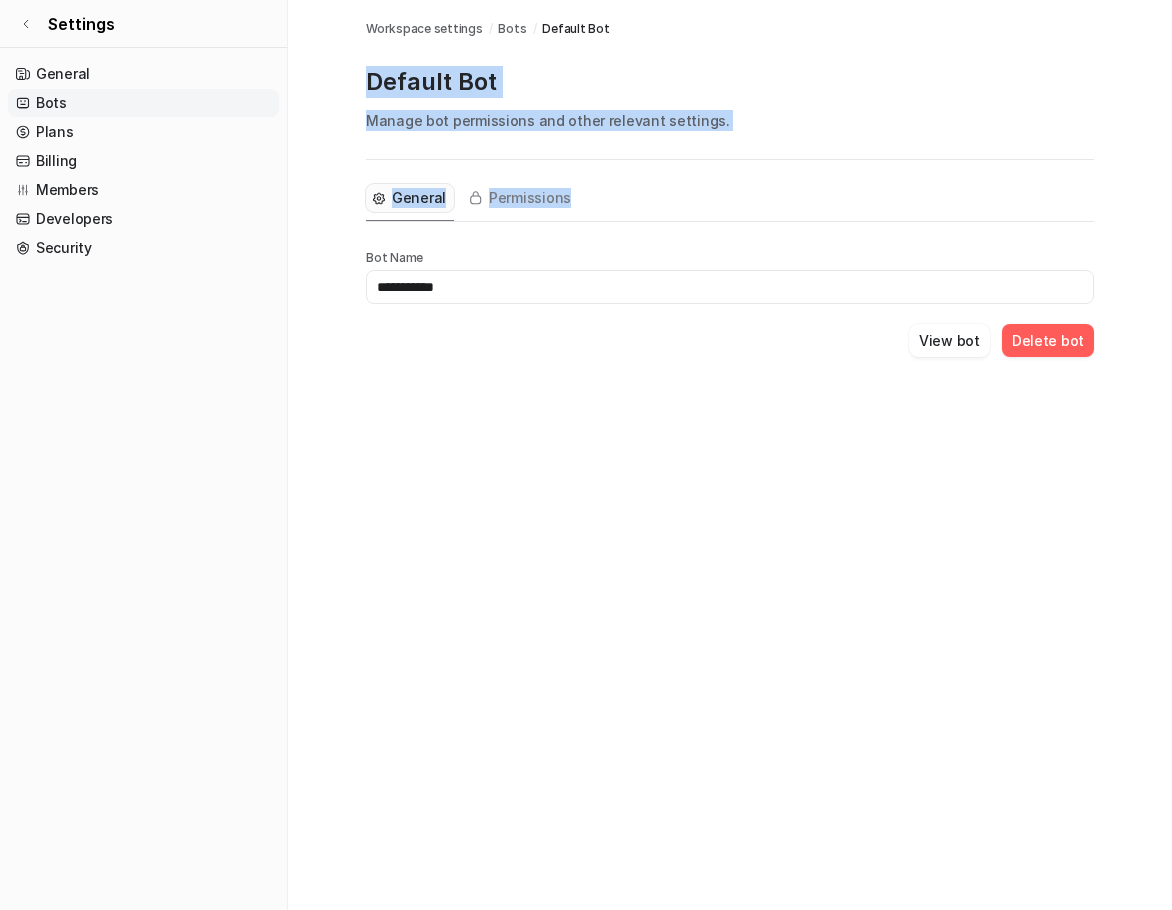 drag, startPoint x: 586, startPoint y: 203, endPoint x: 345, endPoint y: 80, distance: 270.57346 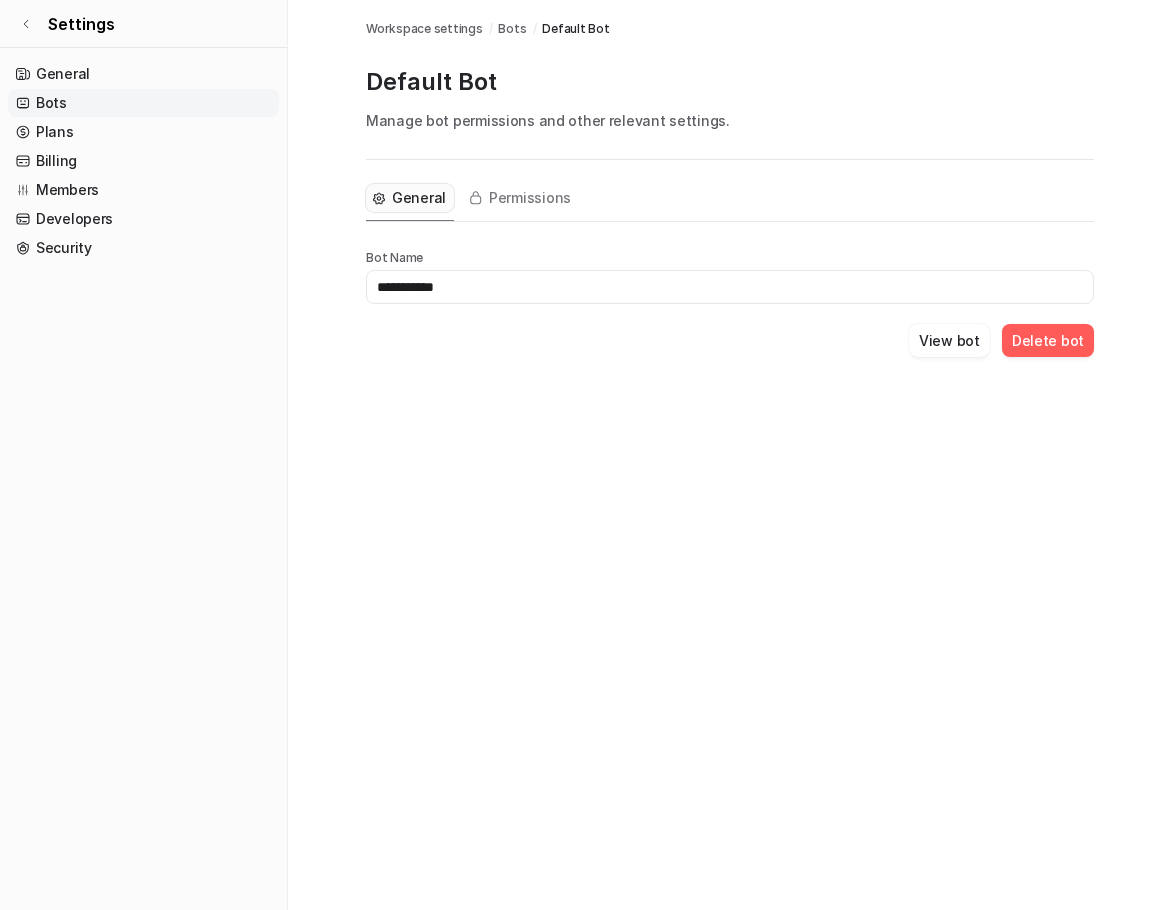 click on "**********" at bounding box center [586, 455] 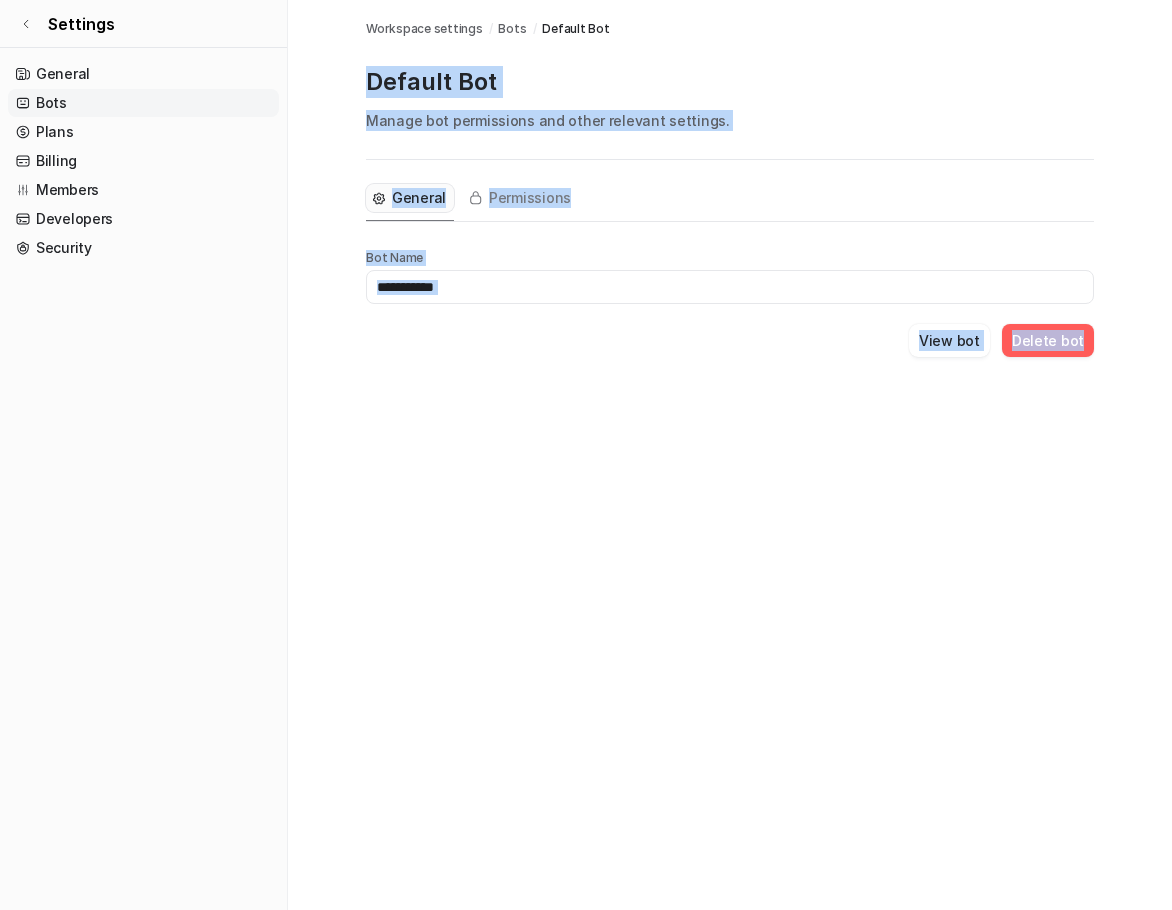 drag, startPoint x: 1111, startPoint y: 349, endPoint x: 432, endPoint y: 235, distance: 688.5035 